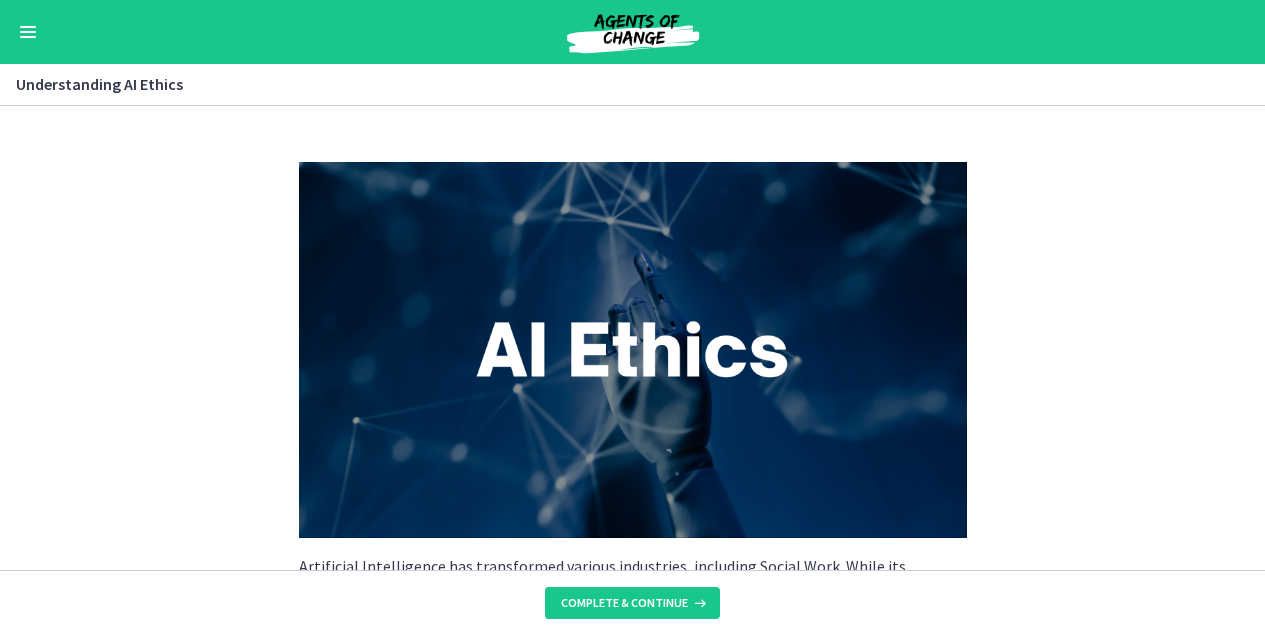 scroll, scrollTop: 0, scrollLeft: 0, axis: both 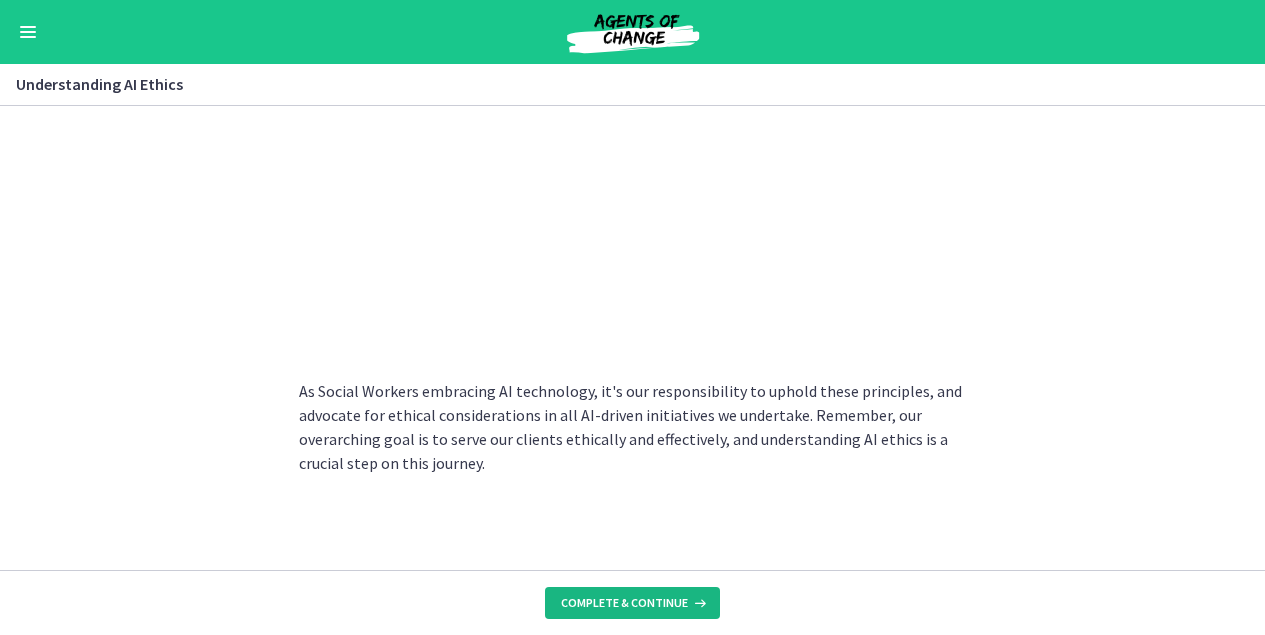 click on "Complete & continue" at bounding box center (624, 603) 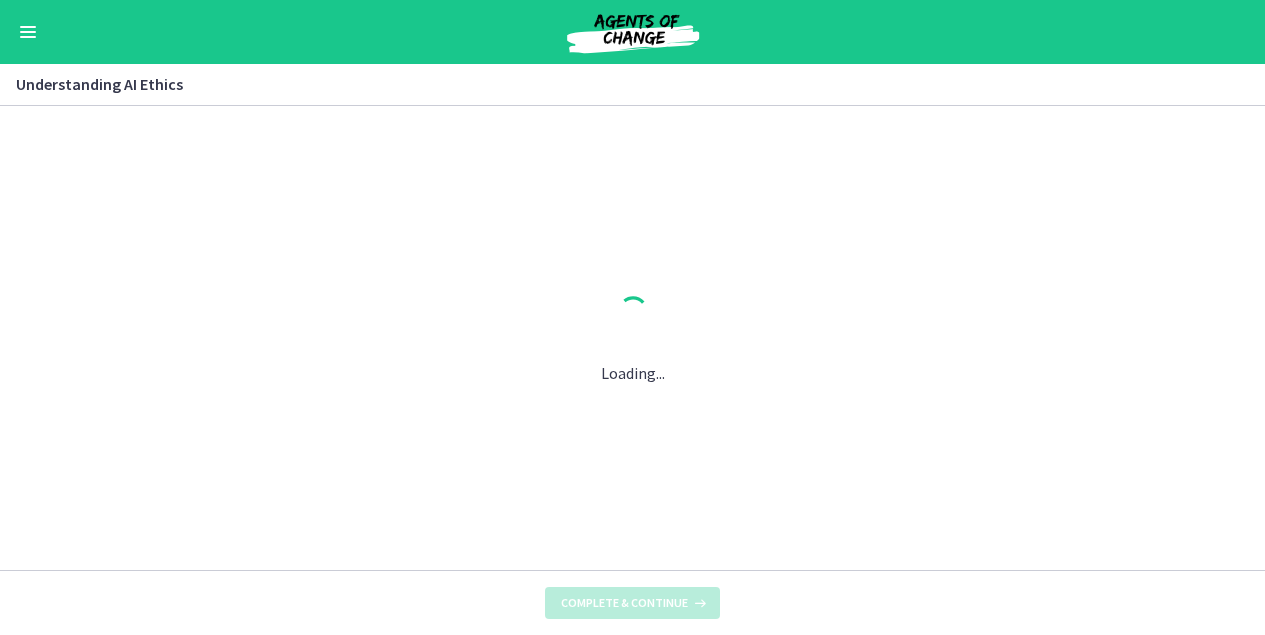 scroll, scrollTop: 0, scrollLeft: 0, axis: both 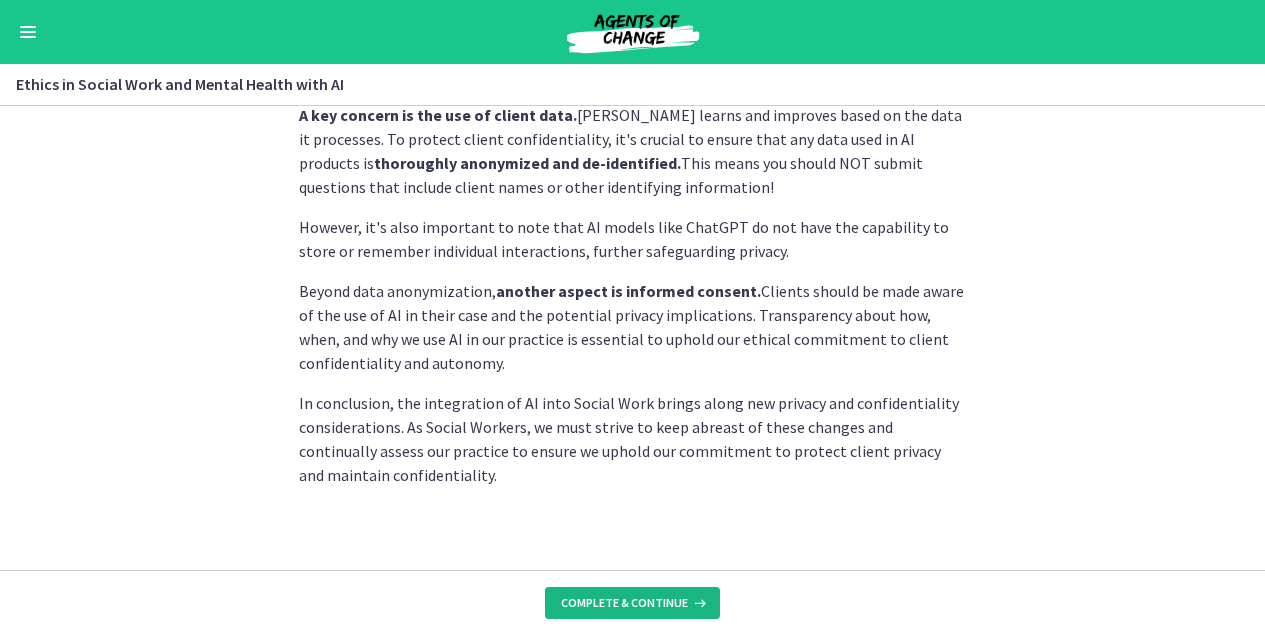 click on "Complete & continue" at bounding box center (624, 603) 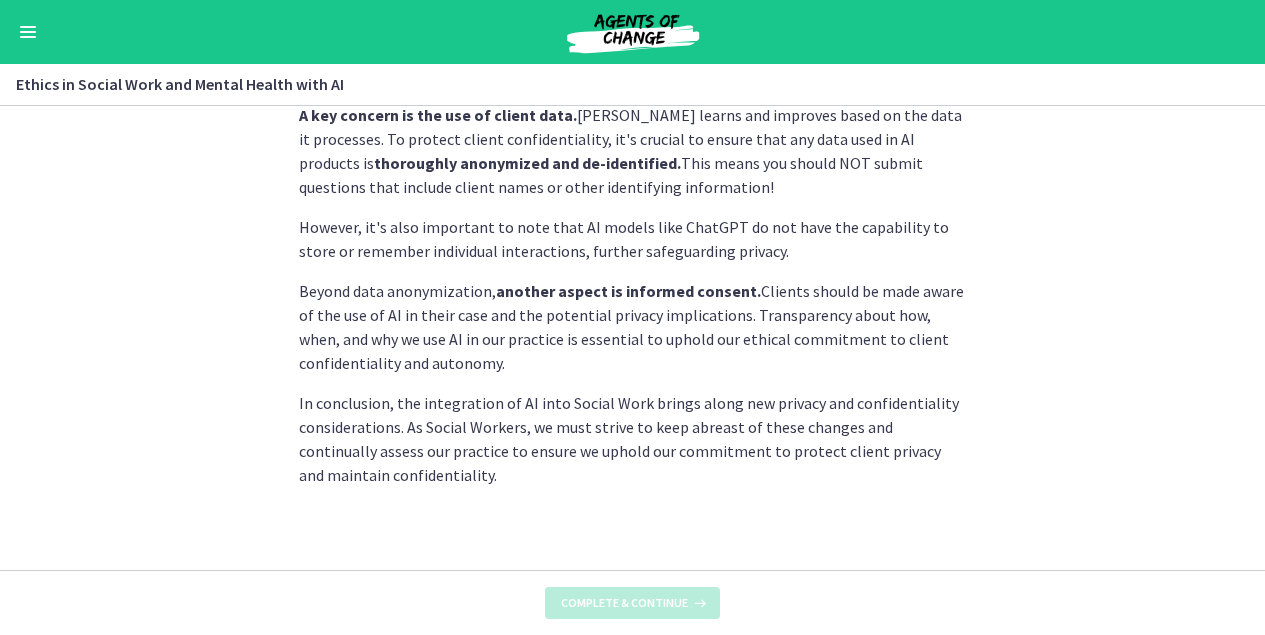 scroll, scrollTop: 0, scrollLeft: 0, axis: both 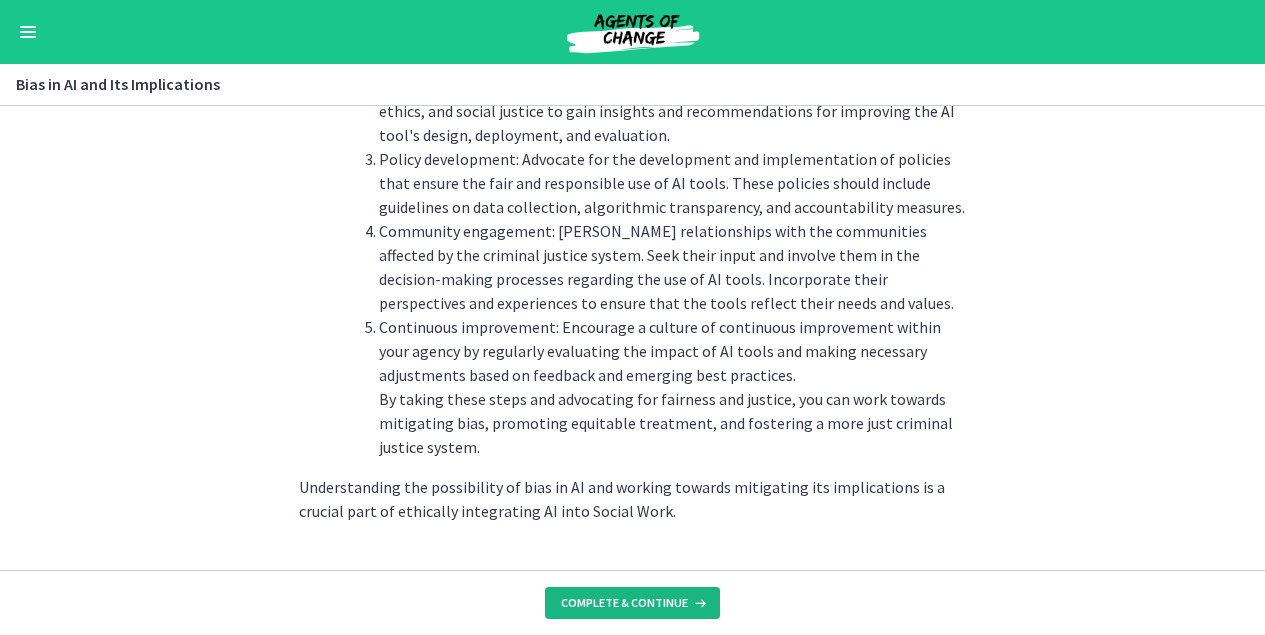 click on "Complete & continue" at bounding box center (624, 603) 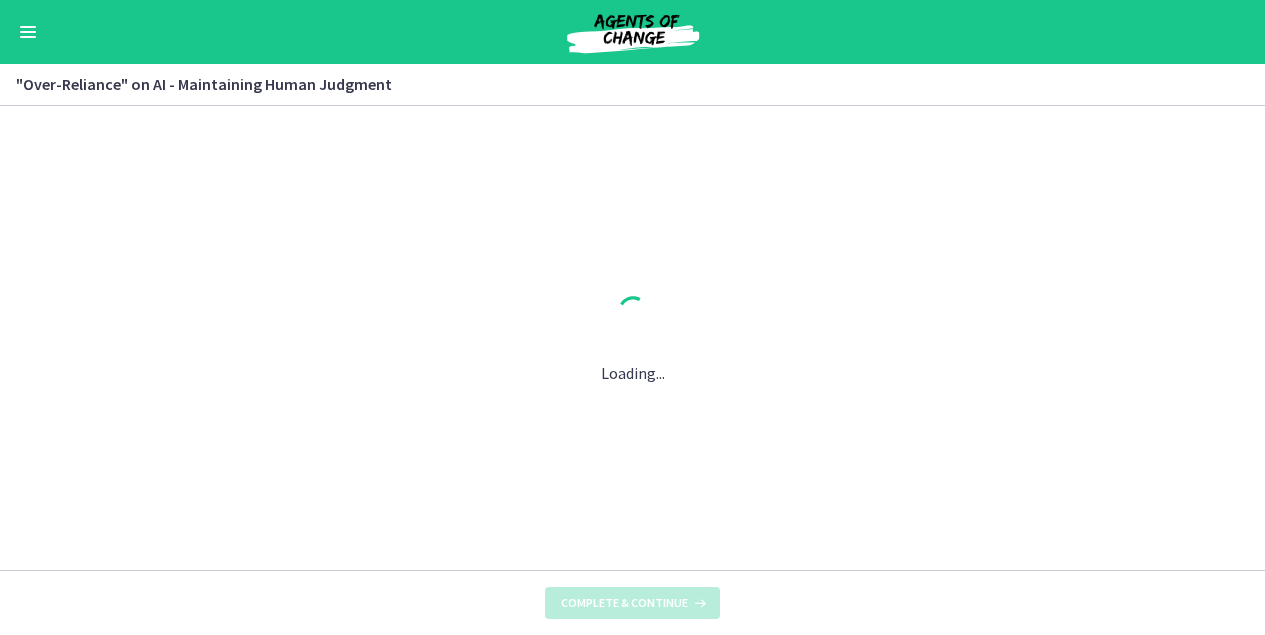scroll, scrollTop: 0, scrollLeft: 0, axis: both 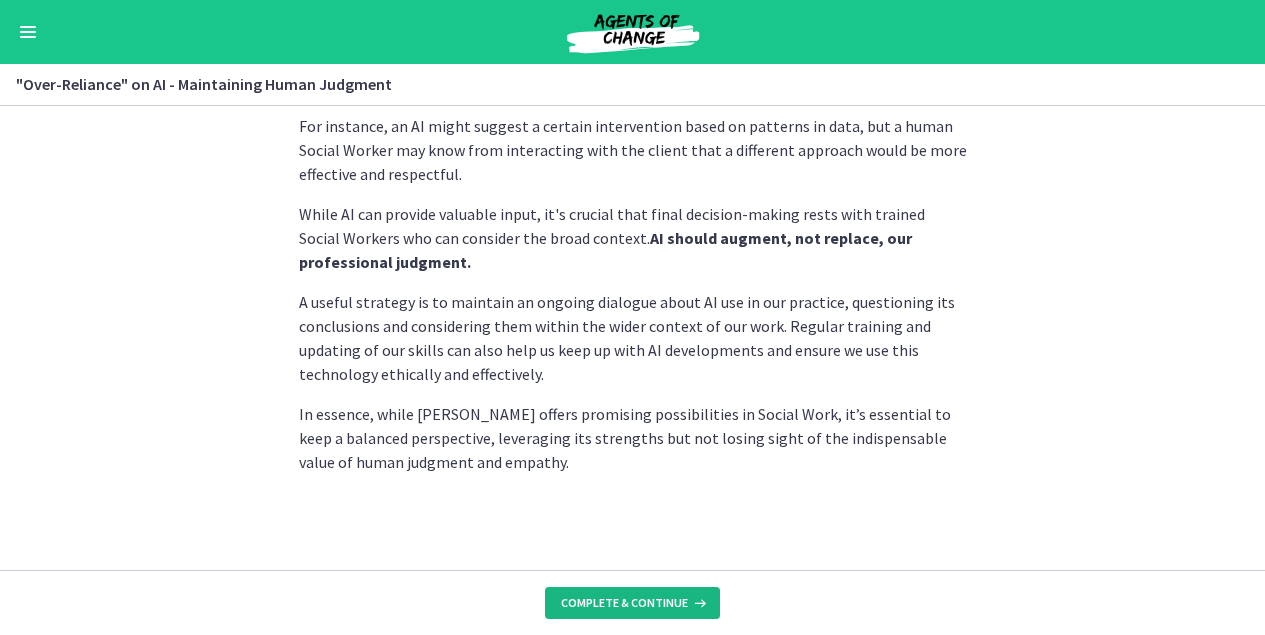 click on "Complete & continue" at bounding box center (632, 603) 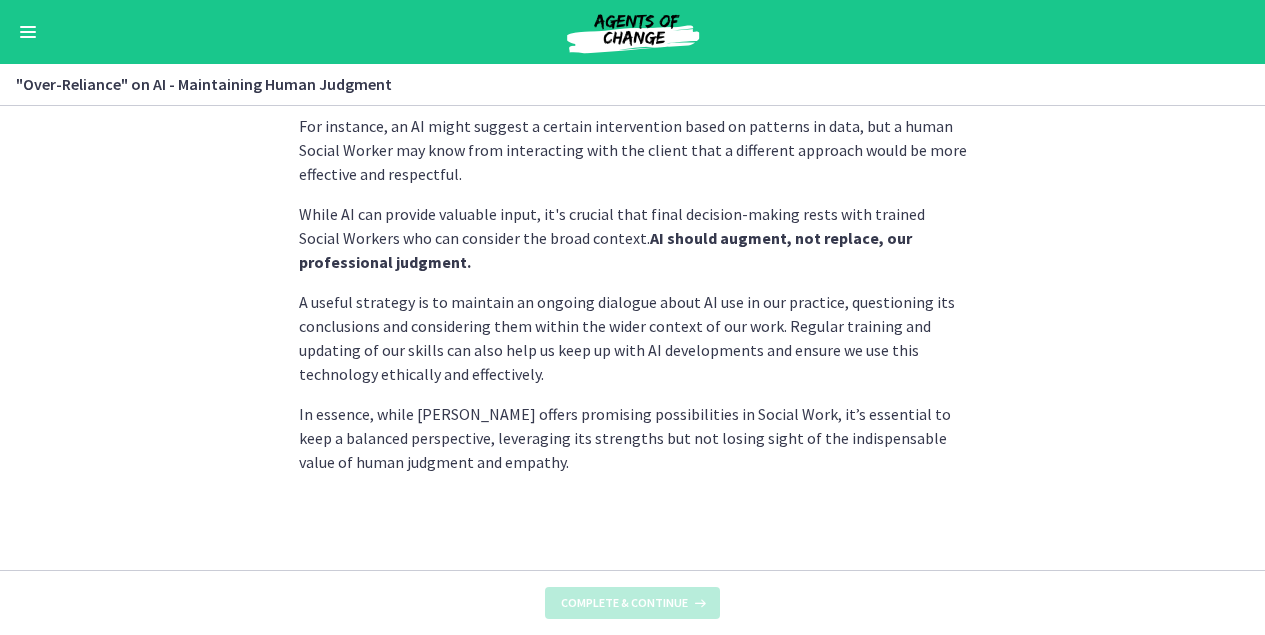 scroll, scrollTop: 0, scrollLeft: 0, axis: both 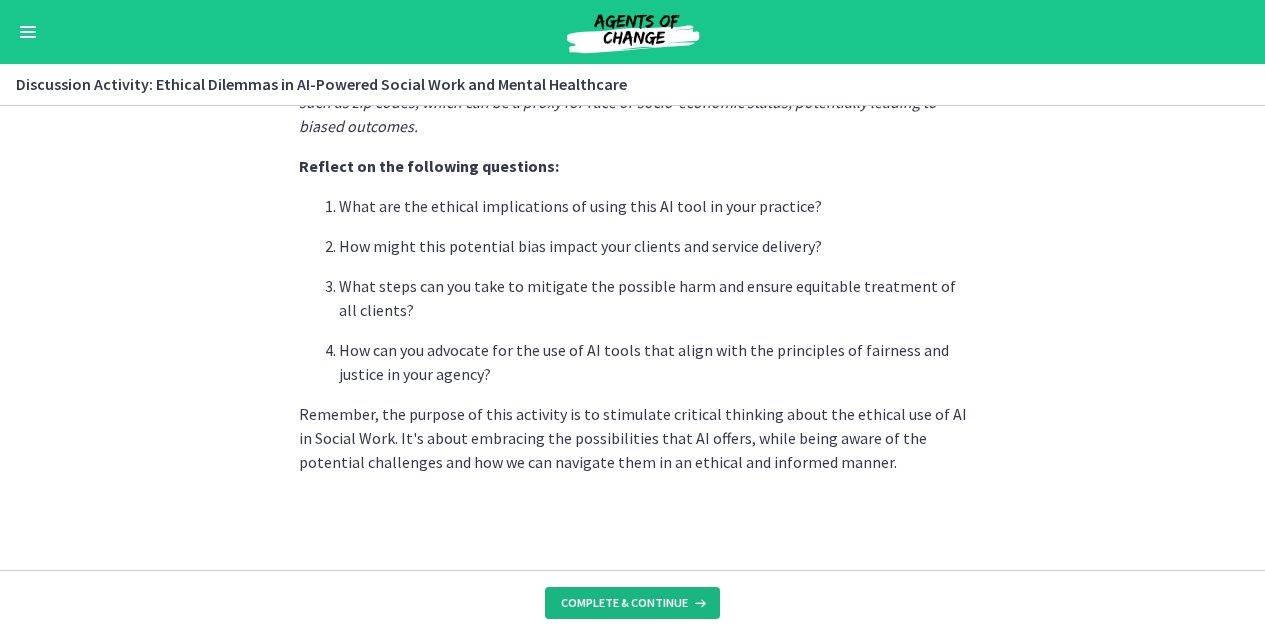 click on "Complete & continue" at bounding box center [624, 603] 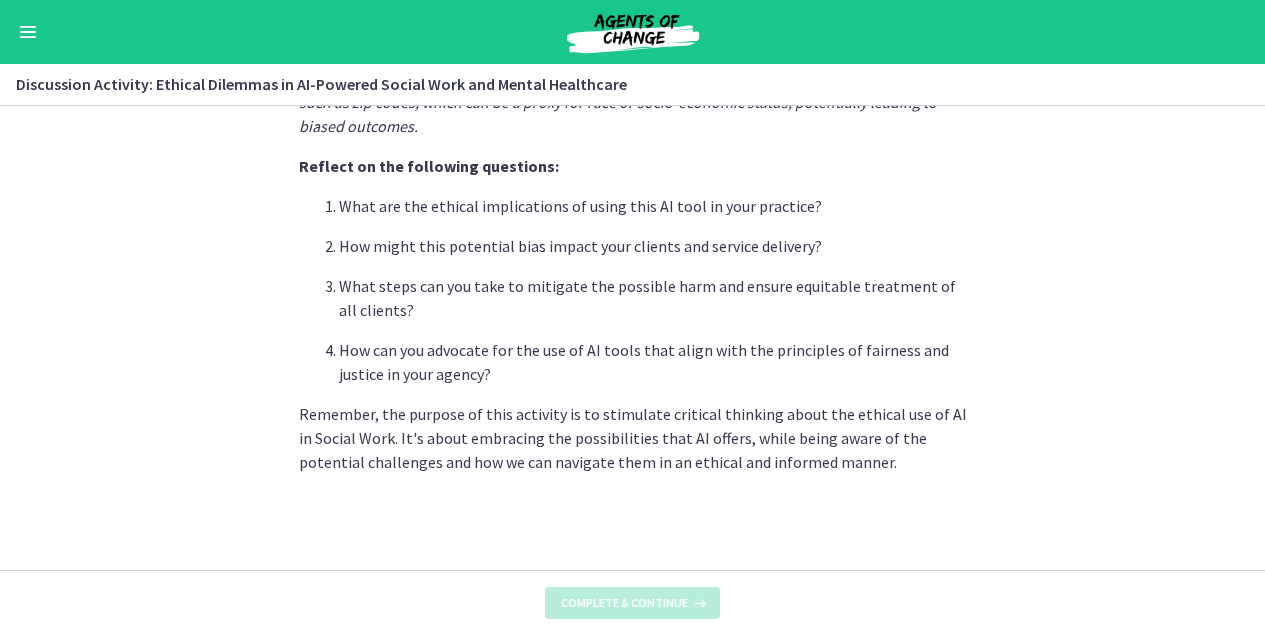 scroll, scrollTop: 641, scrollLeft: 0, axis: vertical 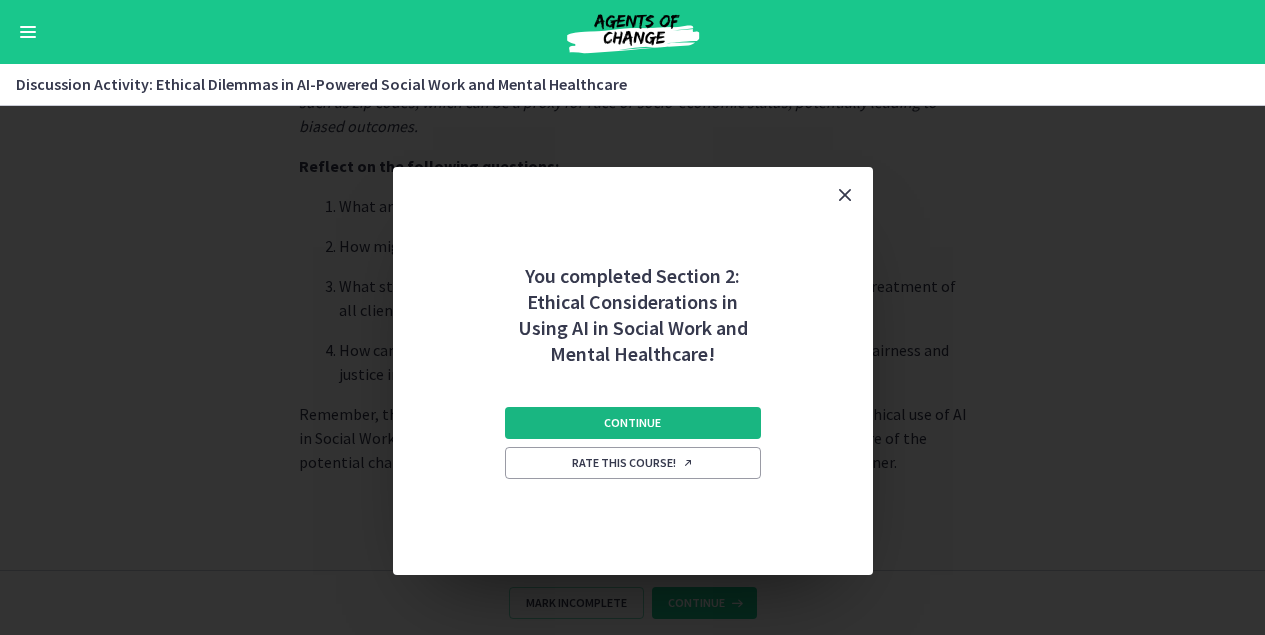 click on "Continue" at bounding box center (633, 423) 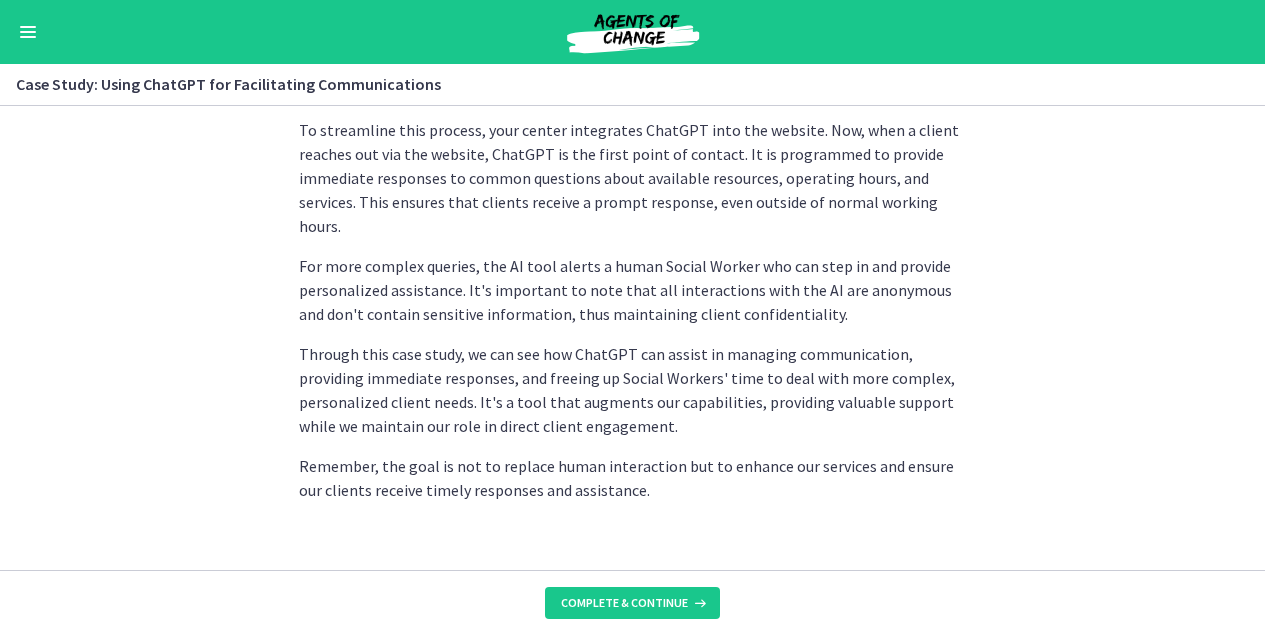 click at bounding box center [28, 32] 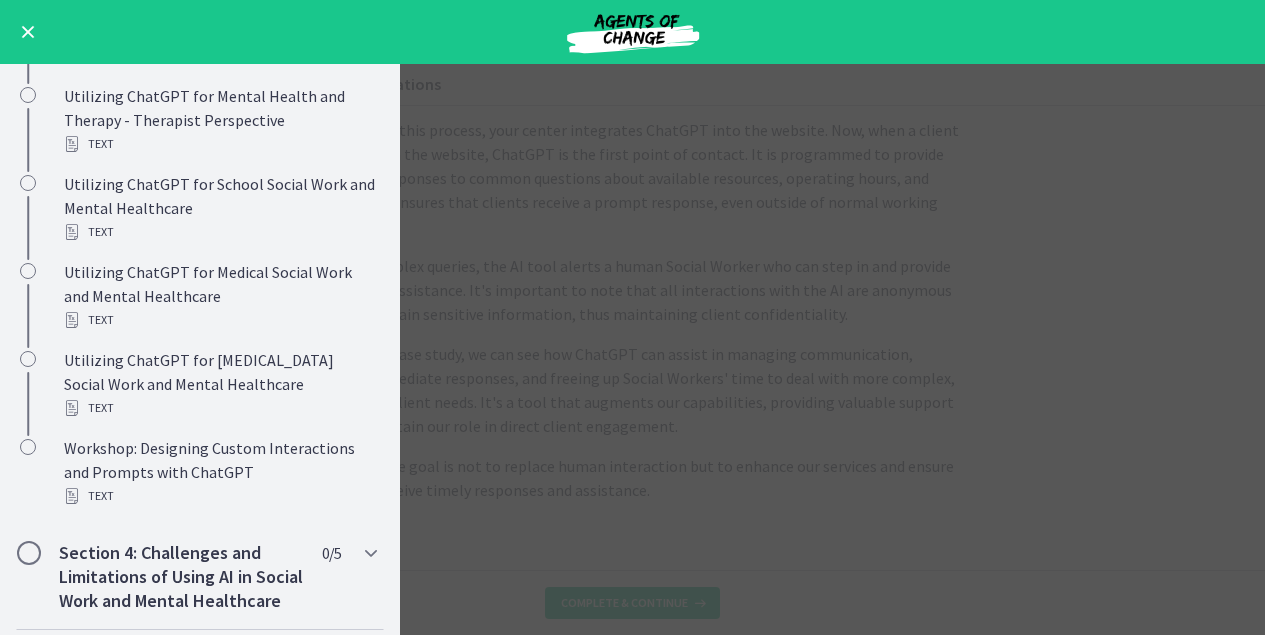 scroll, scrollTop: 428, scrollLeft: 0, axis: vertical 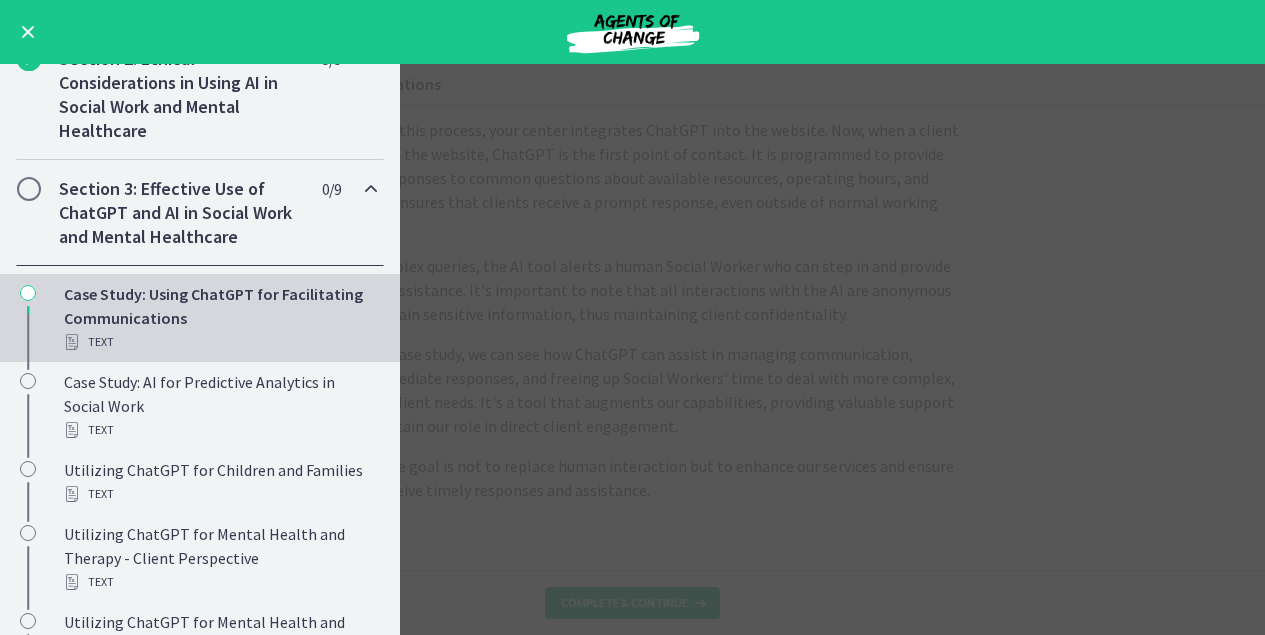 click on "Case Study: Using ChatGPT for Facilitating Communications
Enable fullscreen
ChatGPT can be incredibly helpful in facilitating communication, as it can understand and generate human-like text based on the prompts given to it. Let's examine its use in a hypothetical social work setting:
You're a social worker at a community center and are often contacted by clients through the center's website asking for resources and assistance. However, with the increasing demand, you find it challenging to respond promptly to all inquiries.
Remember, the goal is not to replace human interaction but to enhance our services and ensure our clients receive timely responses and assistance." at bounding box center [632, 349] 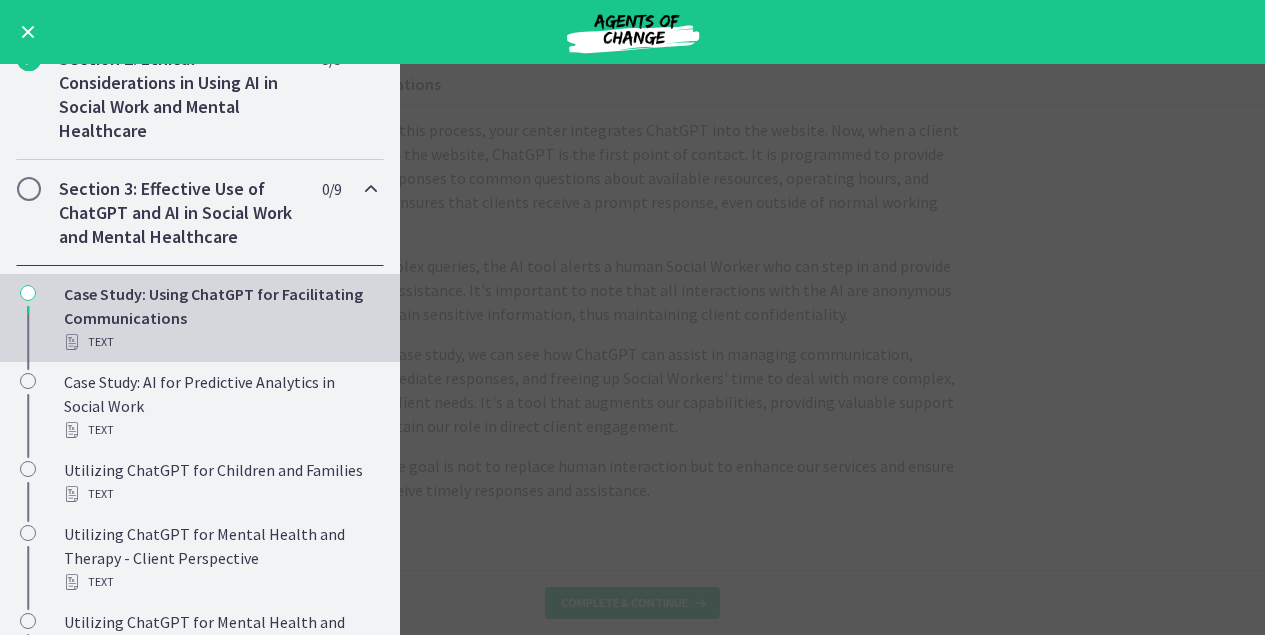 click at bounding box center [28, 32] 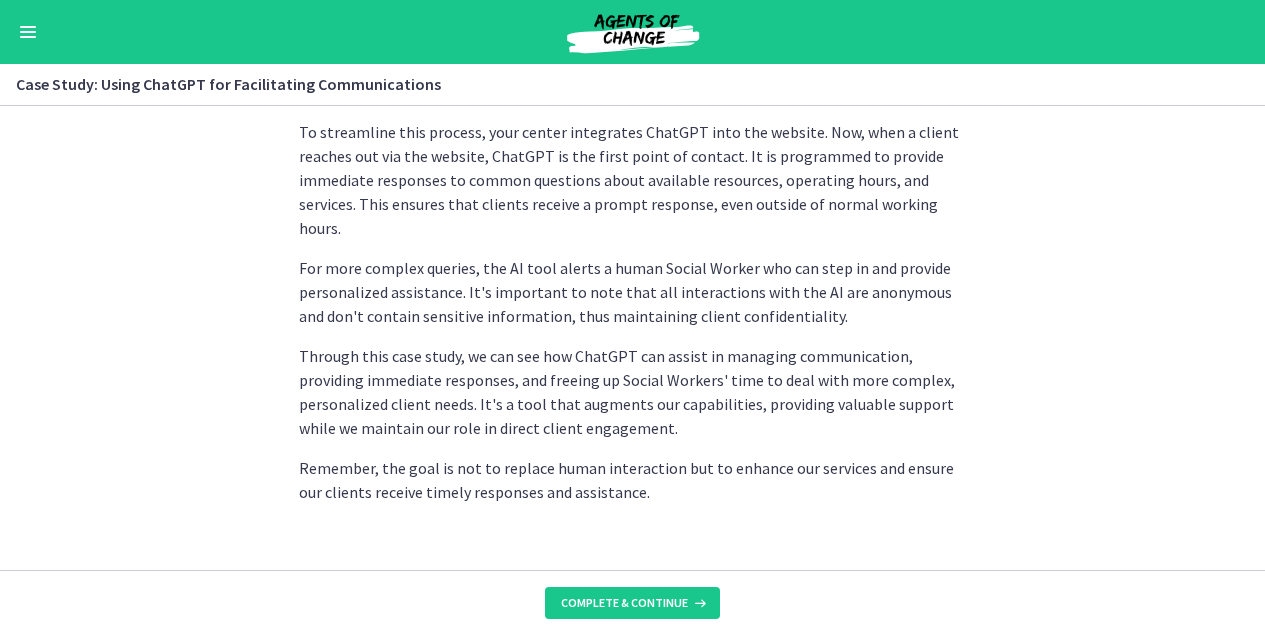 scroll, scrollTop: 646, scrollLeft: 0, axis: vertical 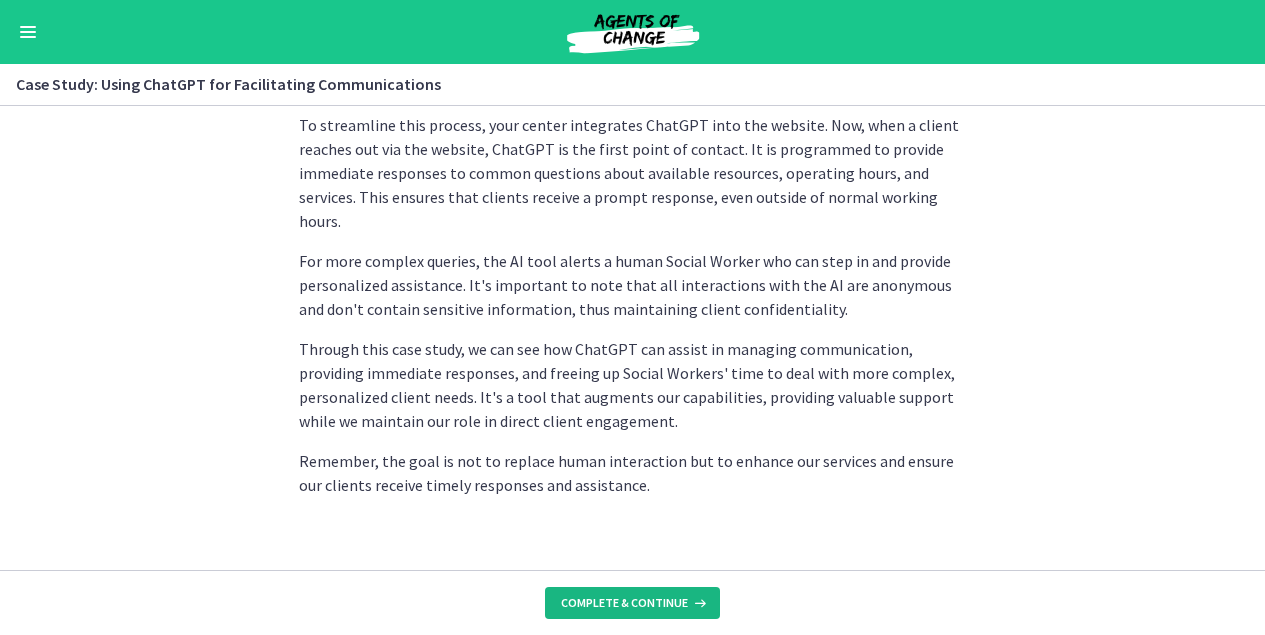 click on "Complete & continue" at bounding box center (624, 603) 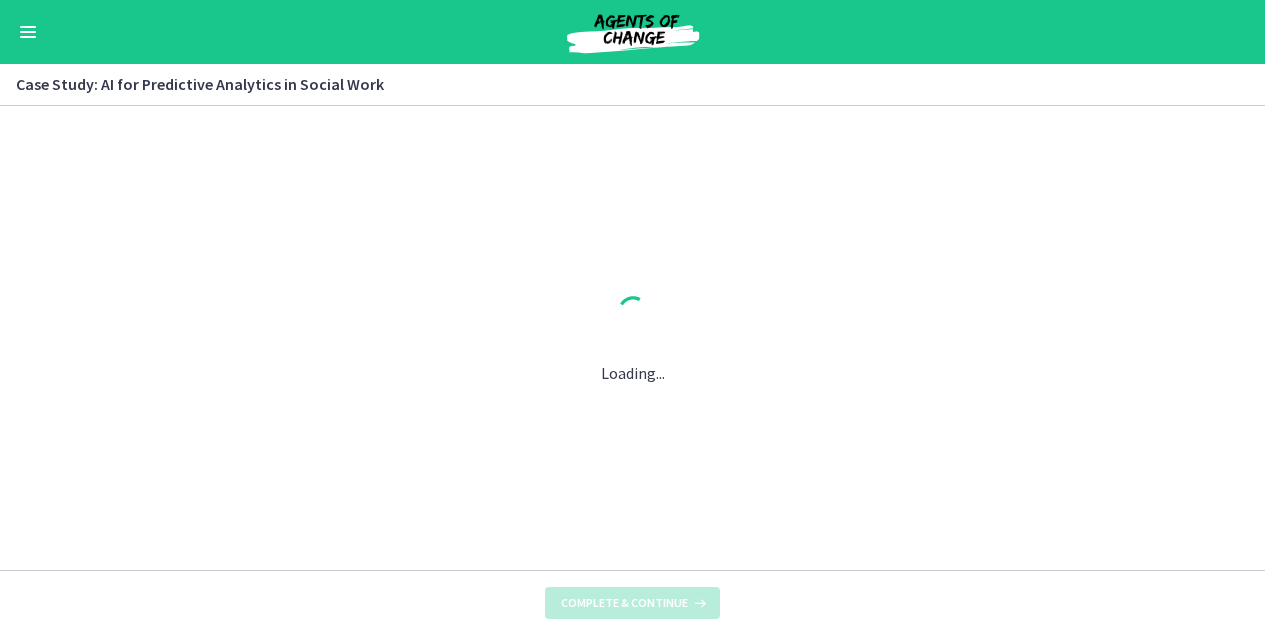 scroll, scrollTop: 0, scrollLeft: 0, axis: both 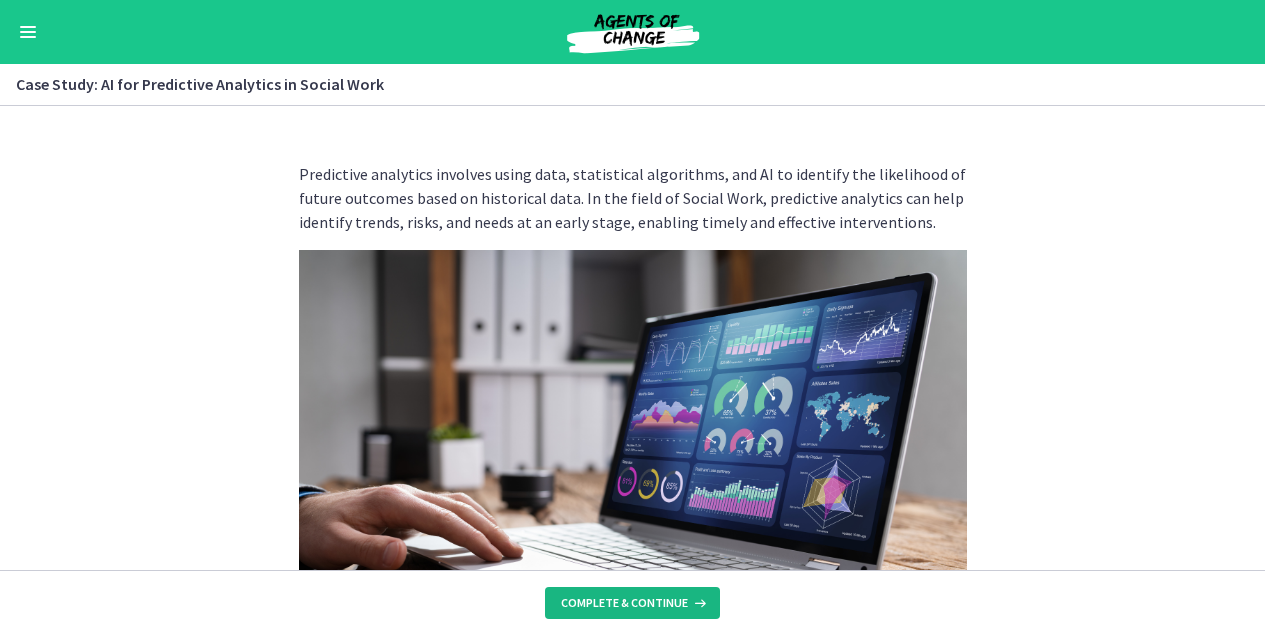 type 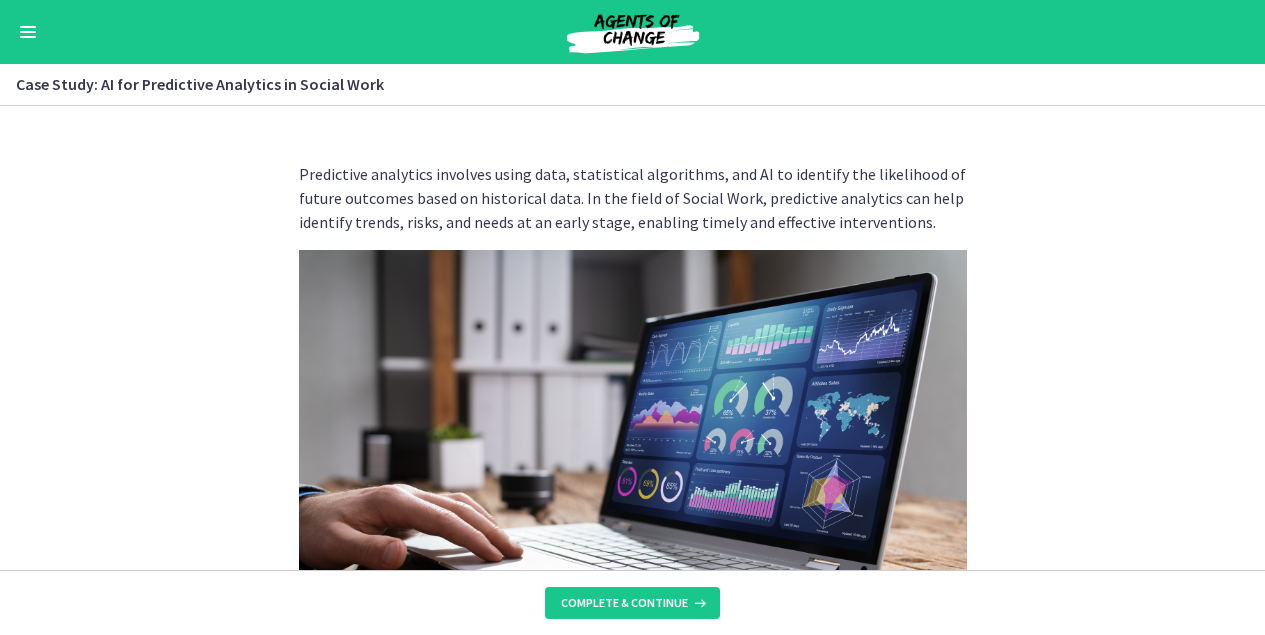 type 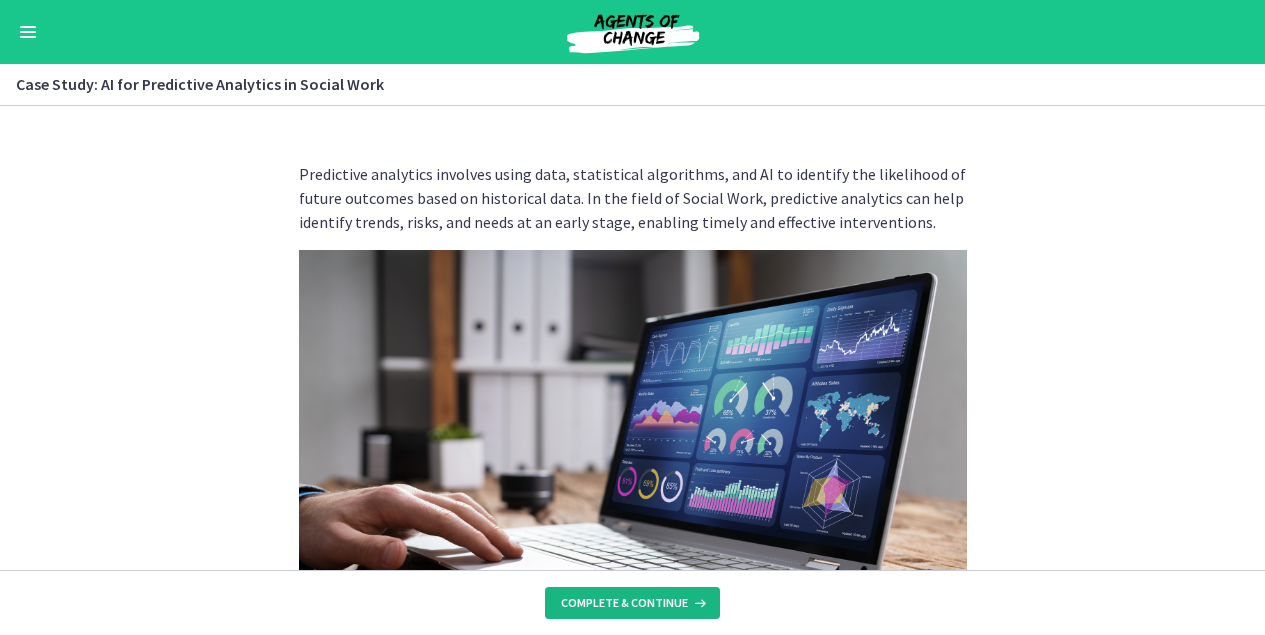 scroll, scrollTop: 1562, scrollLeft: 0, axis: vertical 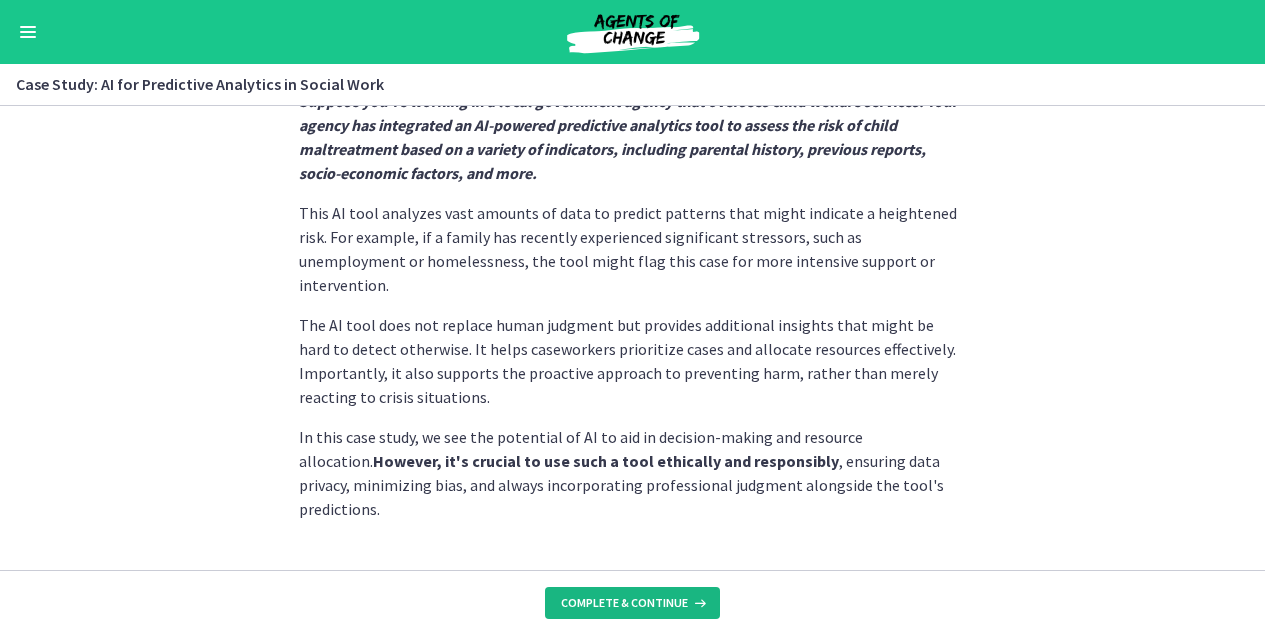 click on "Complete & continue" at bounding box center [624, 603] 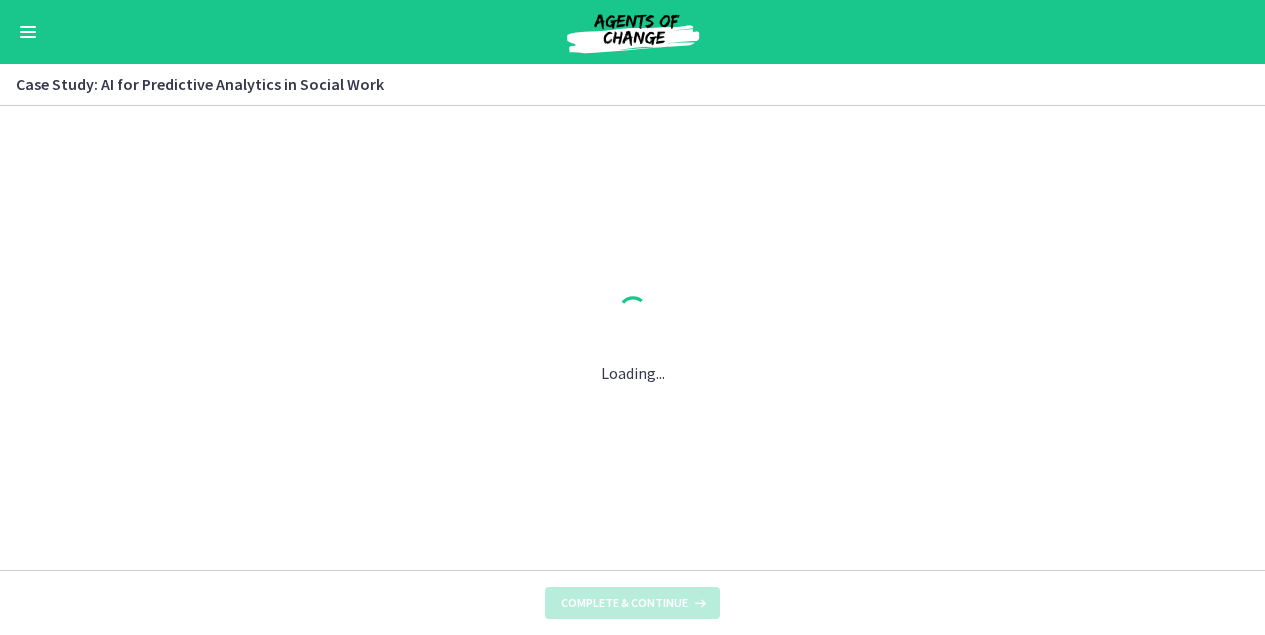 scroll, scrollTop: 0, scrollLeft: 0, axis: both 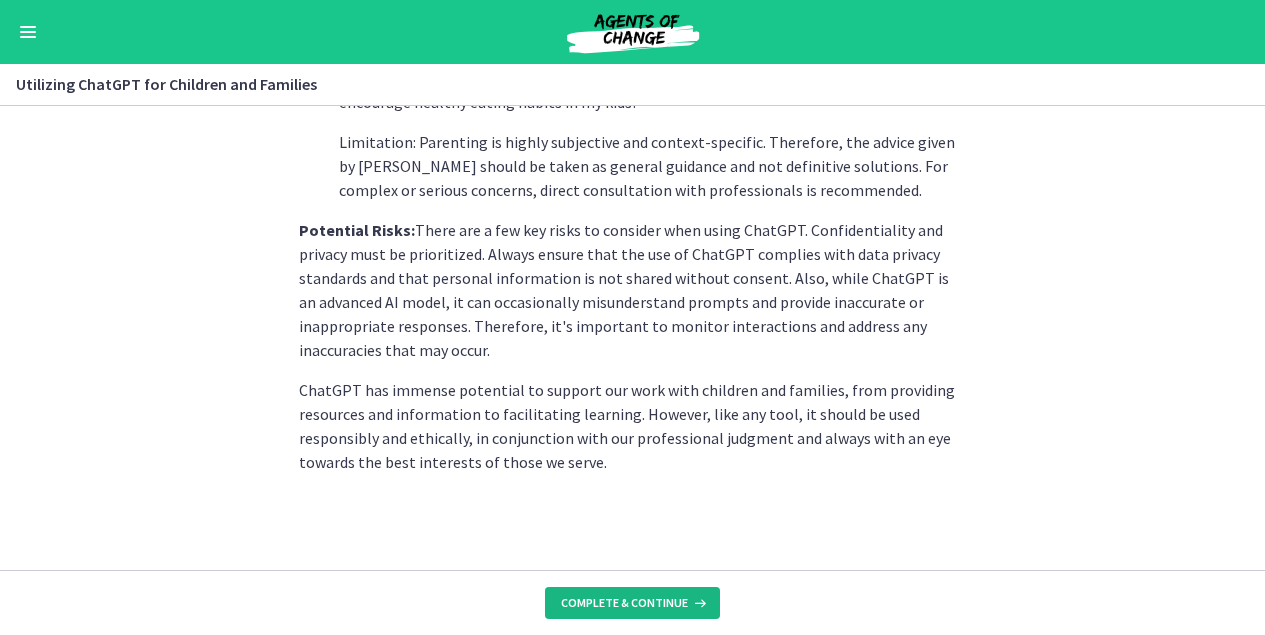 click on "Complete & continue" at bounding box center [632, 603] 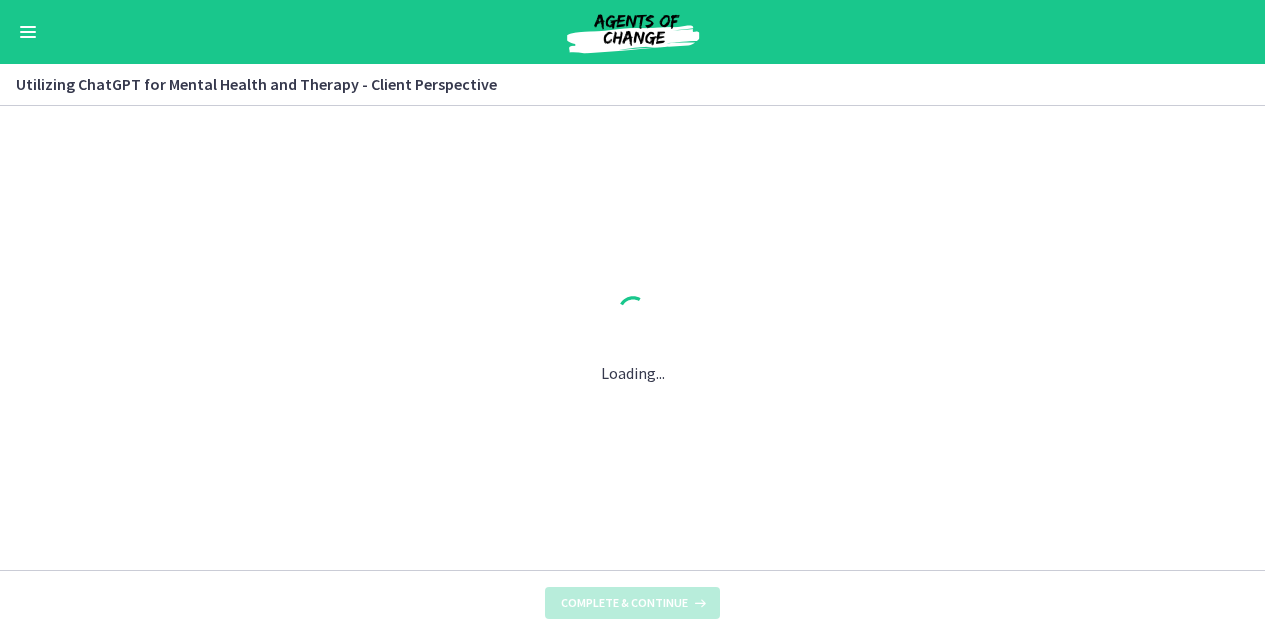 scroll, scrollTop: 0, scrollLeft: 0, axis: both 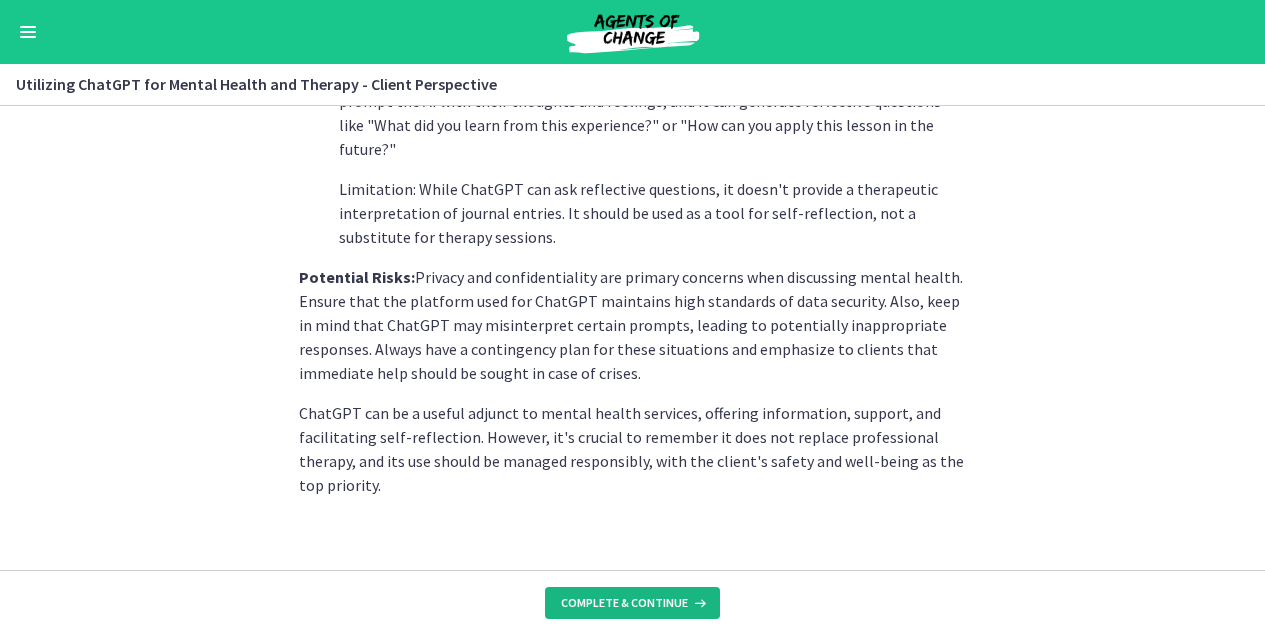 click on "Complete & continue" at bounding box center [624, 603] 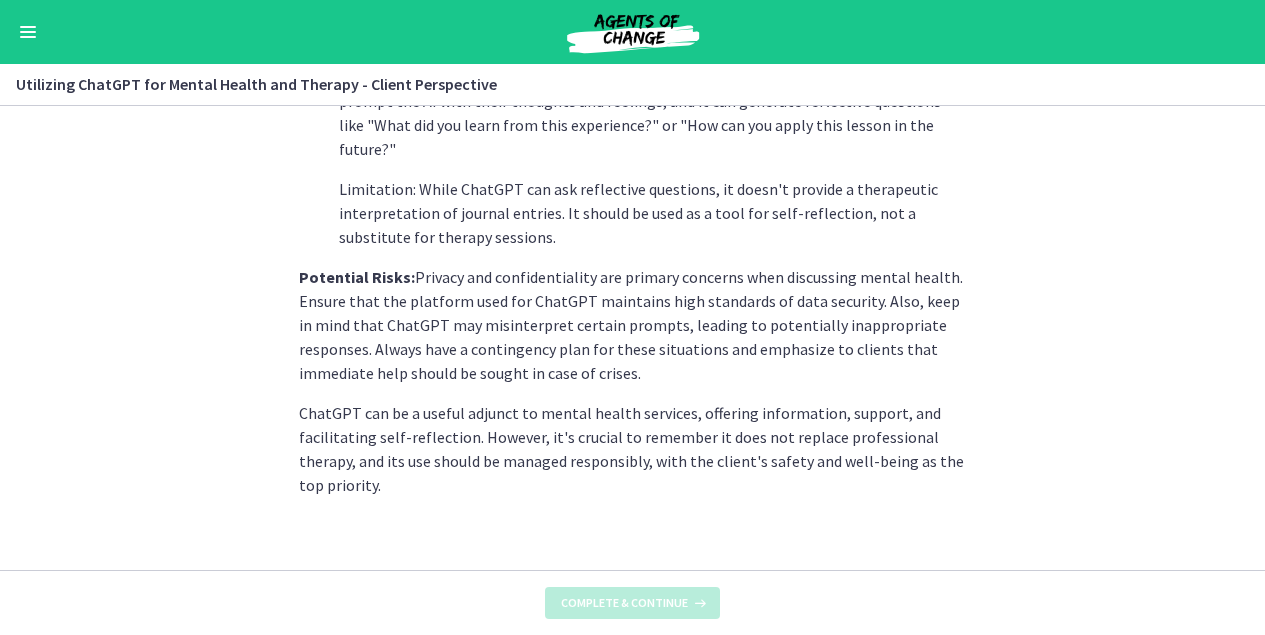 scroll, scrollTop: 0, scrollLeft: 0, axis: both 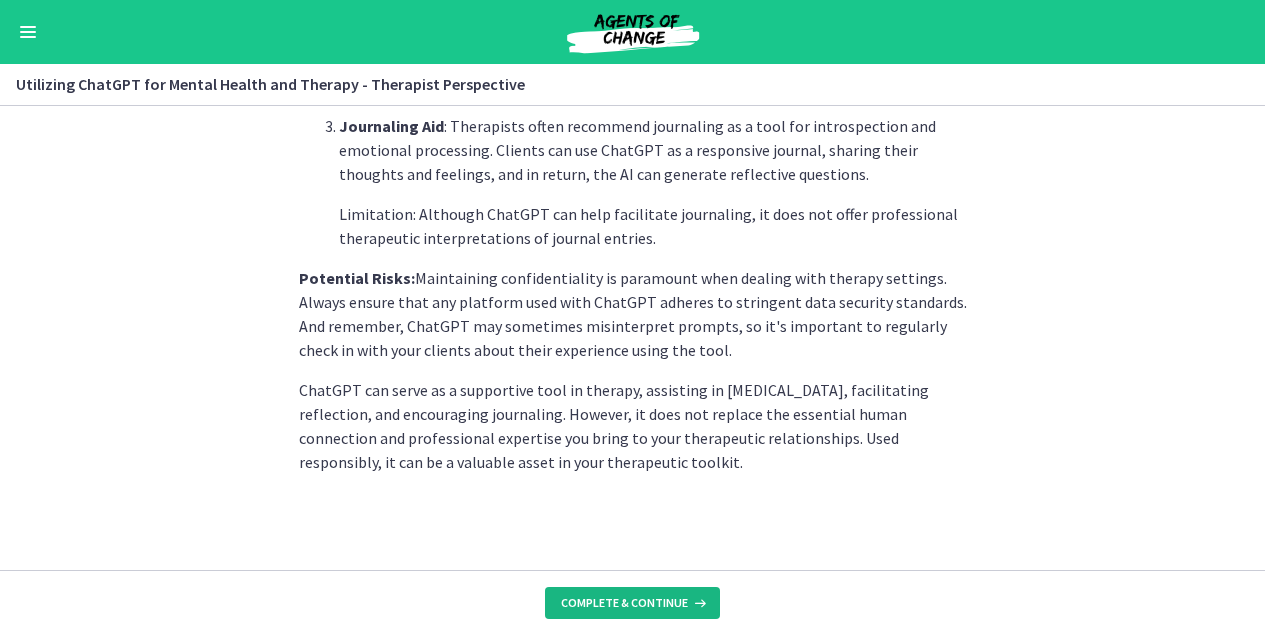 click on "Complete & continue" at bounding box center [624, 603] 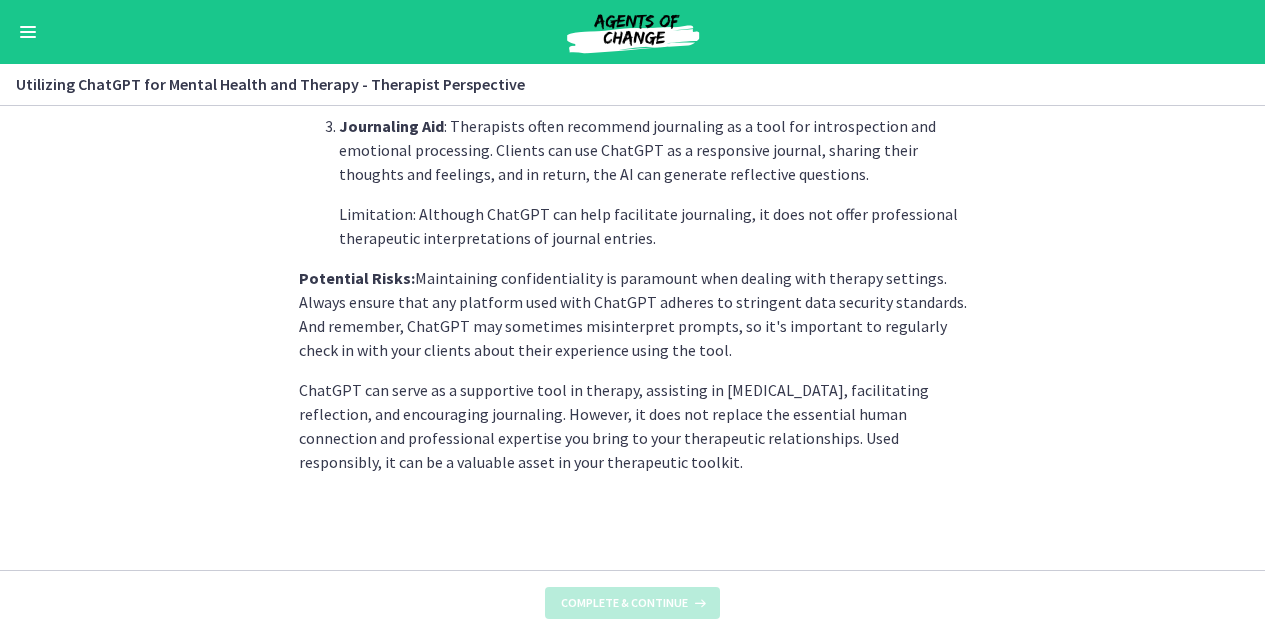 scroll, scrollTop: 0, scrollLeft: 0, axis: both 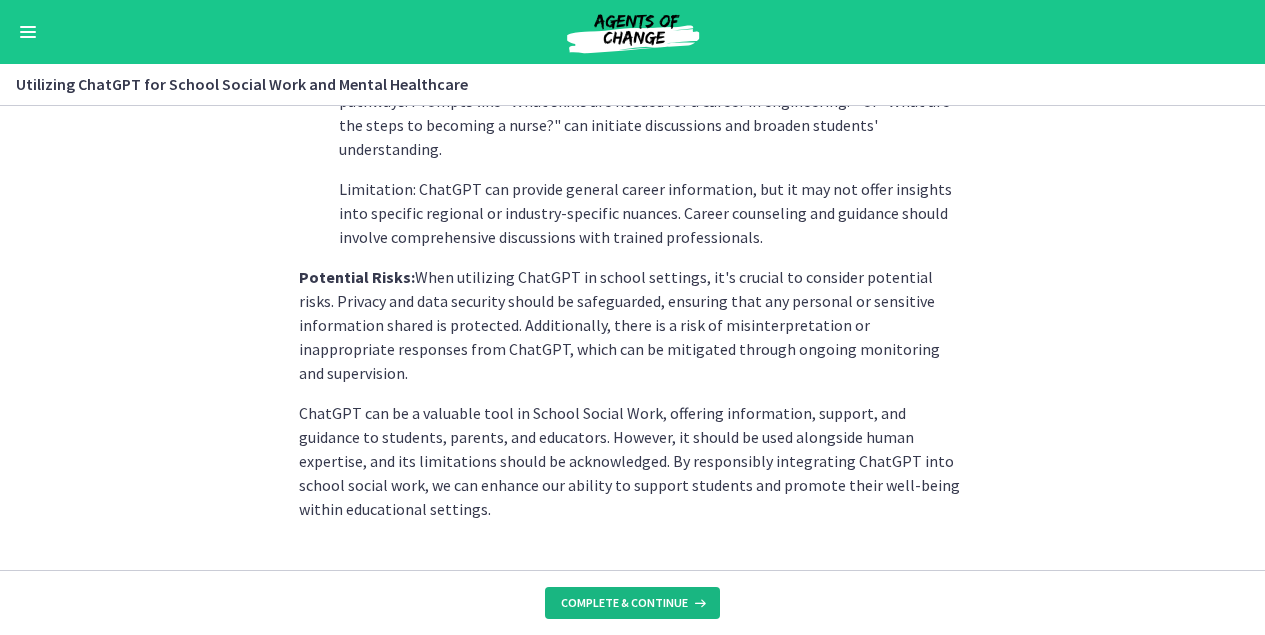 click on "Complete & continue" at bounding box center (624, 603) 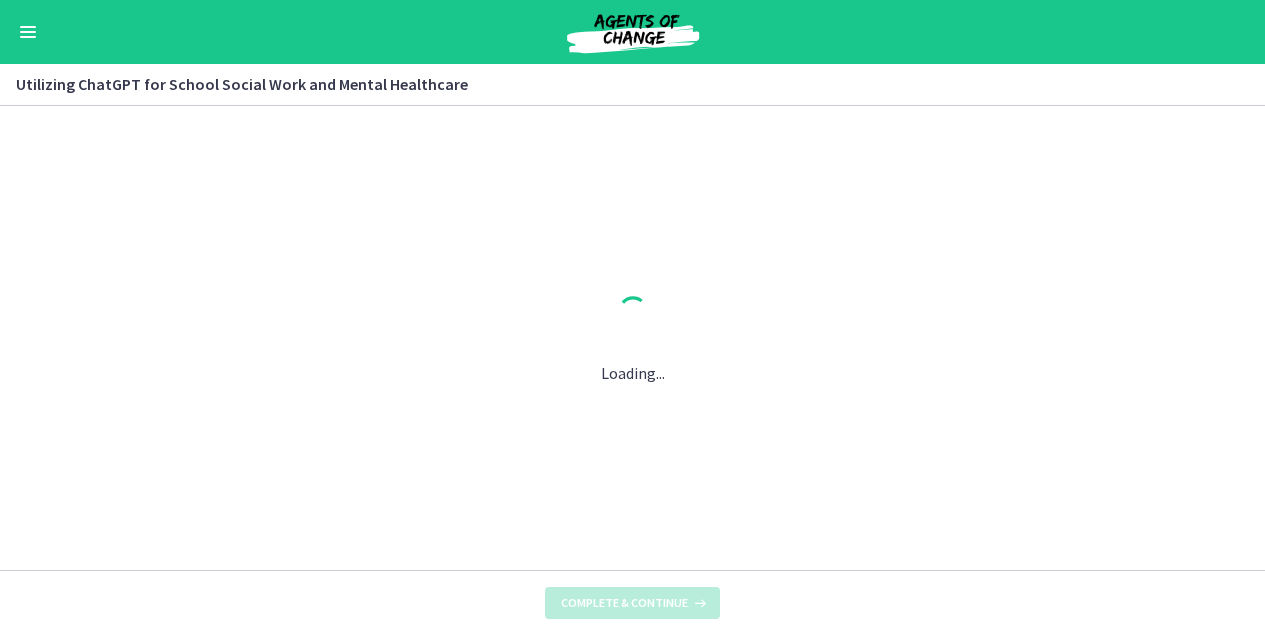 scroll, scrollTop: 0, scrollLeft: 0, axis: both 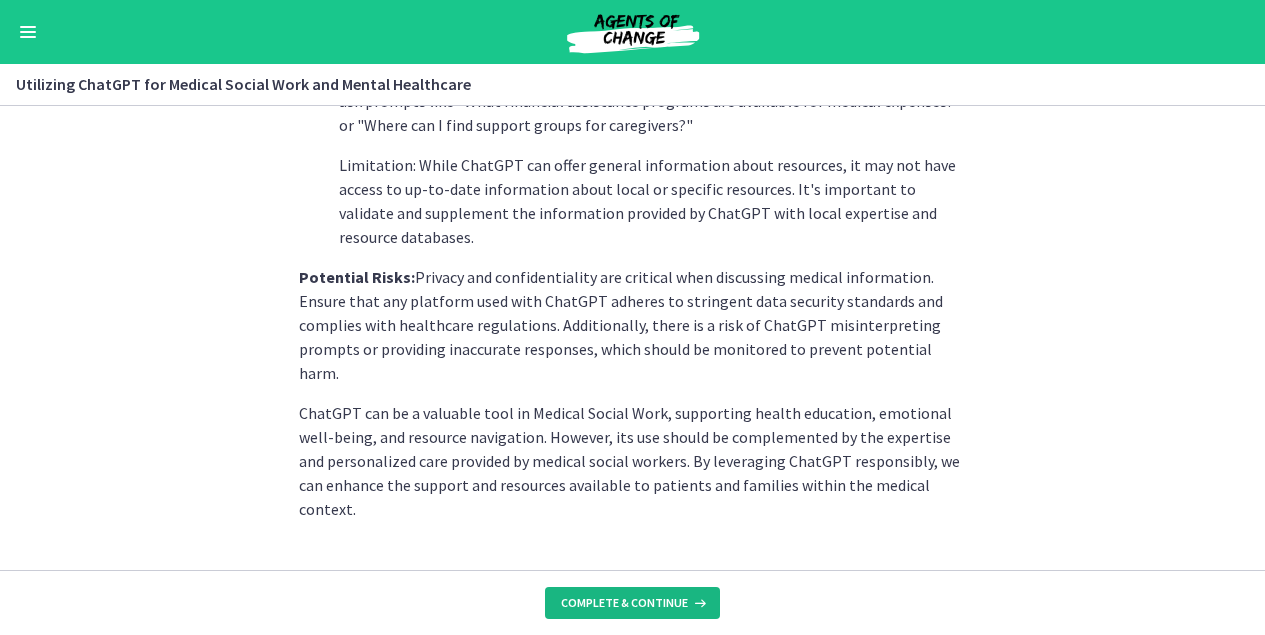 click on "Complete & continue" at bounding box center [624, 603] 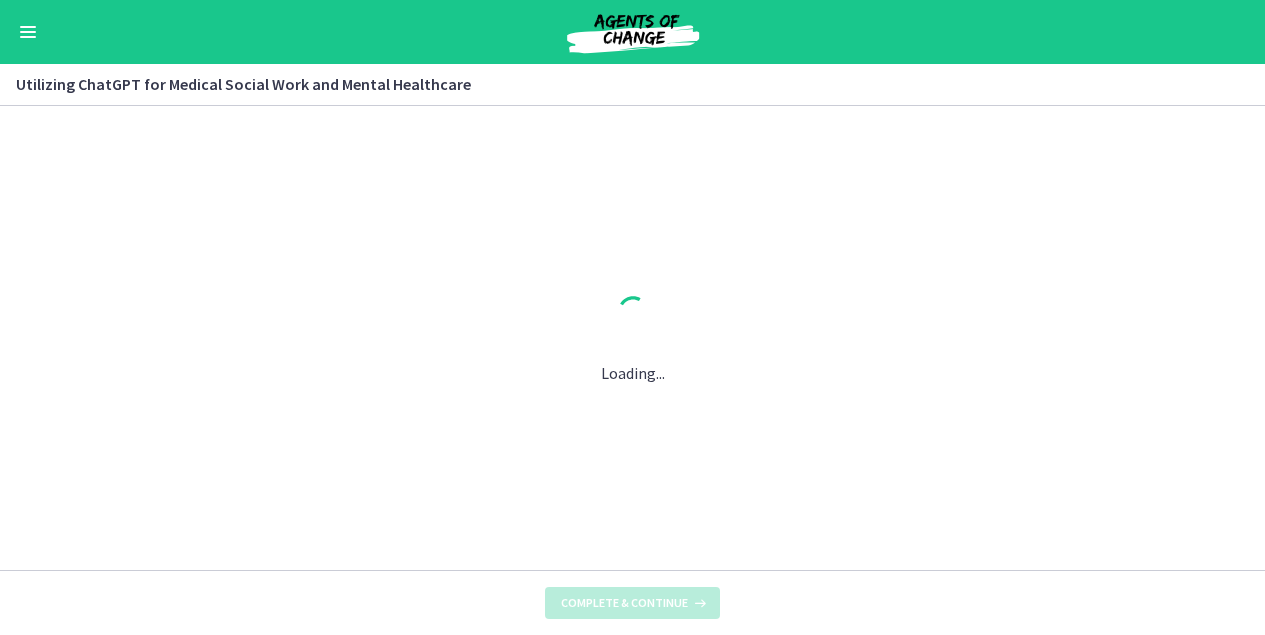 scroll, scrollTop: 0, scrollLeft: 0, axis: both 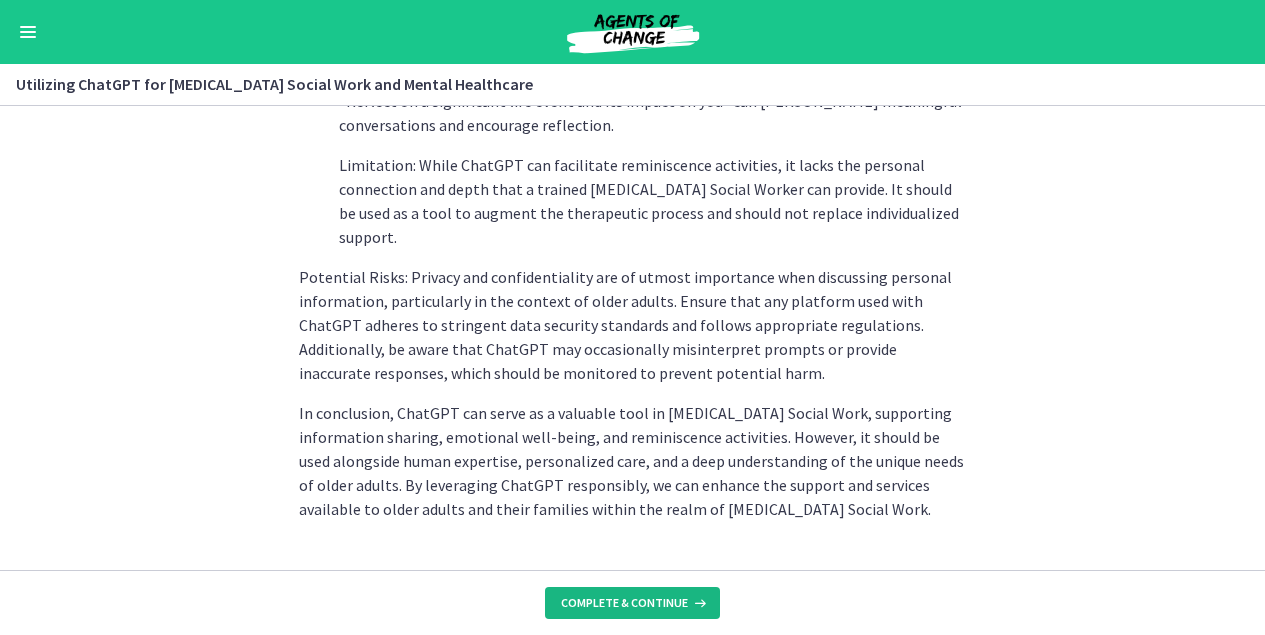 click on "Complete & continue" at bounding box center [624, 603] 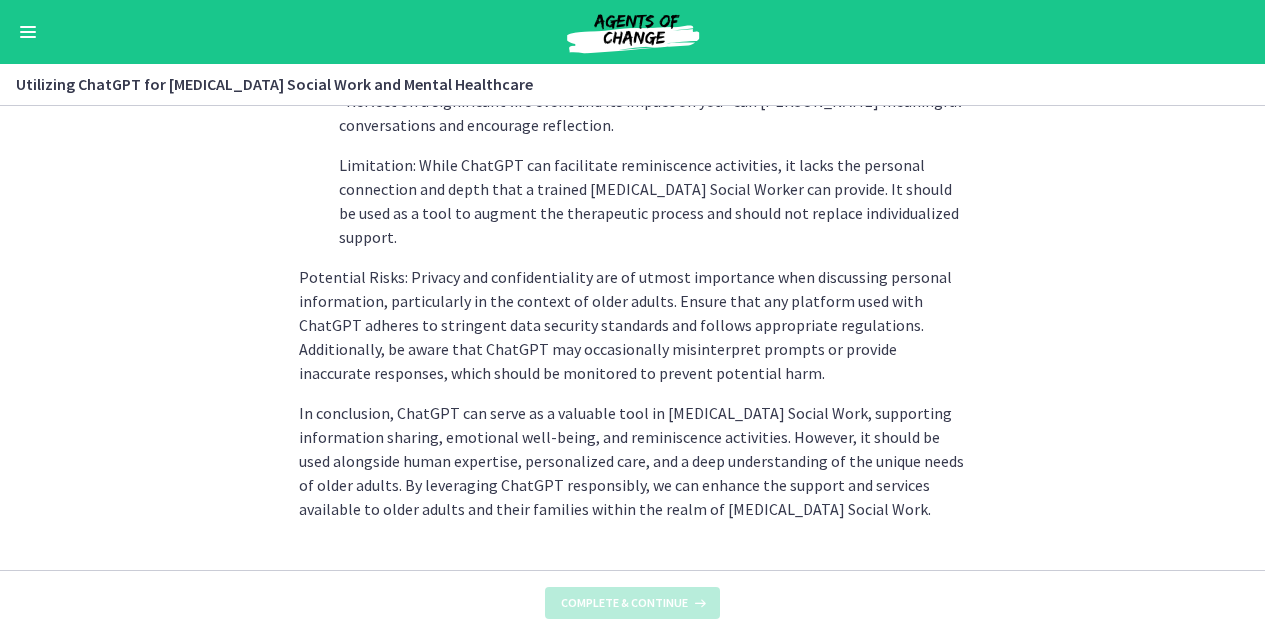 scroll, scrollTop: 0, scrollLeft: 0, axis: both 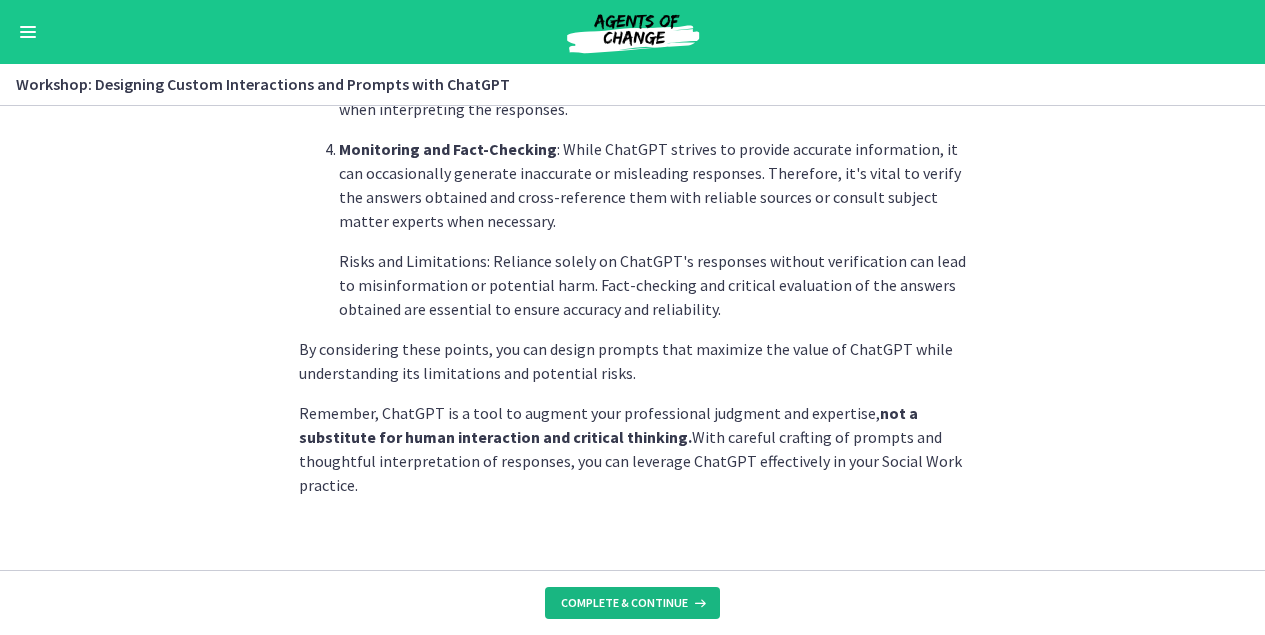 click on "Complete & continue" at bounding box center (624, 603) 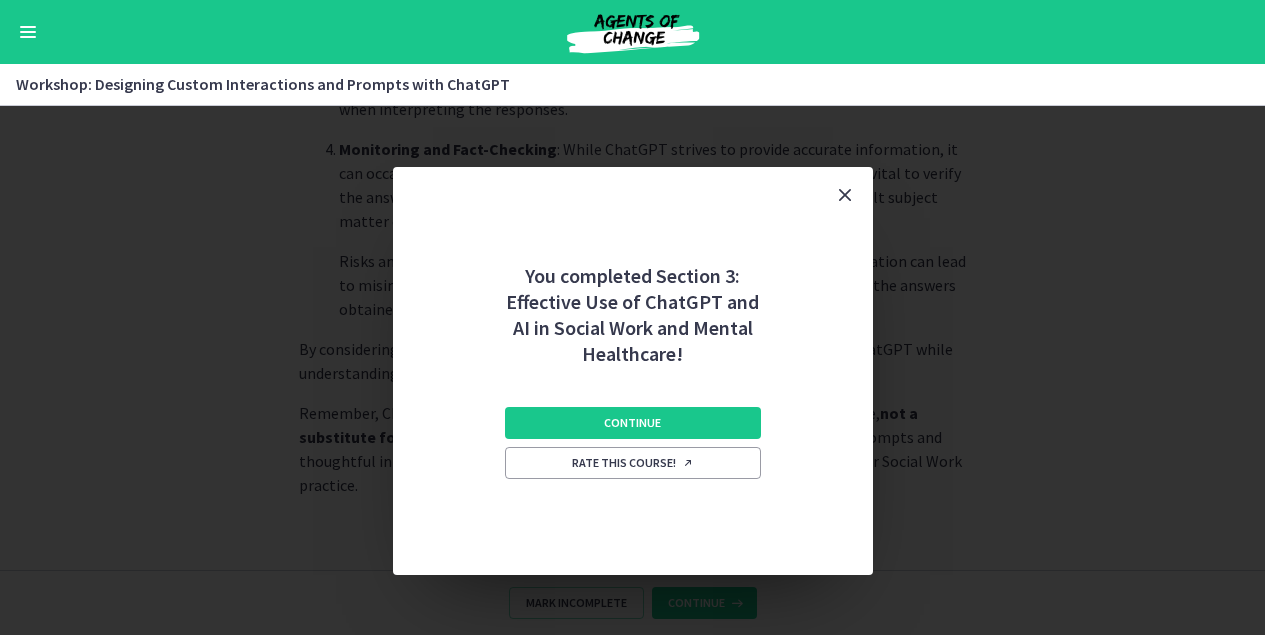 scroll, scrollTop: 1217, scrollLeft: 0, axis: vertical 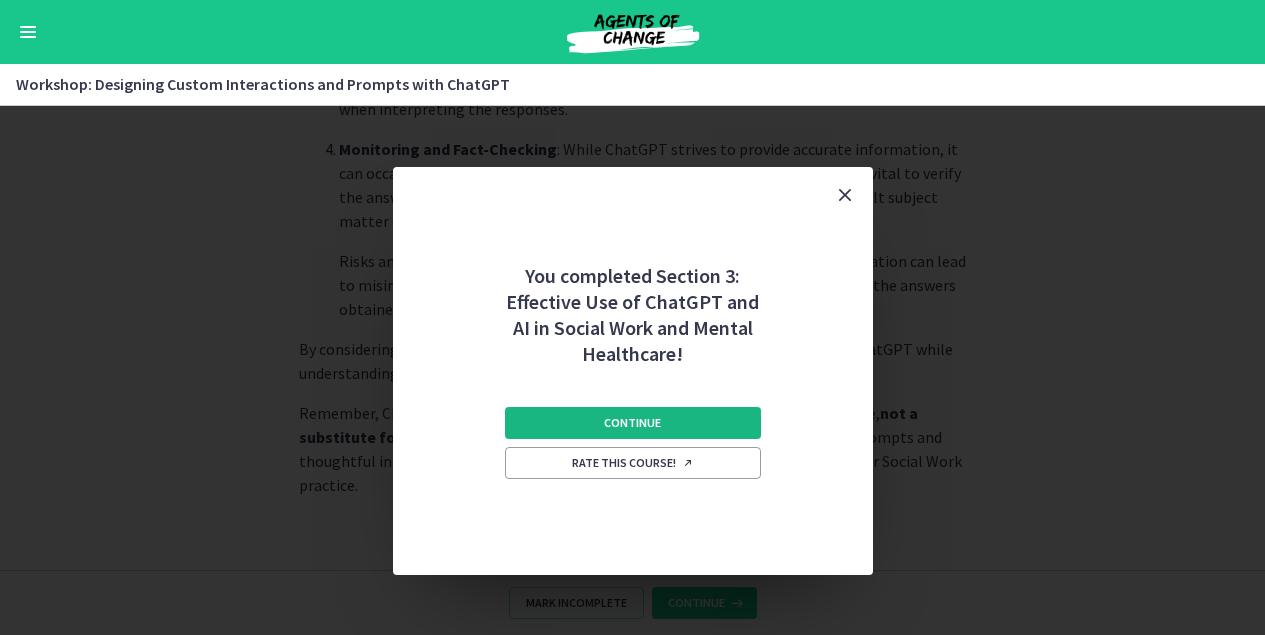 click on "Continue" at bounding box center (633, 423) 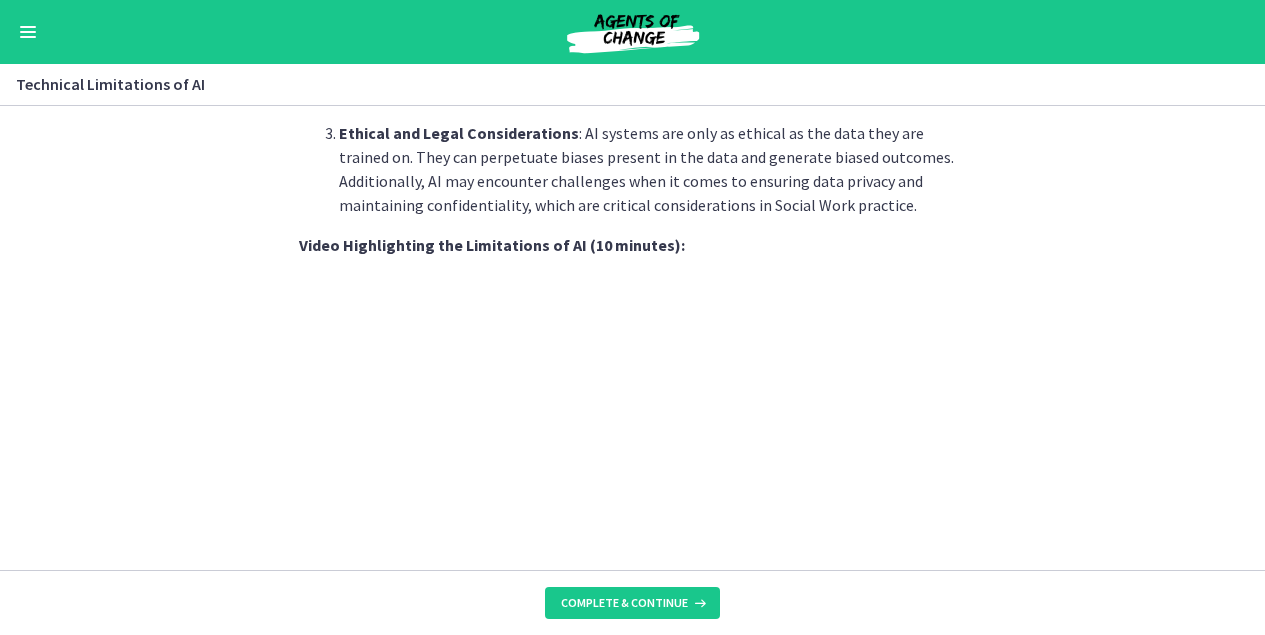 scroll, scrollTop: 1210, scrollLeft: 0, axis: vertical 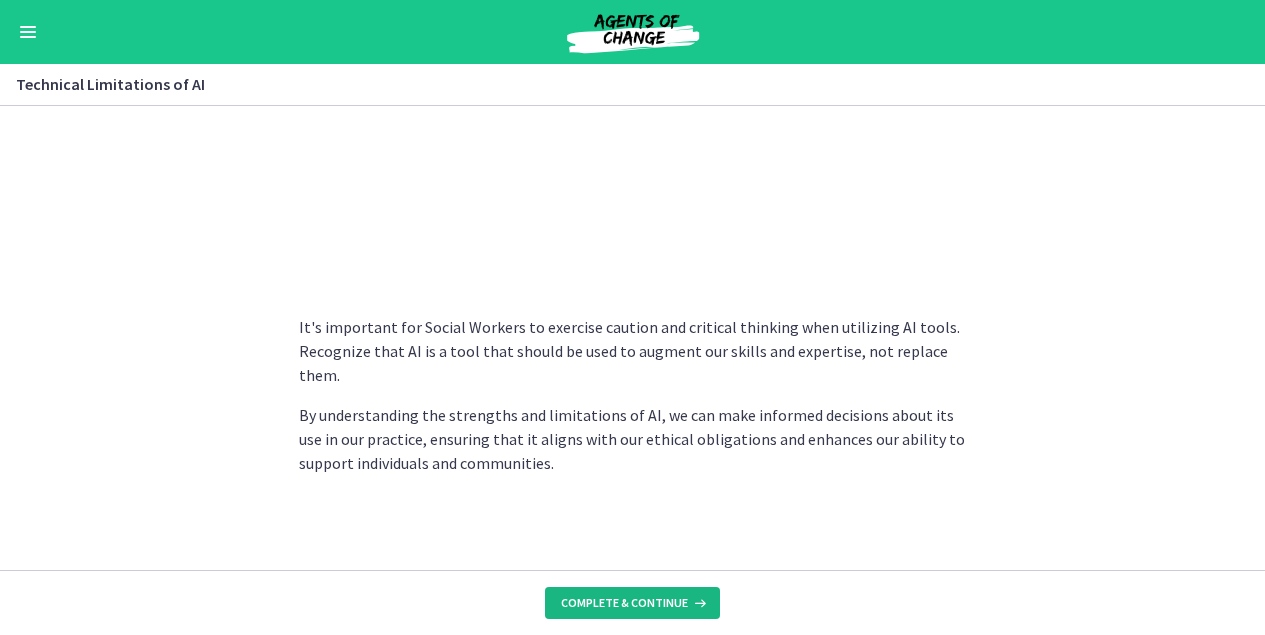 click on "Complete & continue" at bounding box center [624, 603] 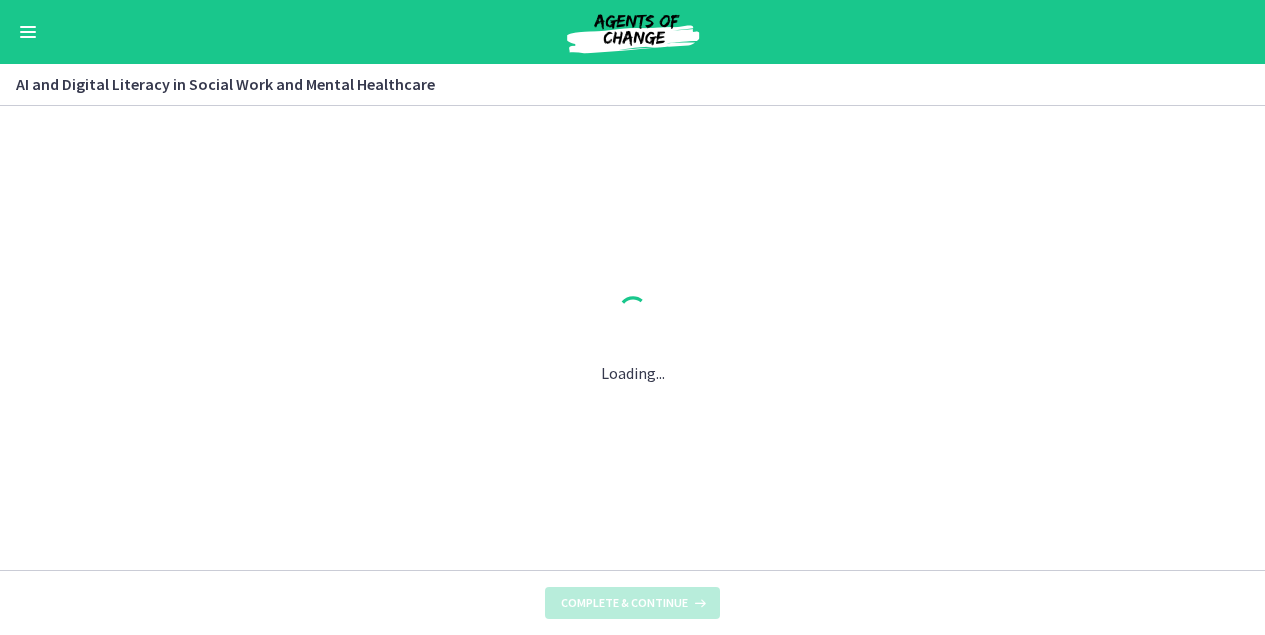 scroll, scrollTop: 0, scrollLeft: 0, axis: both 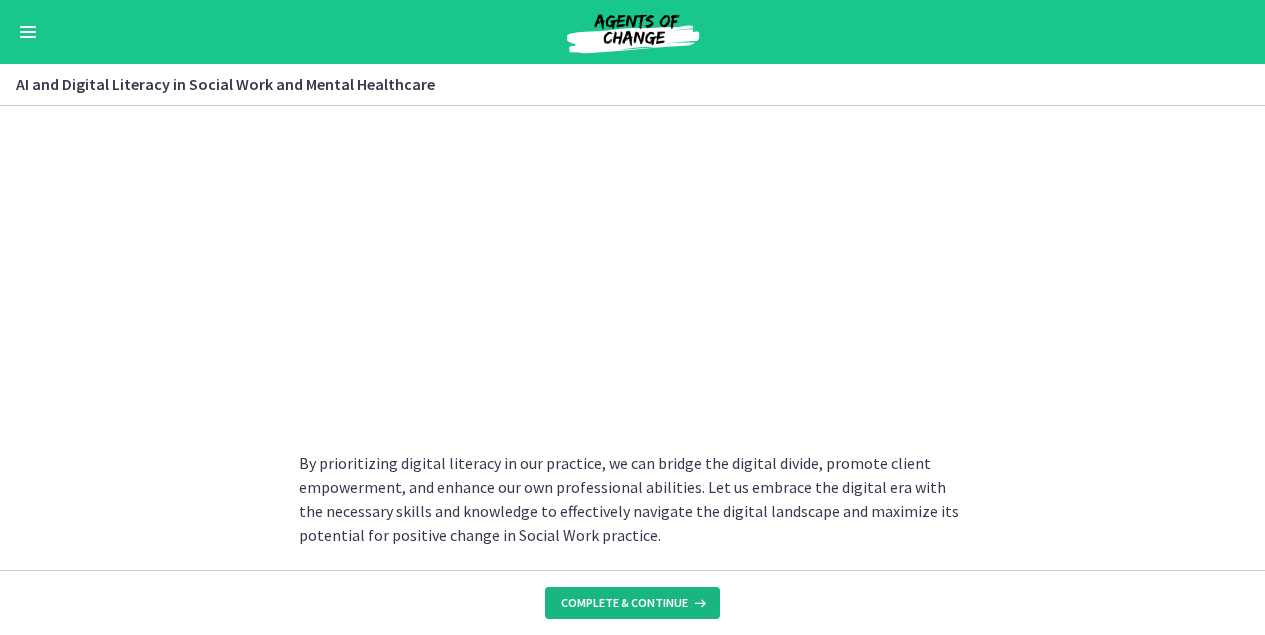 click on "Complete & continue" at bounding box center [624, 603] 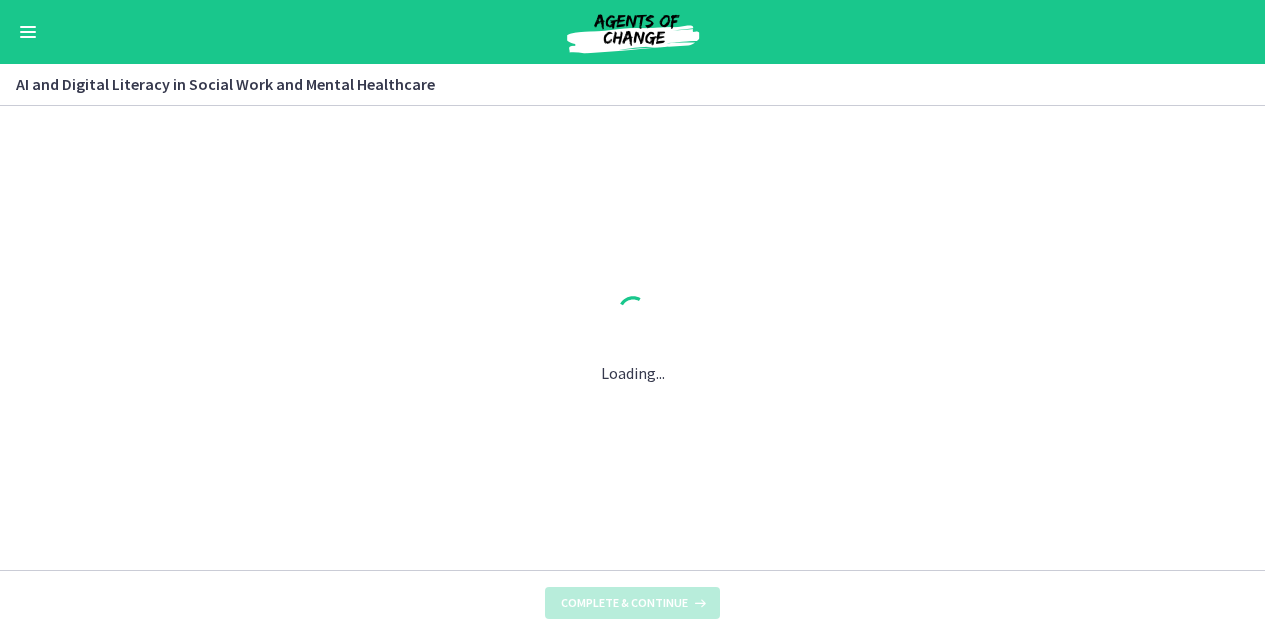 scroll, scrollTop: 0, scrollLeft: 0, axis: both 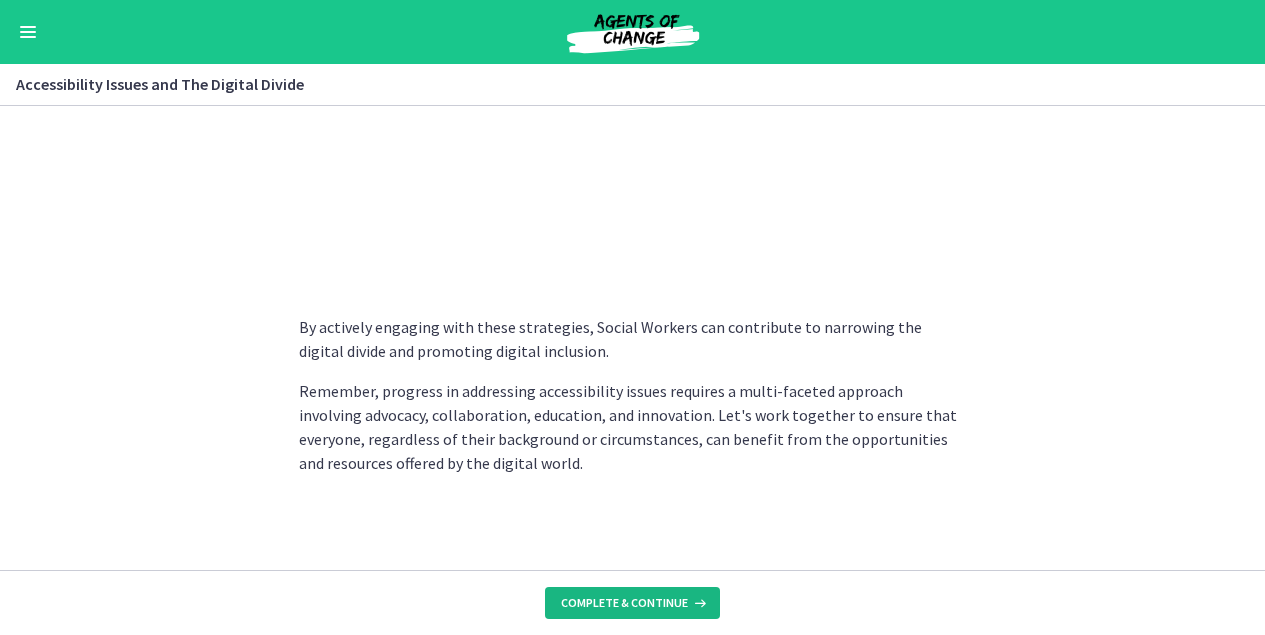 click on "Complete & continue" at bounding box center [624, 603] 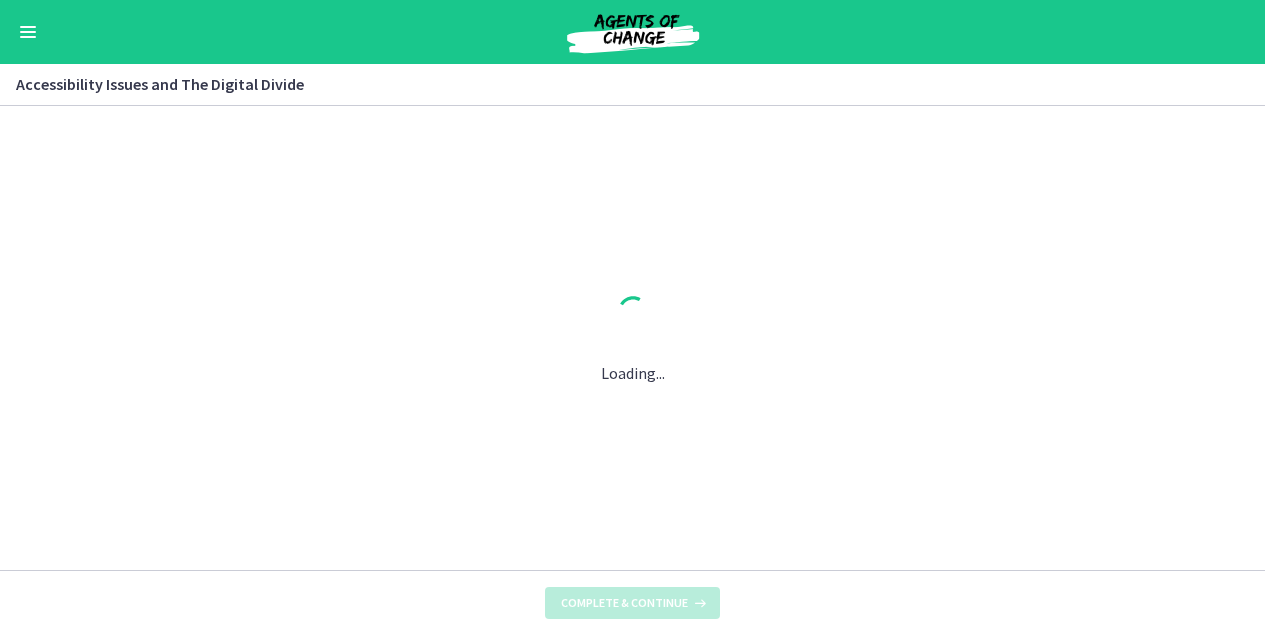 scroll, scrollTop: 0, scrollLeft: 0, axis: both 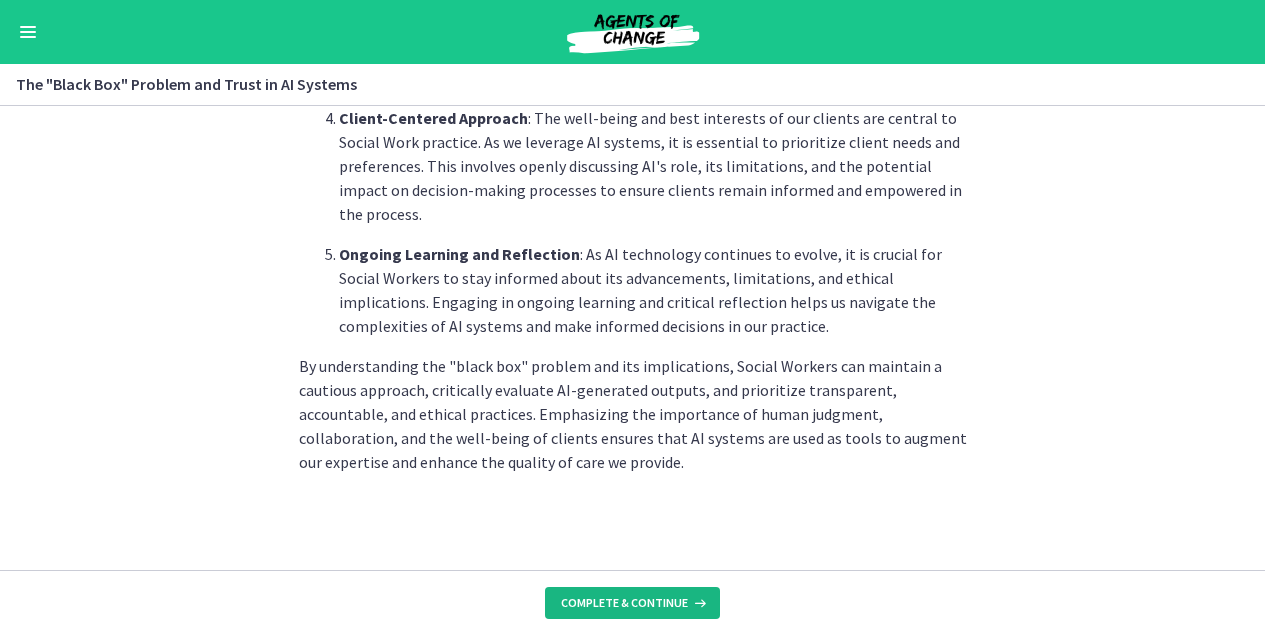 click on "Complete & continue" at bounding box center (624, 603) 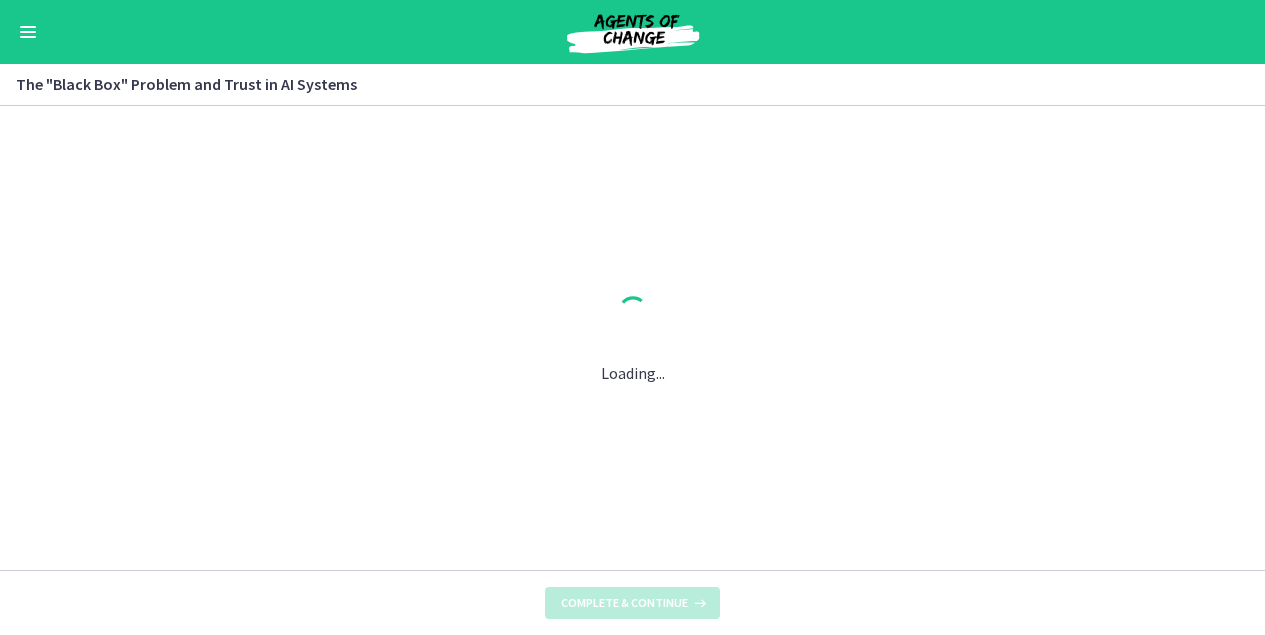 scroll, scrollTop: 0, scrollLeft: 0, axis: both 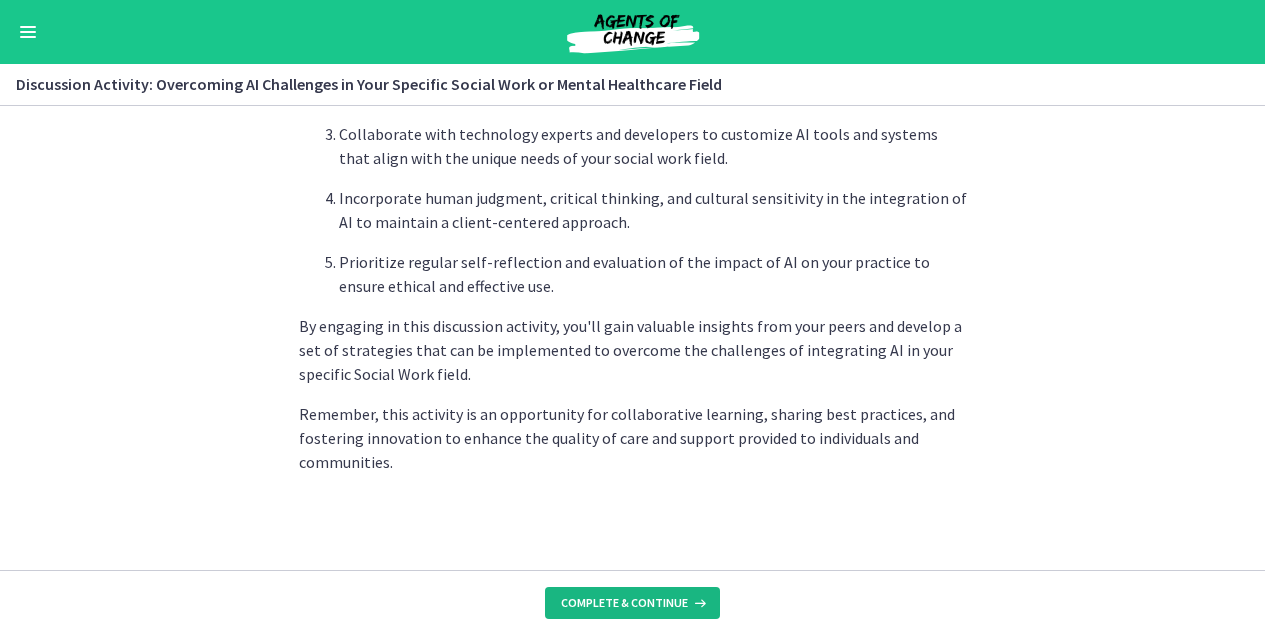 click on "Complete & continue" at bounding box center [624, 603] 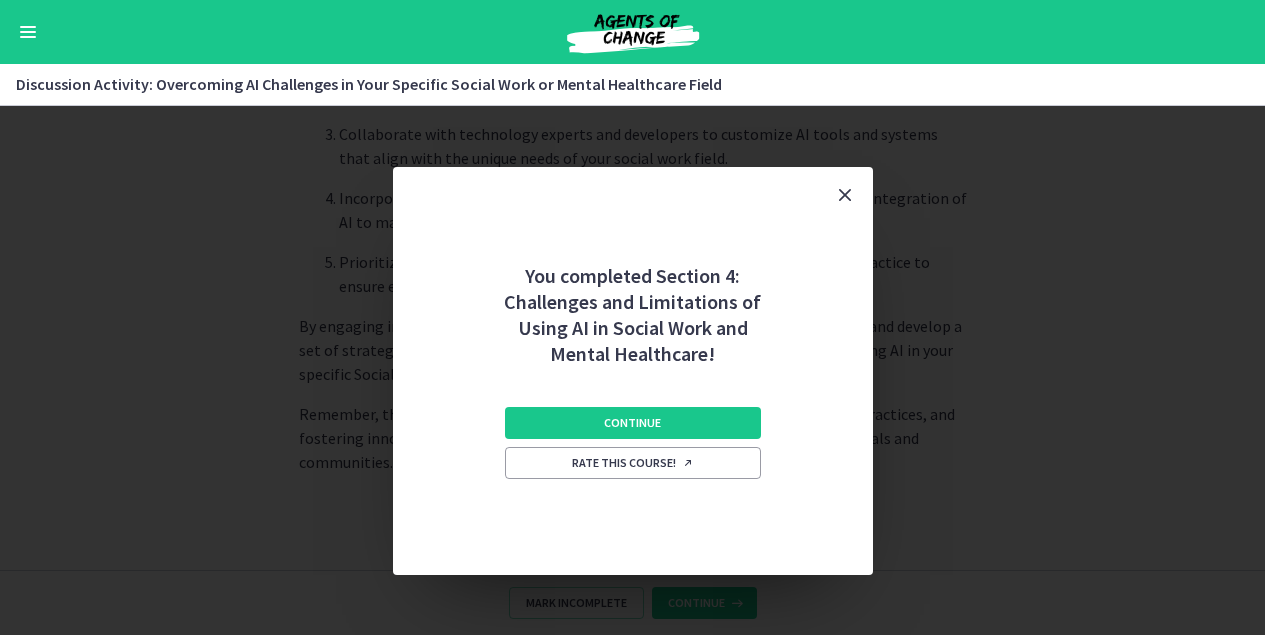scroll, scrollTop: 1361, scrollLeft: 0, axis: vertical 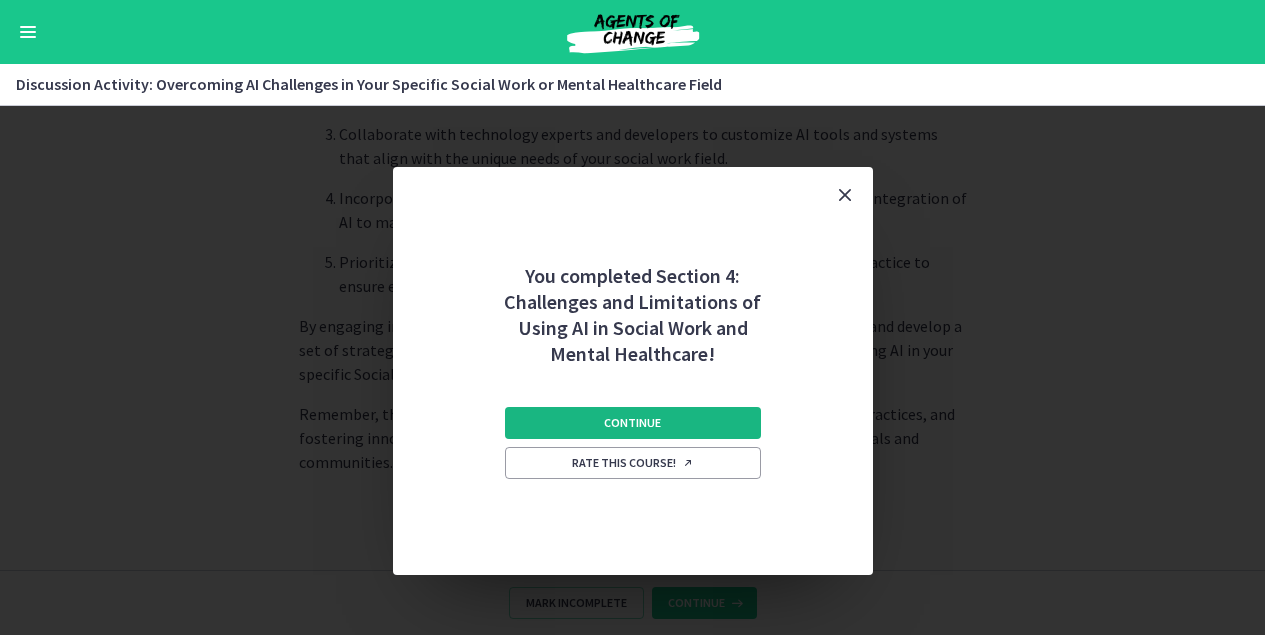 click on "Continue" at bounding box center [633, 423] 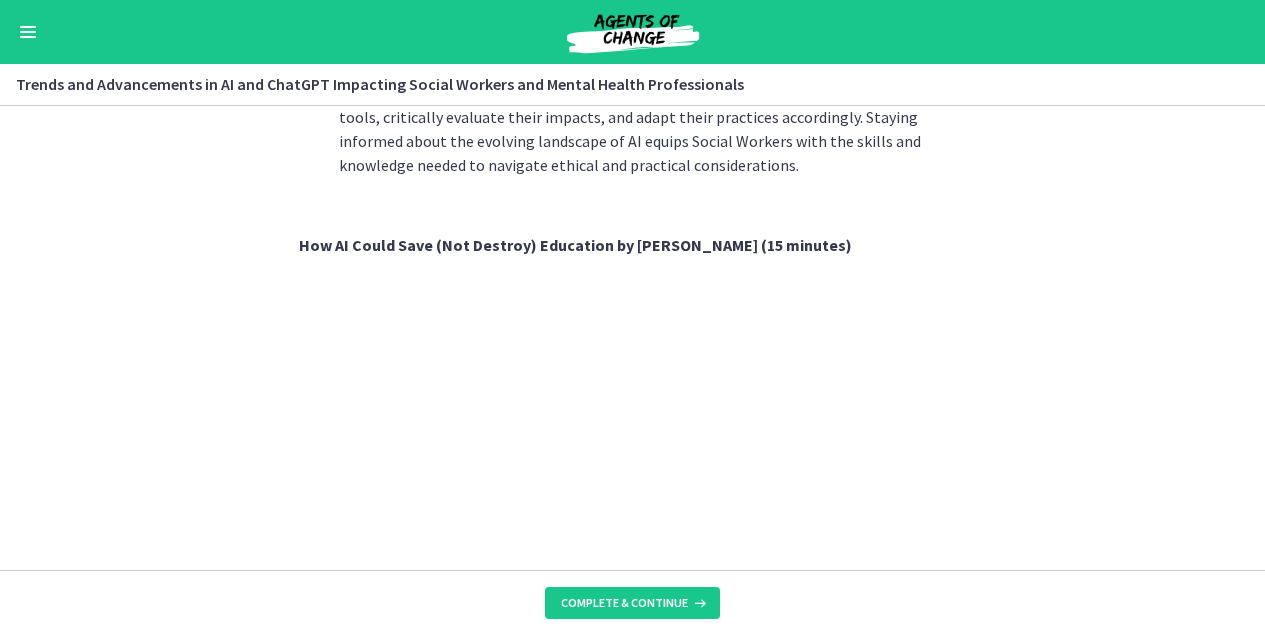 scroll, scrollTop: 778, scrollLeft: 0, axis: vertical 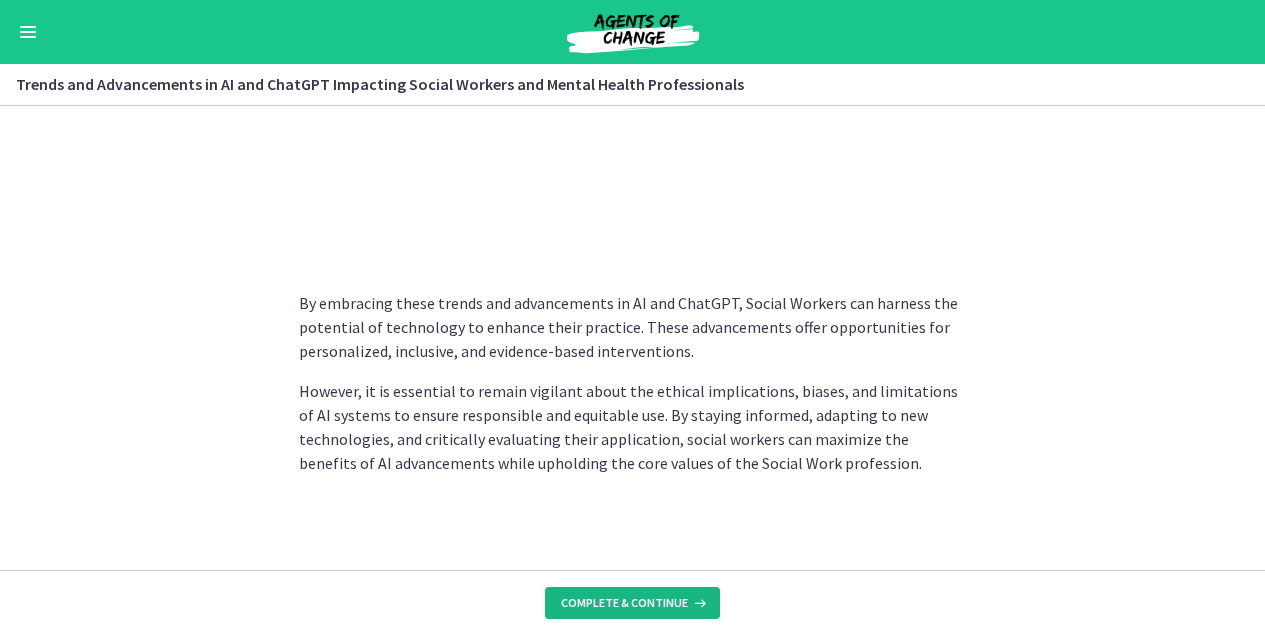click on "Complete & continue" at bounding box center [624, 603] 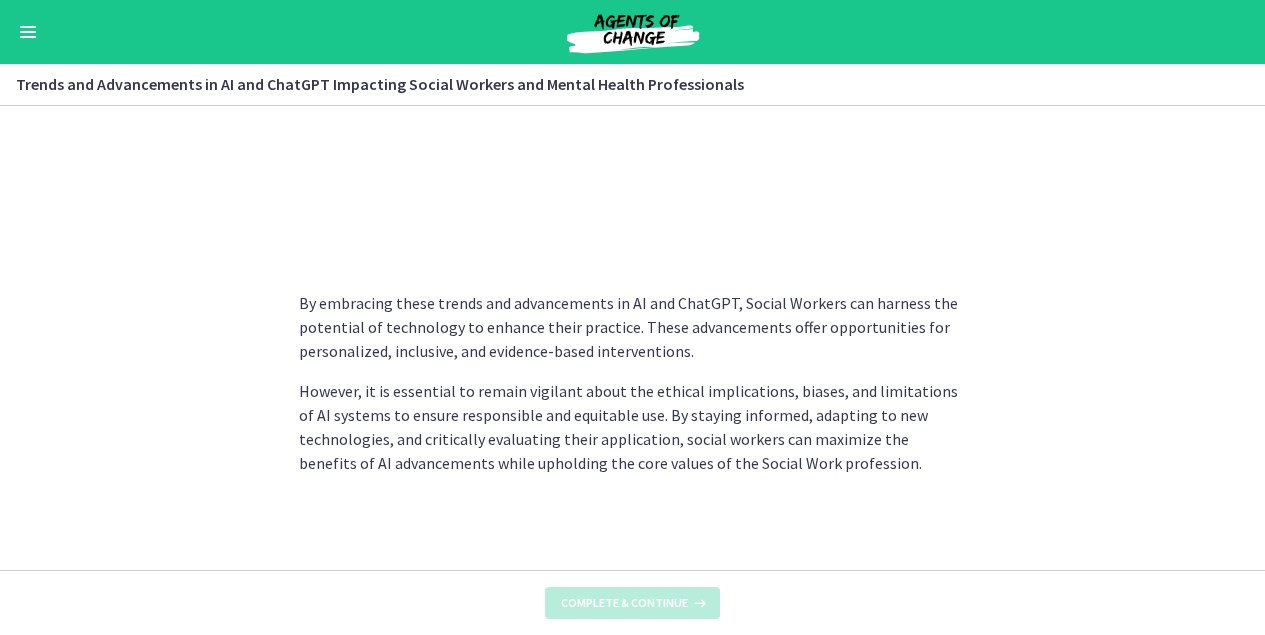 scroll, scrollTop: 0, scrollLeft: 0, axis: both 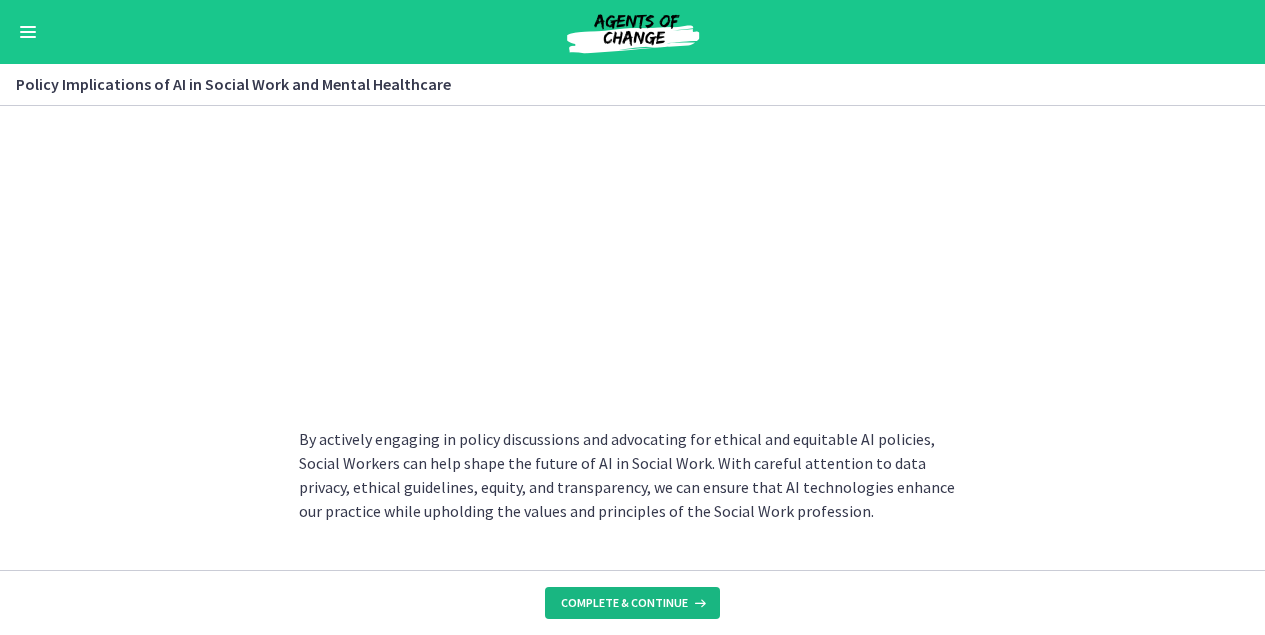 click on "Complete & continue" at bounding box center [624, 603] 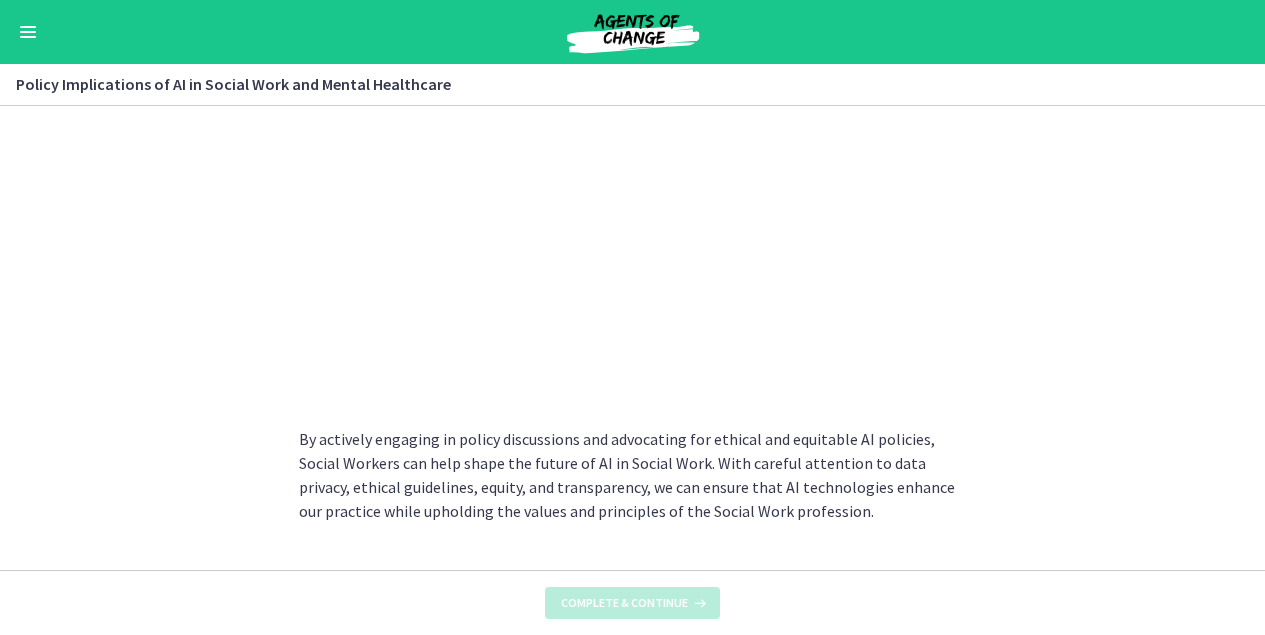 scroll, scrollTop: 0, scrollLeft: 0, axis: both 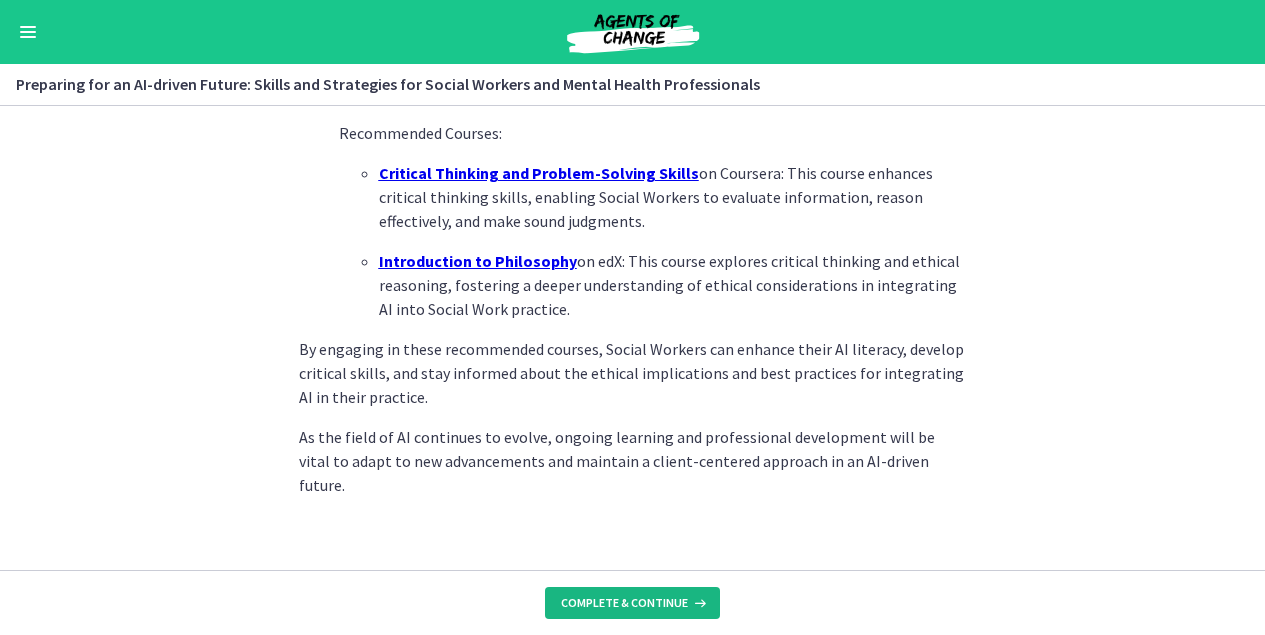 click on "Complete & continue" at bounding box center [624, 603] 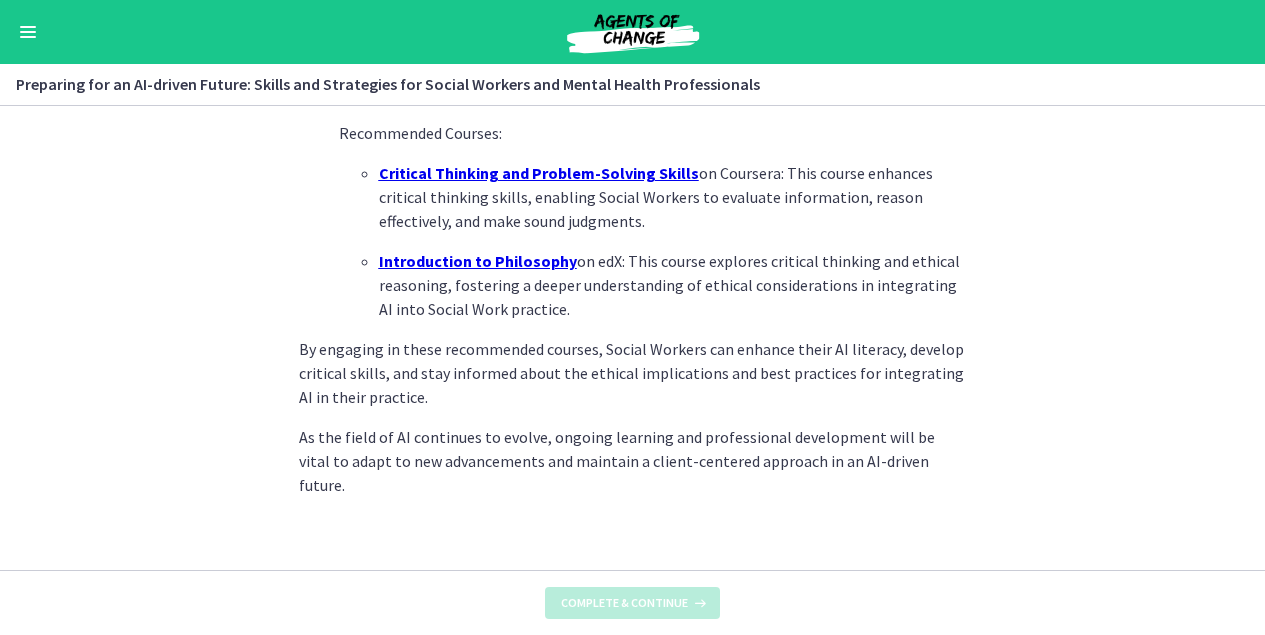 scroll, scrollTop: 0, scrollLeft: 0, axis: both 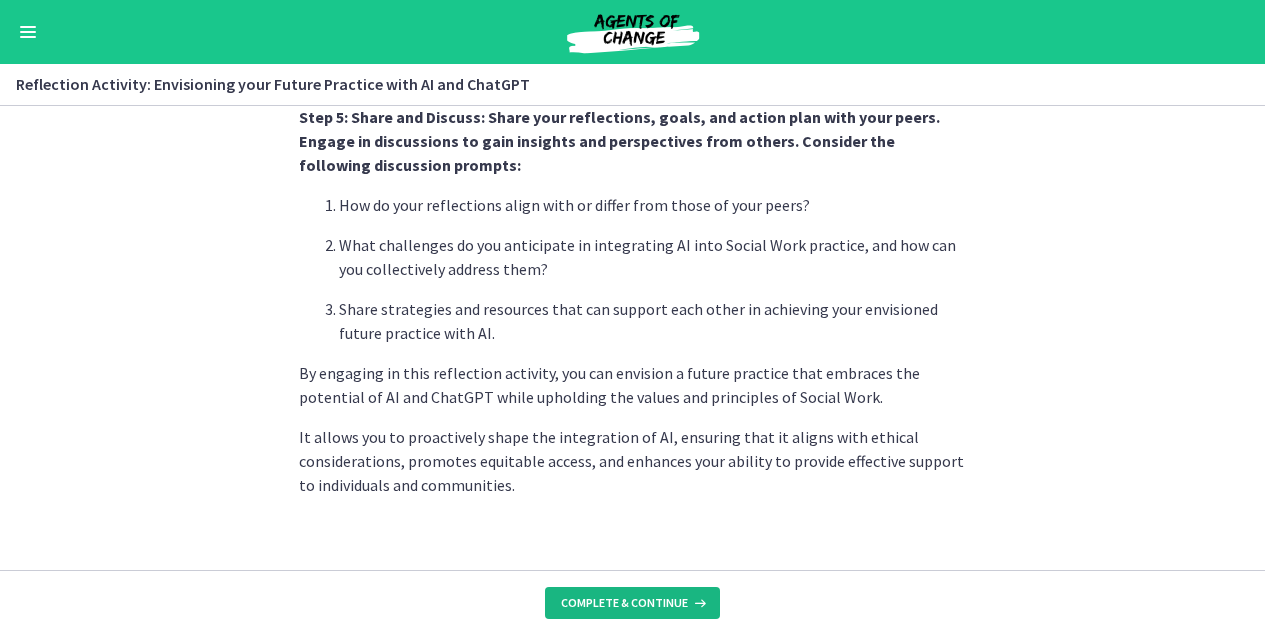 click on "Complete & continue" at bounding box center [624, 603] 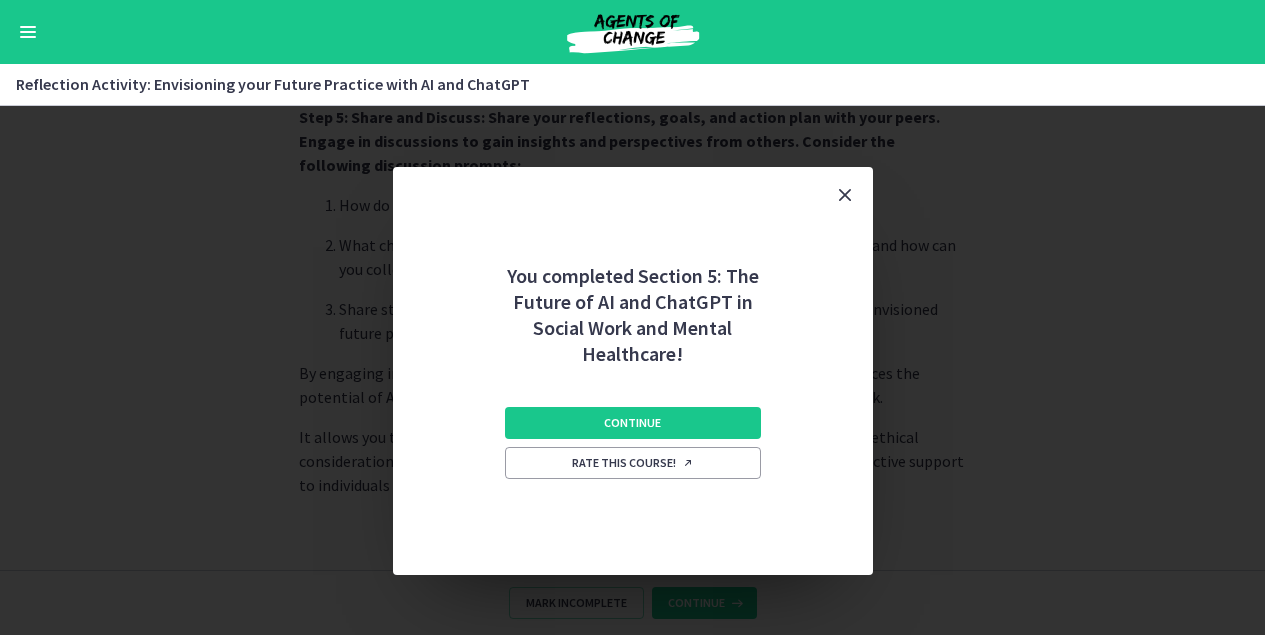 scroll, scrollTop: 1825, scrollLeft: 0, axis: vertical 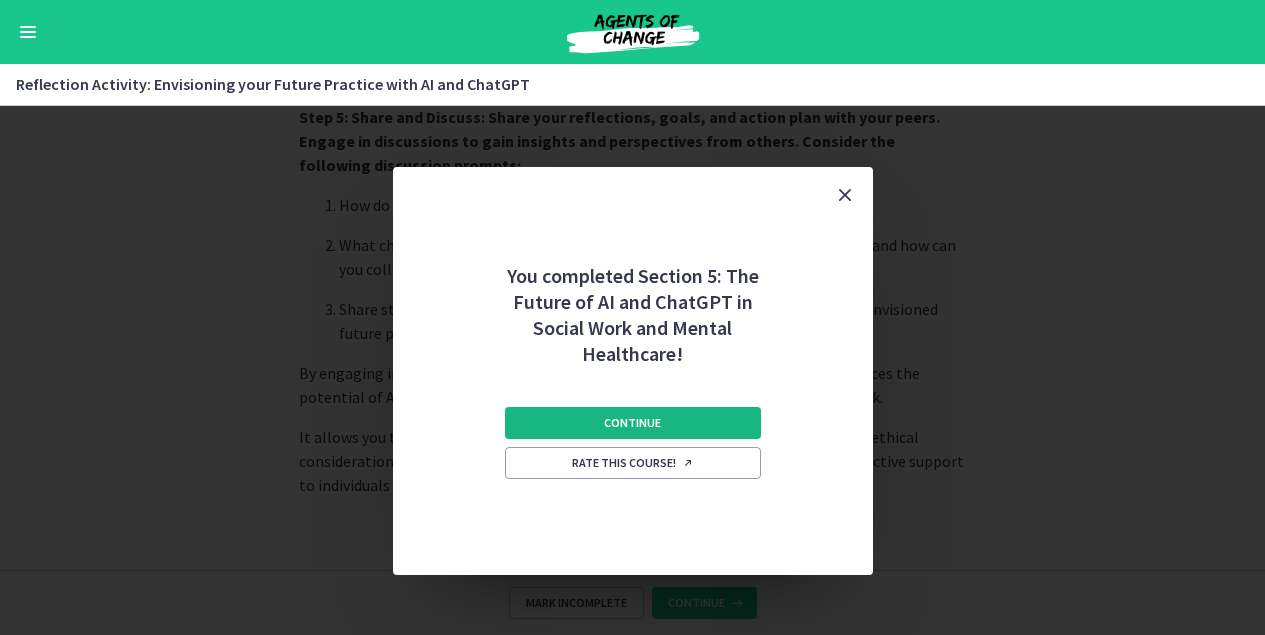 click on "Continue" at bounding box center [633, 423] 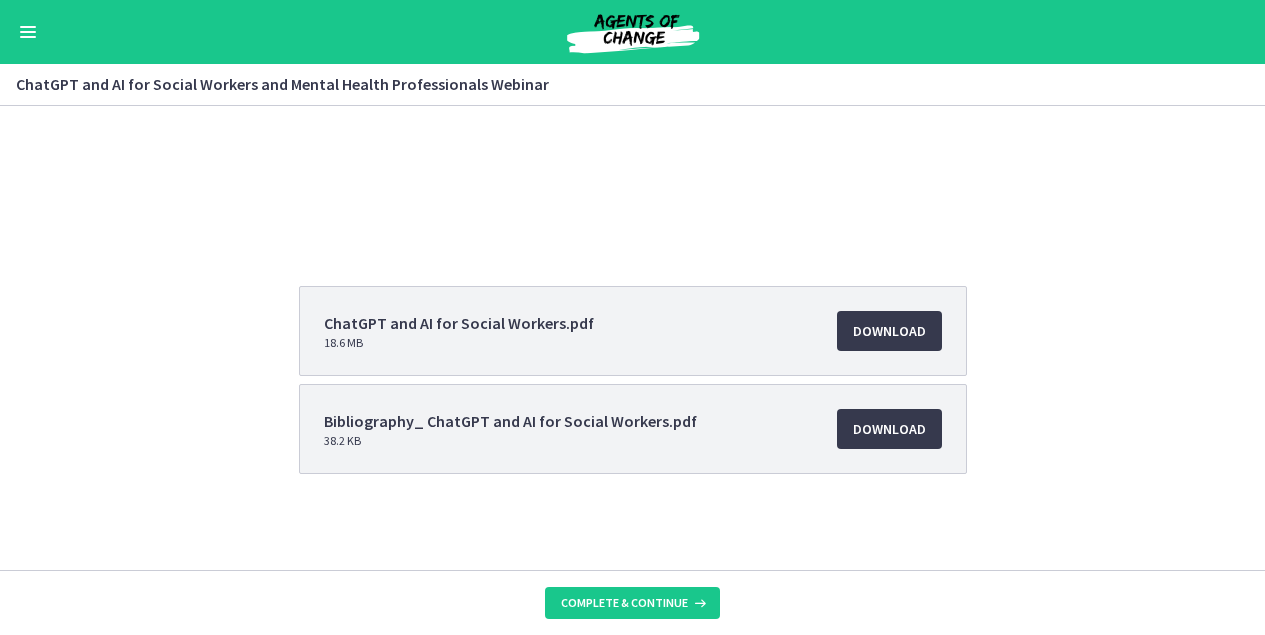 scroll, scrollTop: 0, scrollLeft: 0, axis: both 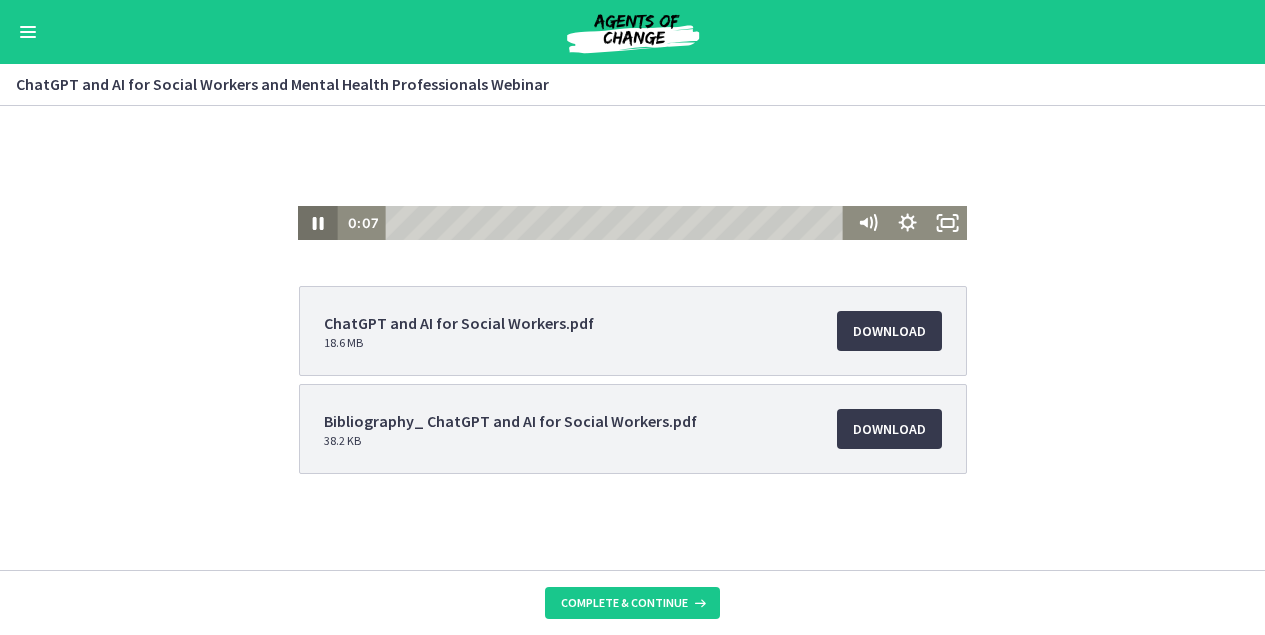 click 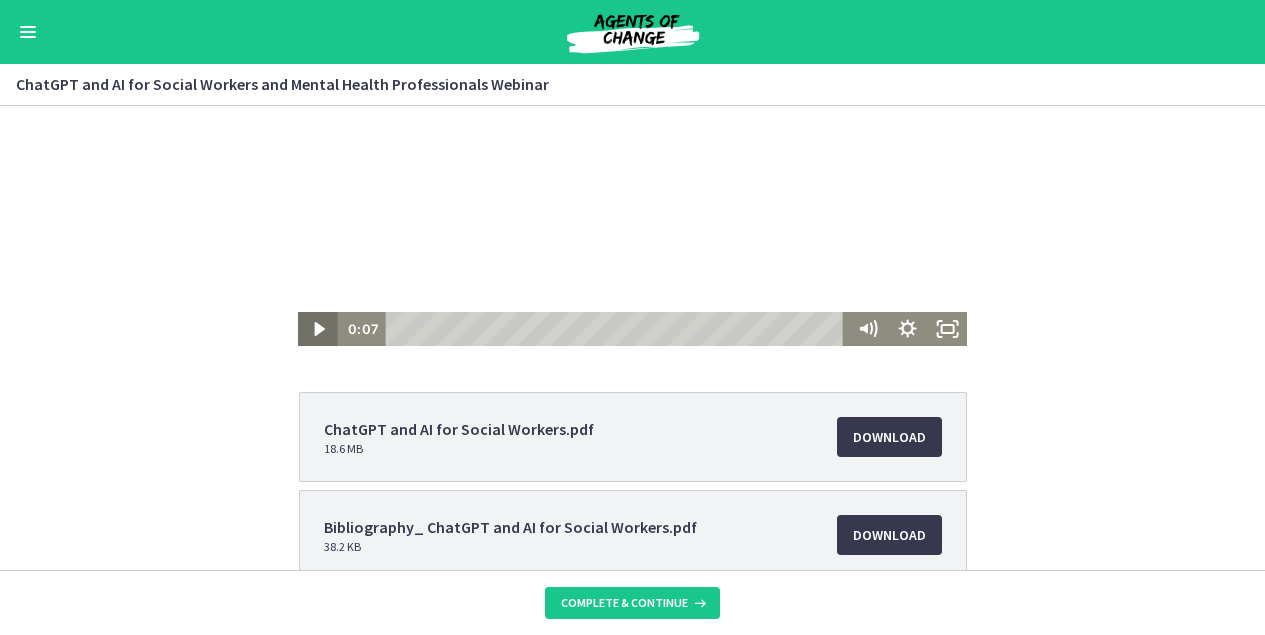 scroll, scrollTop: 233, scrollLeft: 0, axis: vertical 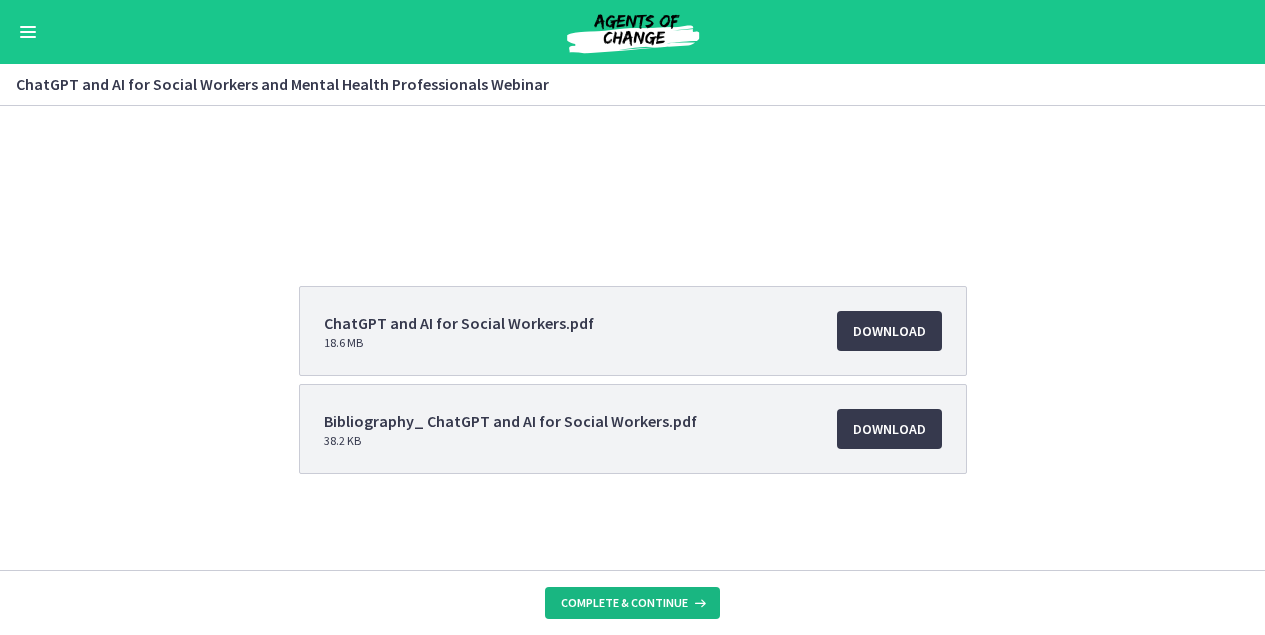 click on "Complete & continue" at bounding box center [624, 603] 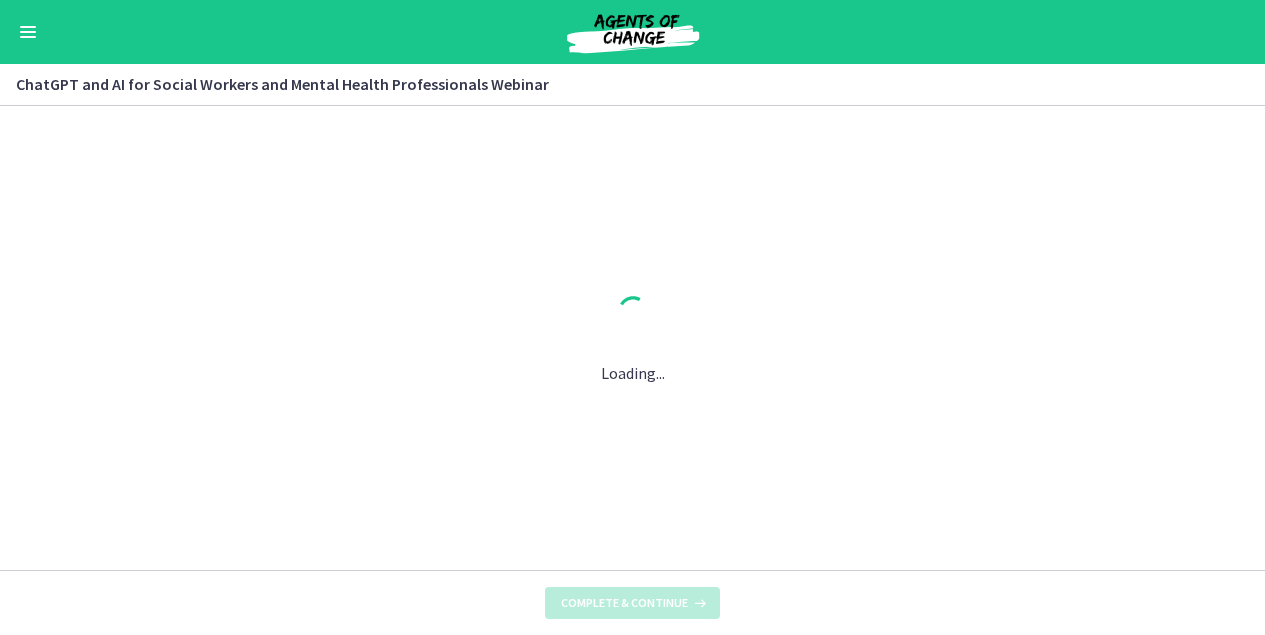 scroll, scrollTop: 0, scrollLeft: 0, axis: both 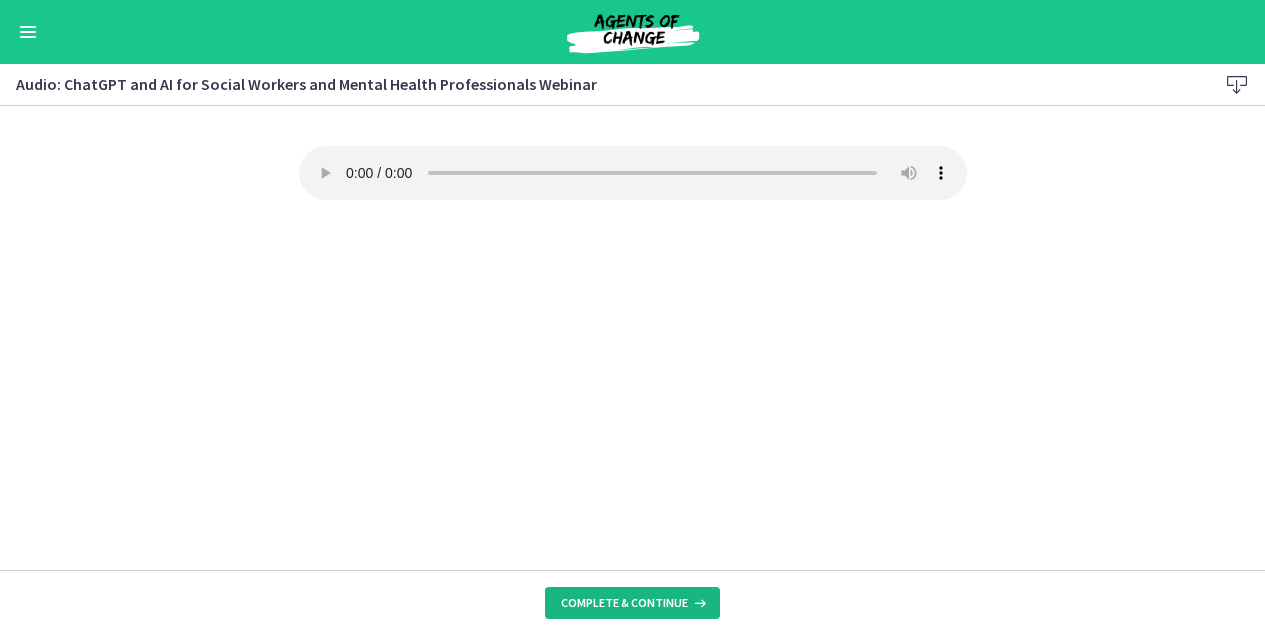 click on "Complete & continue" at bounding box center [624, 603] 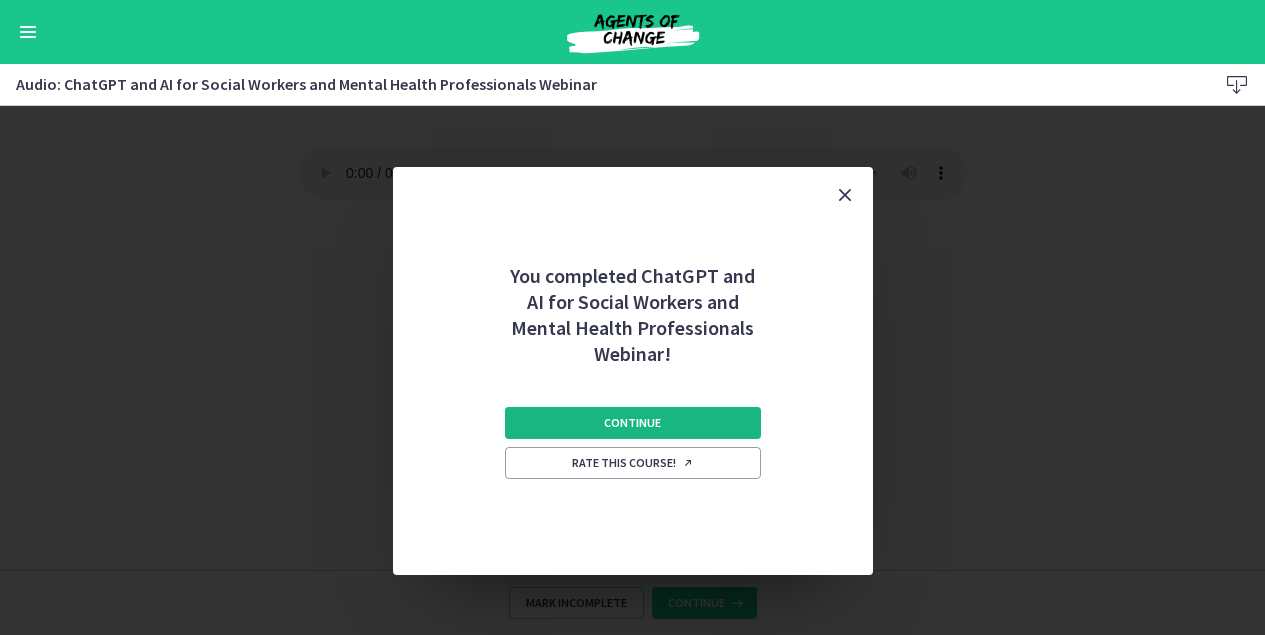 click on "Continue" at bounding box center [633, 423] 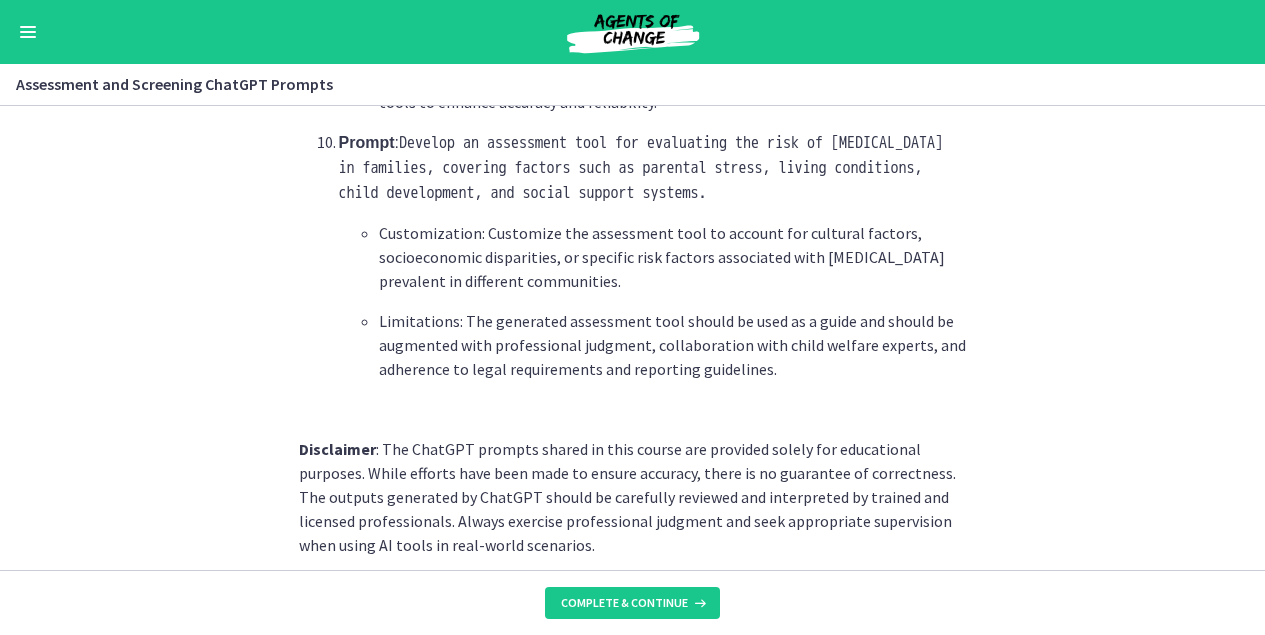 scroll, scrollTop: 3205, scrollLeft: 0, axis: vertical 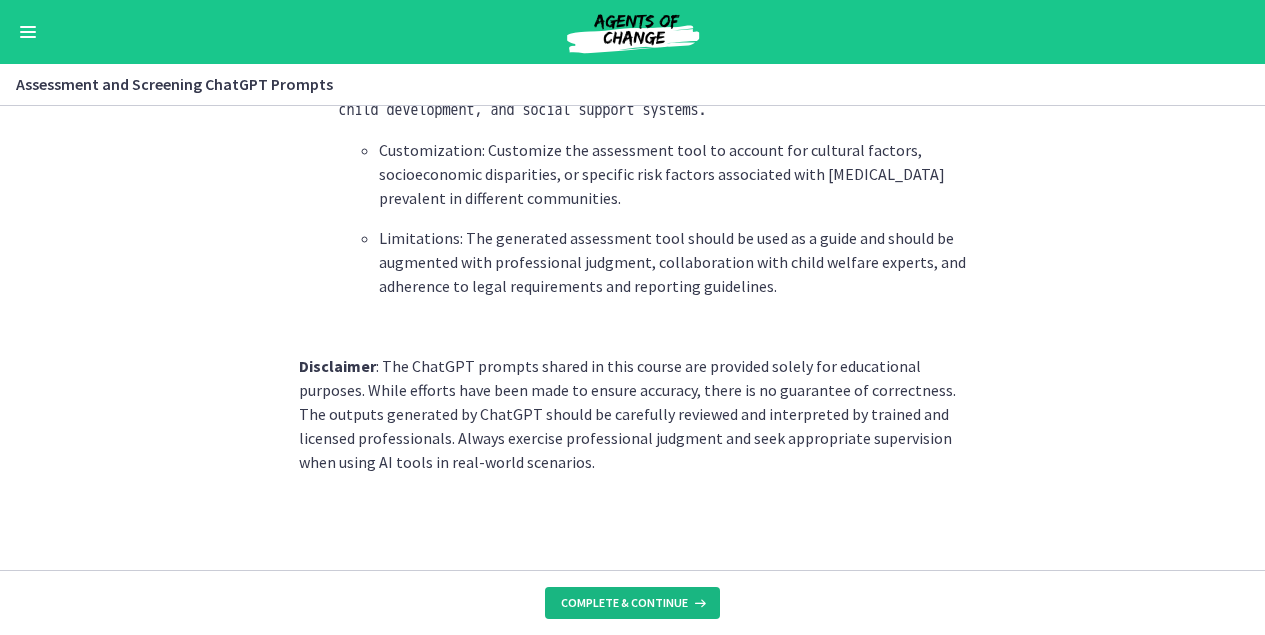 click on "Complete & continue" at bounding box center (624, 603) 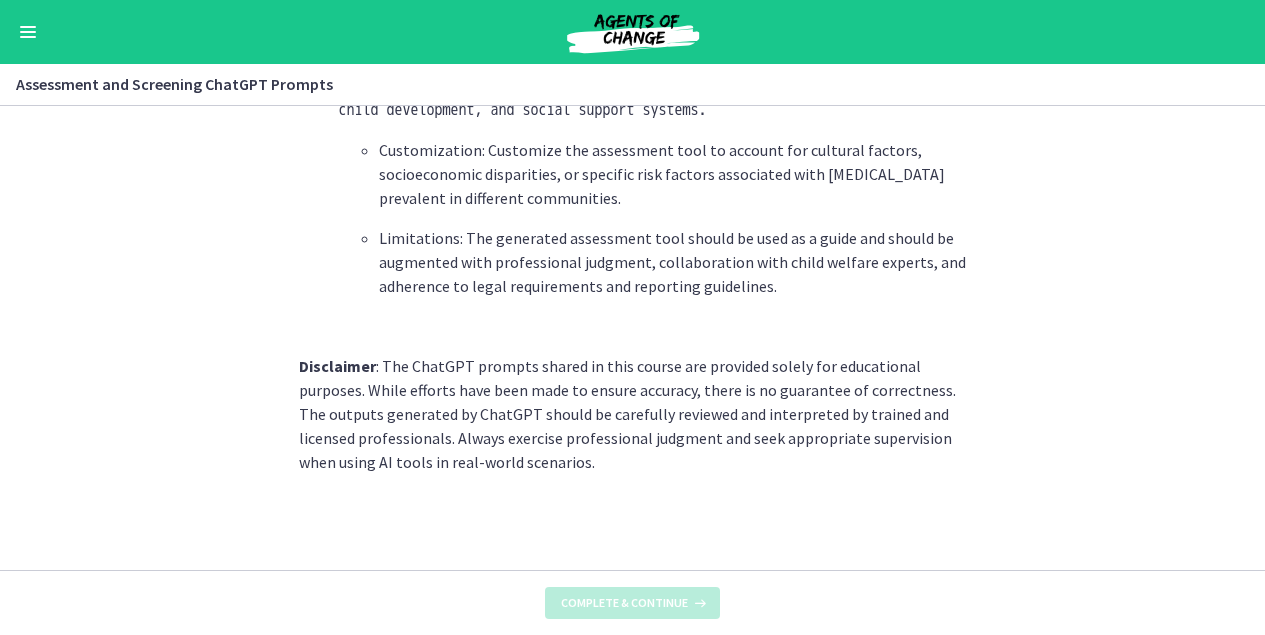 scroll, scrollTop: 0, scrollLeft: 0, axis: both 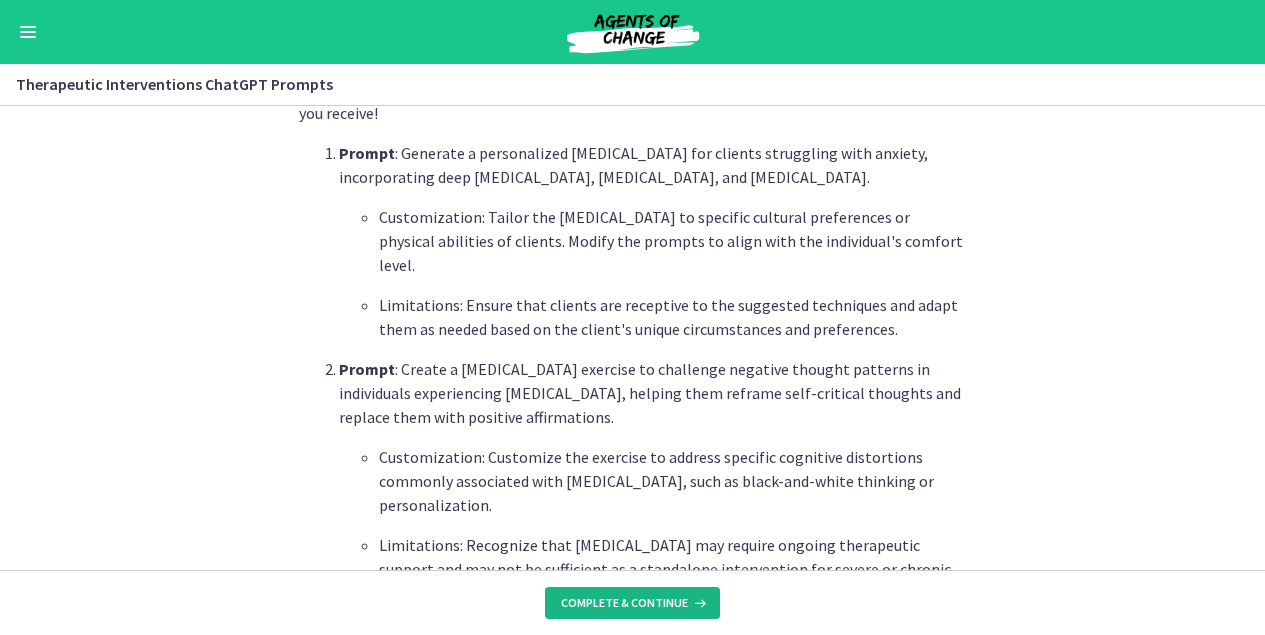 click on "Complete & continue" at bounding box center [624, 603] 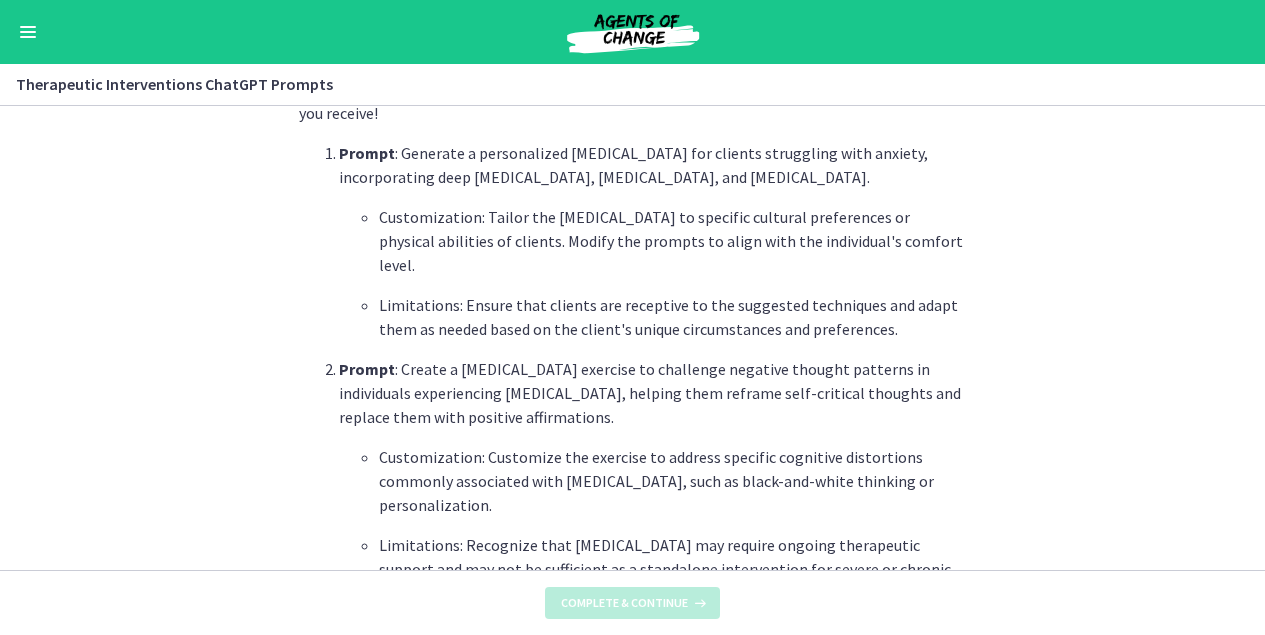scroll, scrollTop: 0, scrollLeft: 0, axis: both 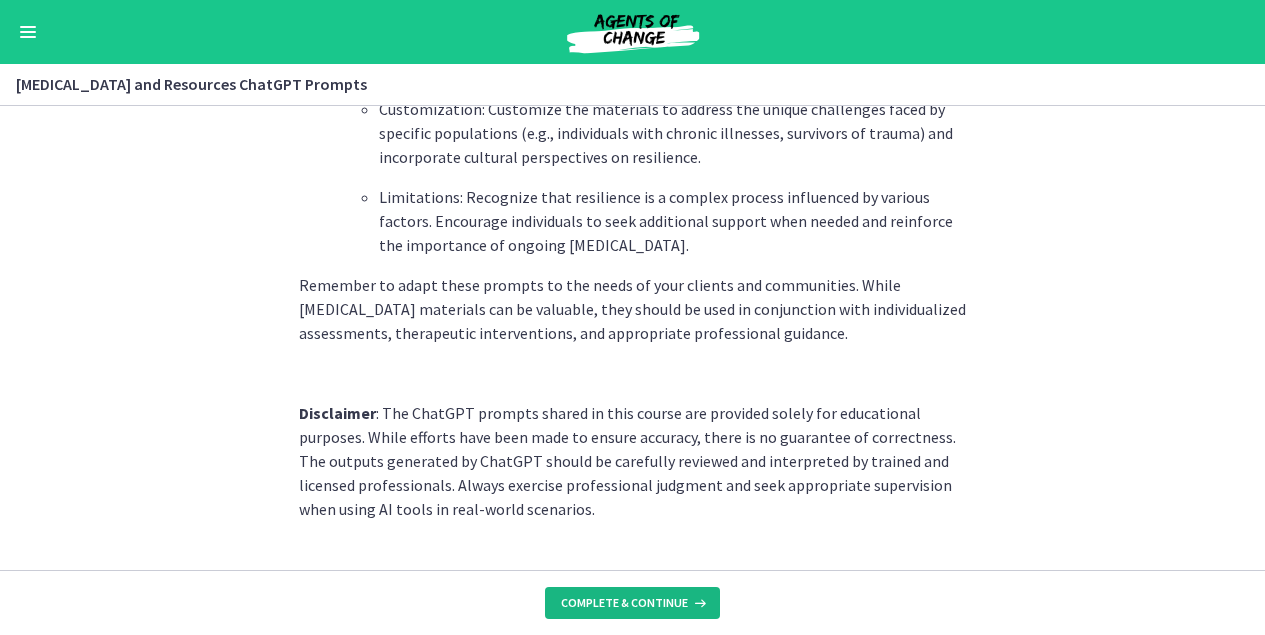 click on "Complete & continue" at bounding box center [624, 603] 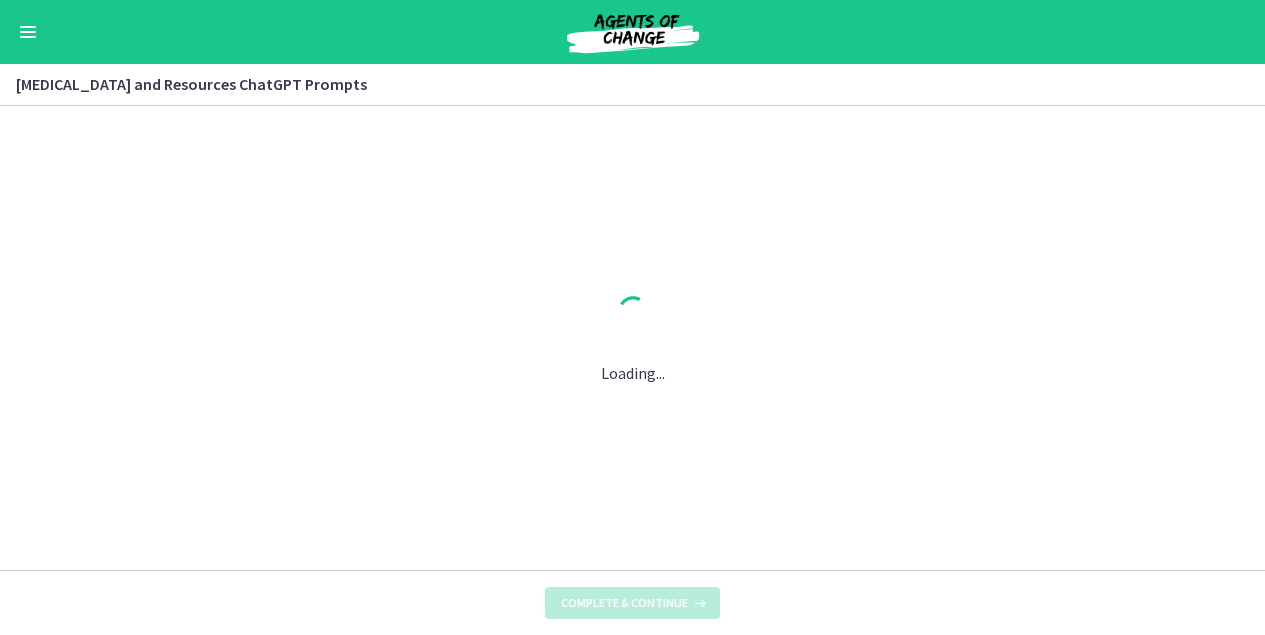 scroll, scrollTop: 0, scrollLeft: 0, axis: both 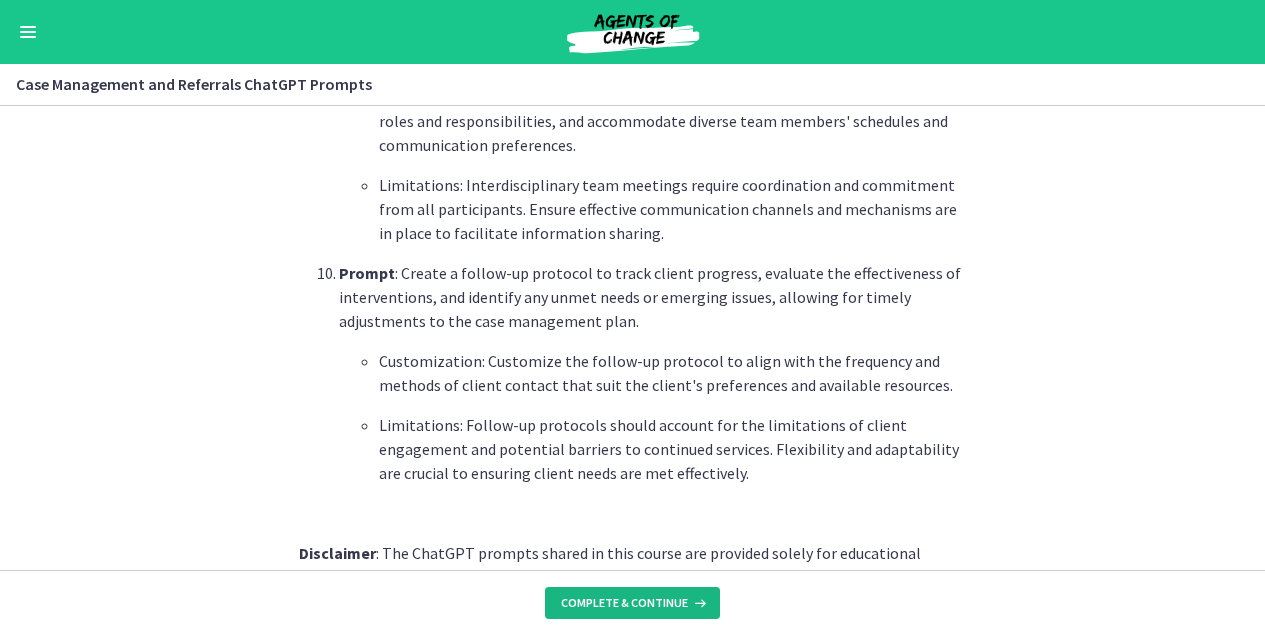 click on "Complete & continue" at bounding box center [624, 603] 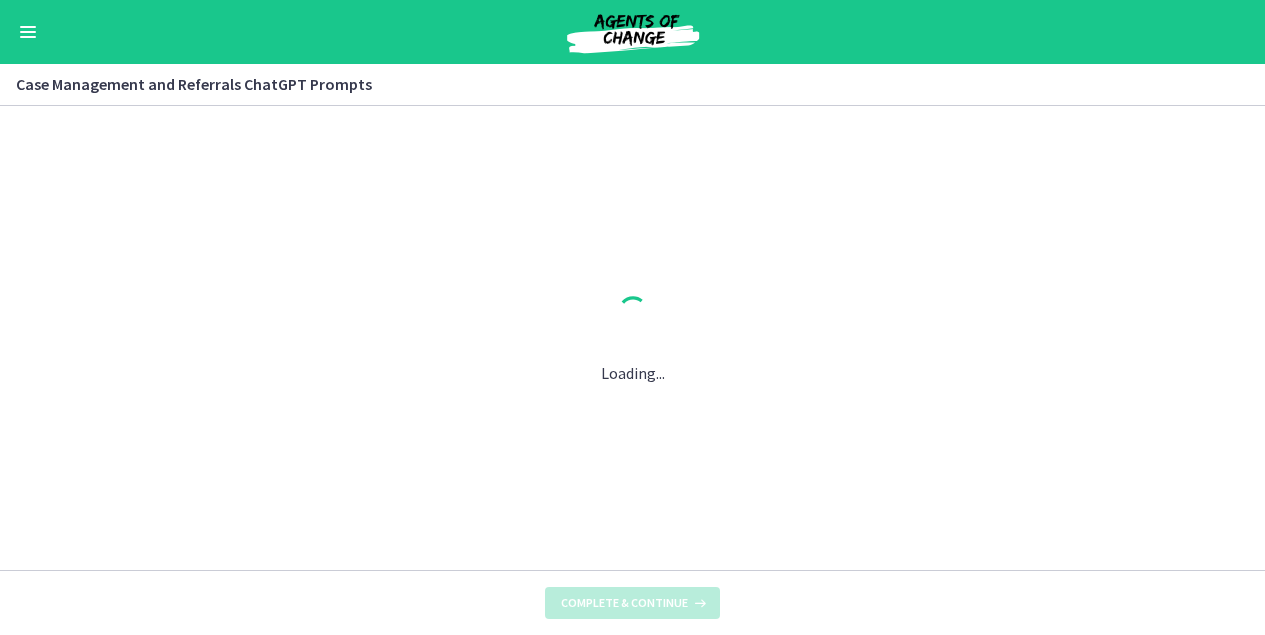 scroll, scrollTop: 0, scrollLeft: 0, axis: both 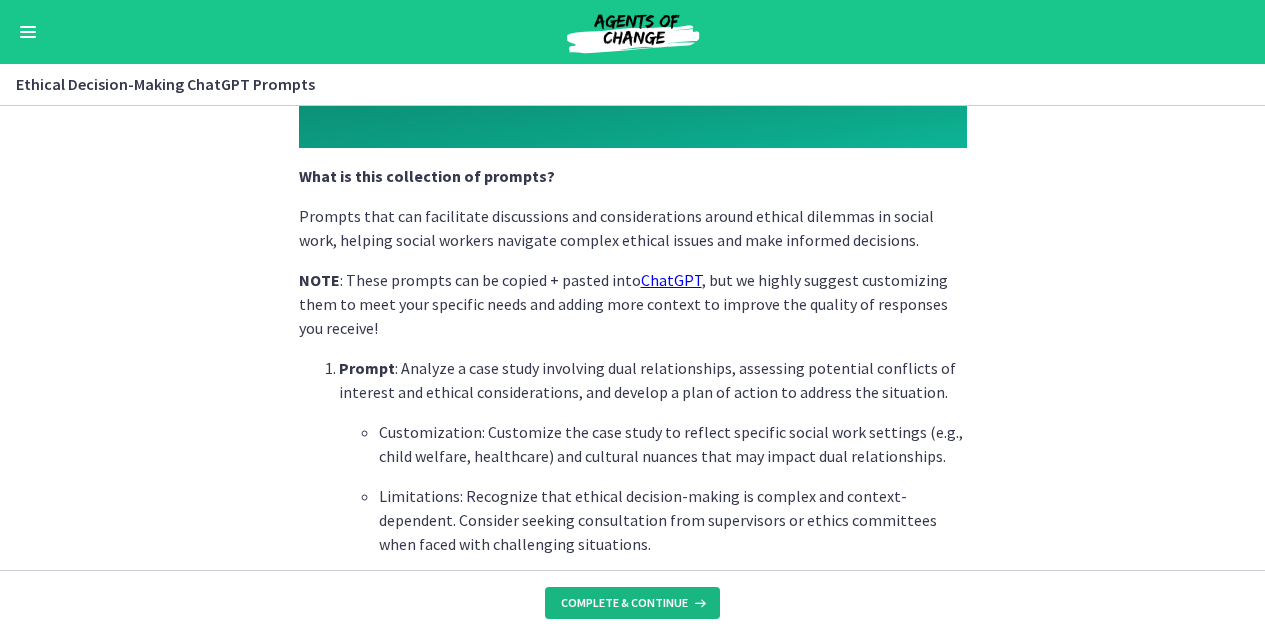 click on "Complete & continue" at bounding box center [624, 603] 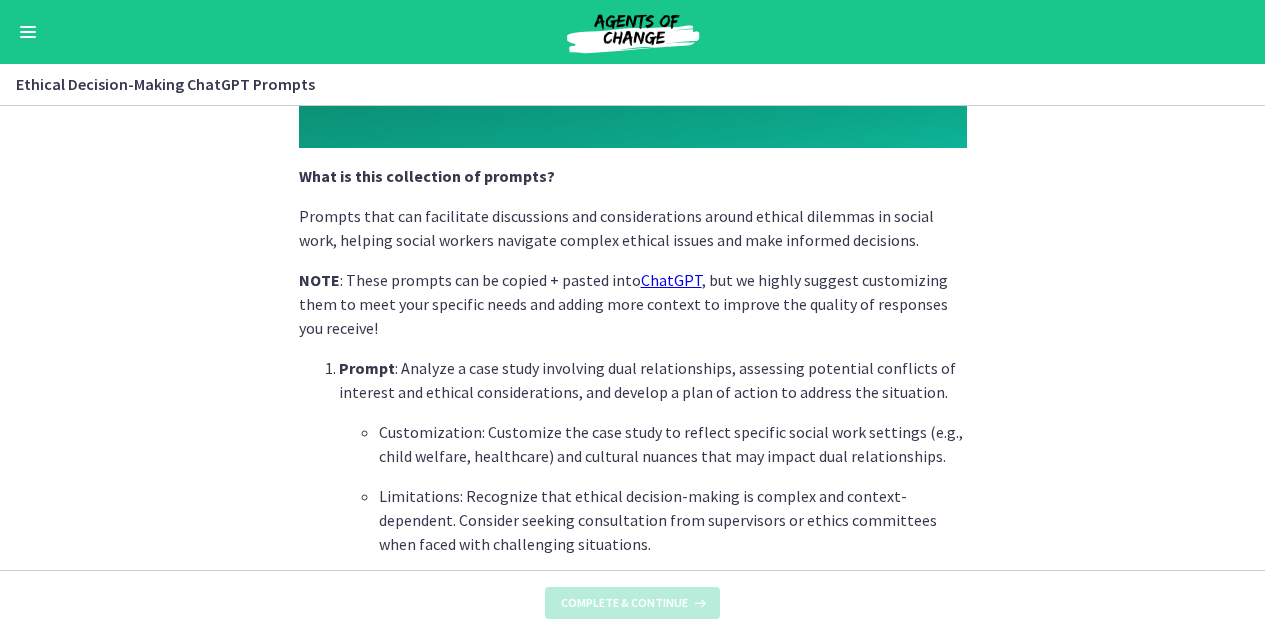 scroll, scrollTop: 0, scrollLeft: 0, axis: both 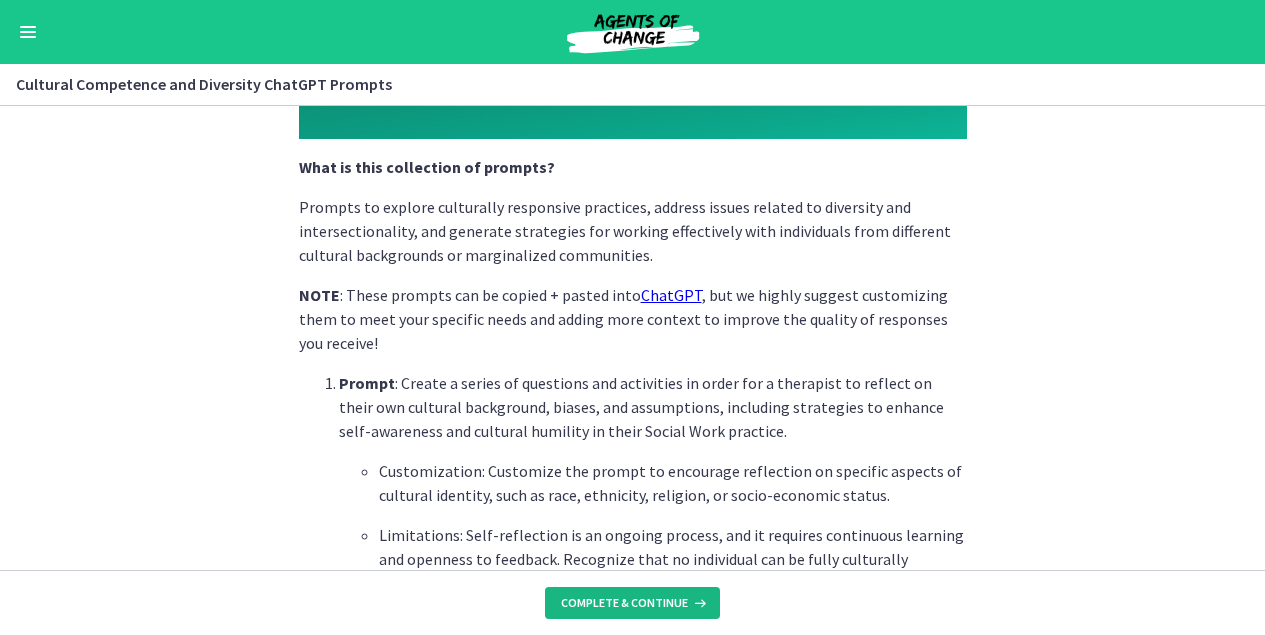 click on "Complete & continue" at bounding box center [624, 603] 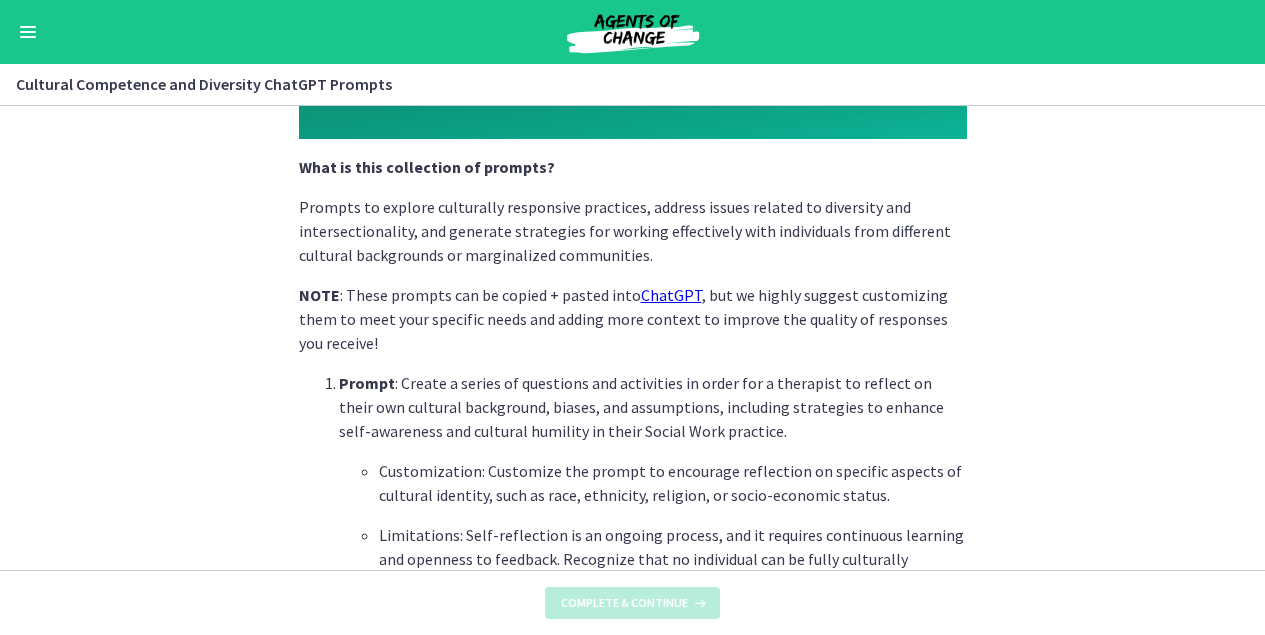 scroll, scrollTop: 0, scrollLeft: 0, axis: both 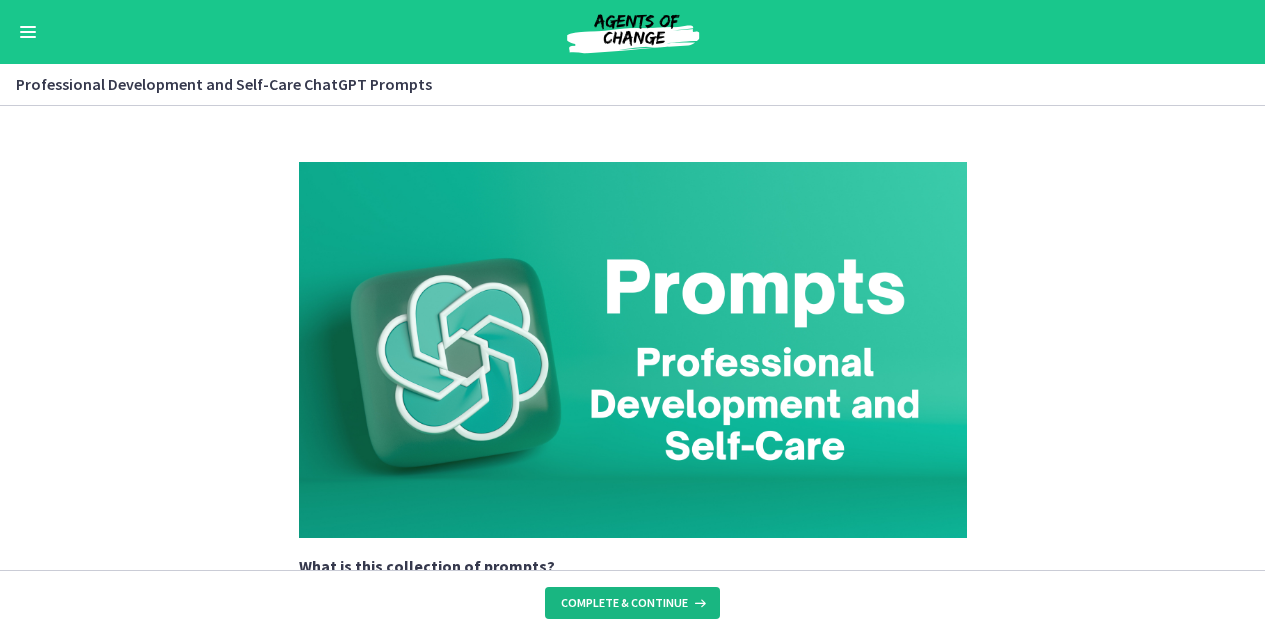 click on "Complete & continue" at bounding box center (624, 603) 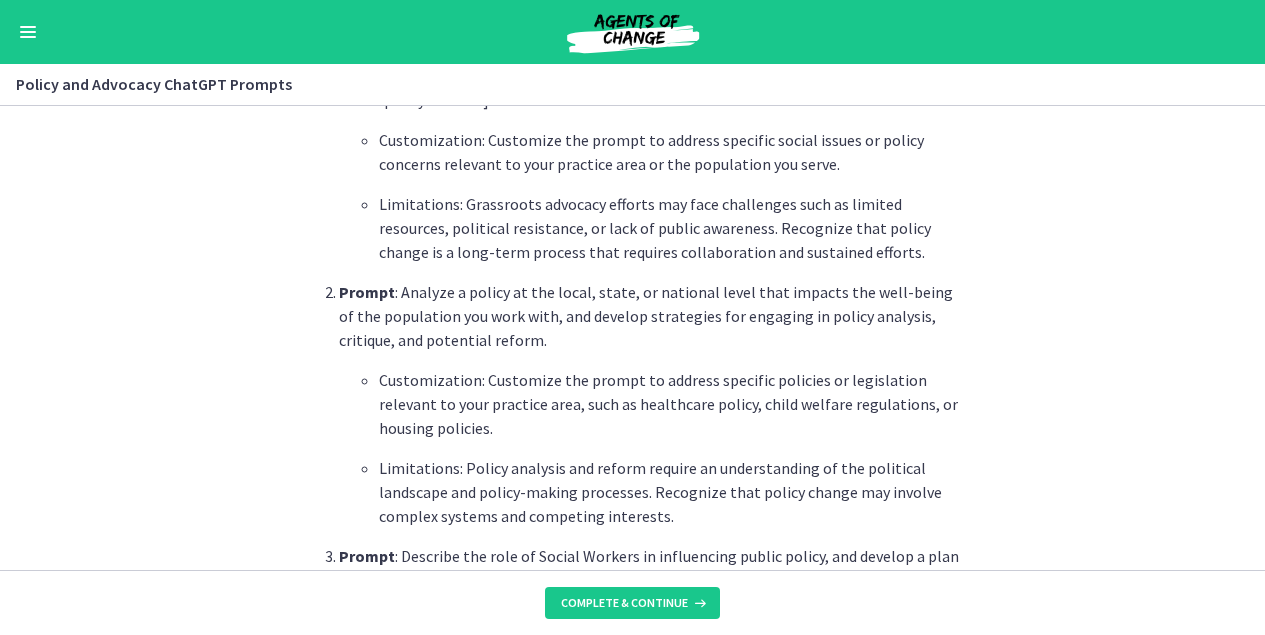 scroll, scrollTop: 743, scrollLeft: 0, axis: vertical 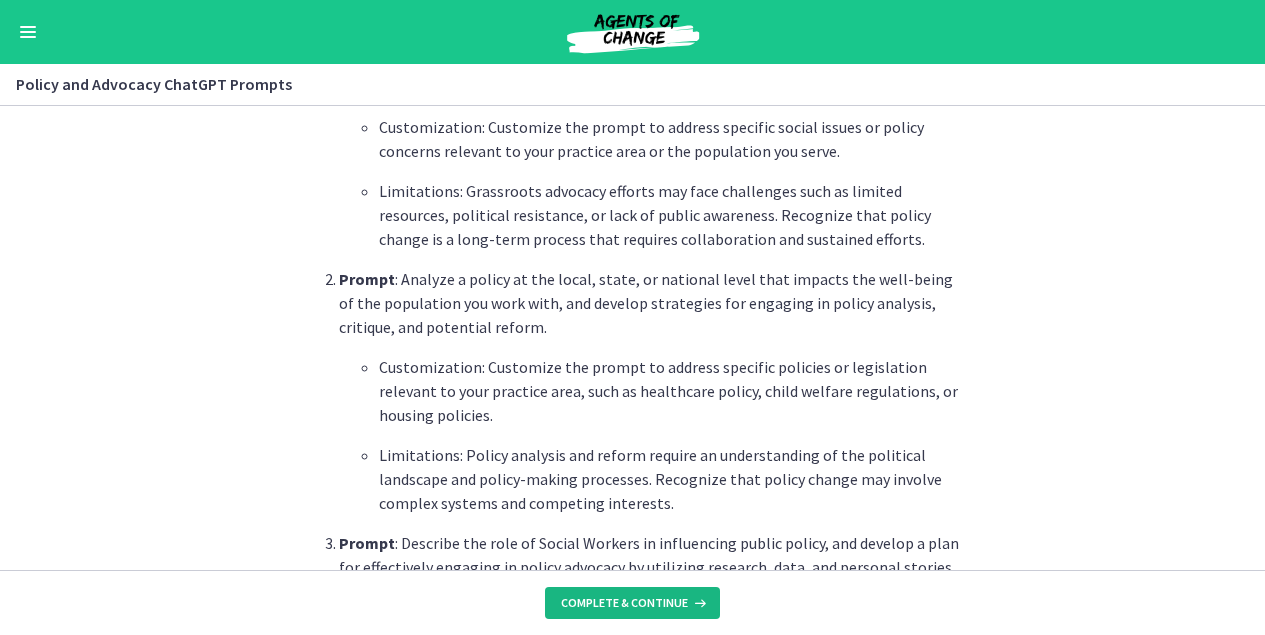 click on "Complete & continue" at bounding box center [624, 603] 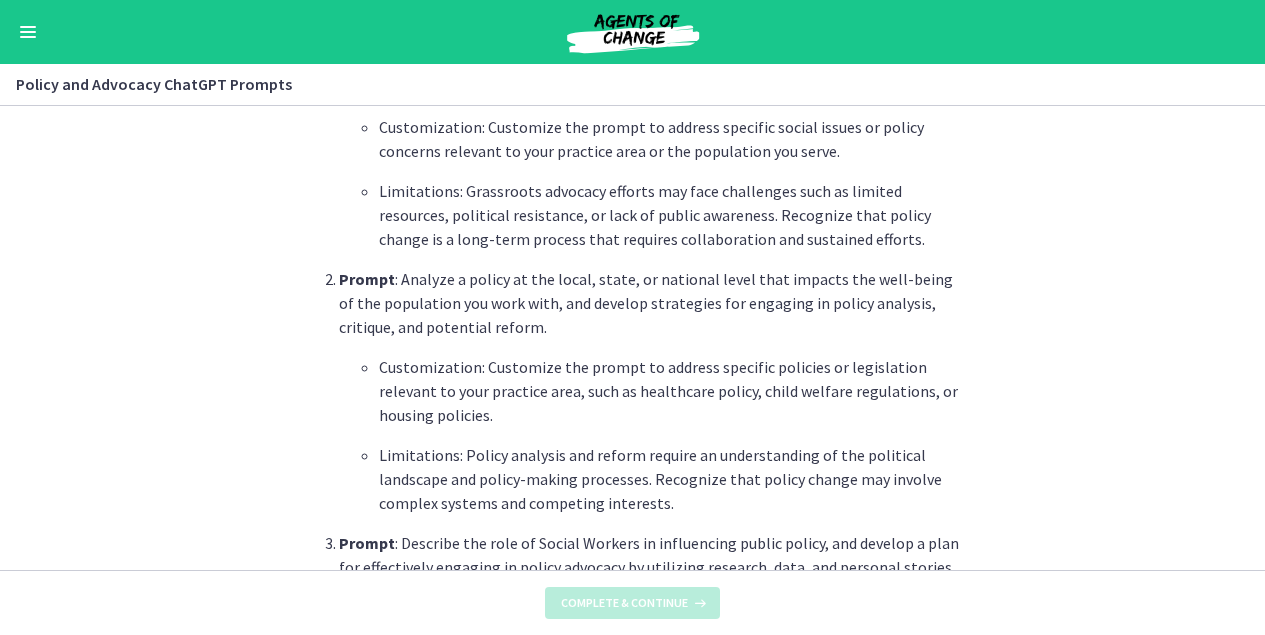 scroll, scrollTop: 0, scrollLeft: 0, axis: both 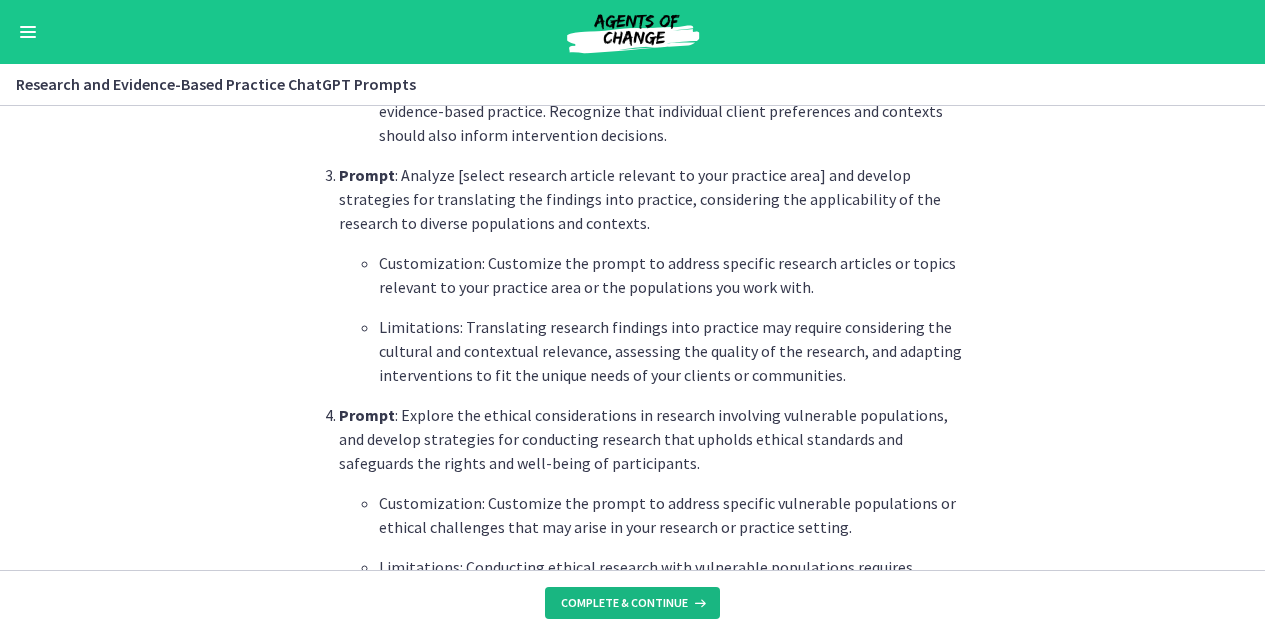 click on "Complete & continue" at bounding box center [624, 603] 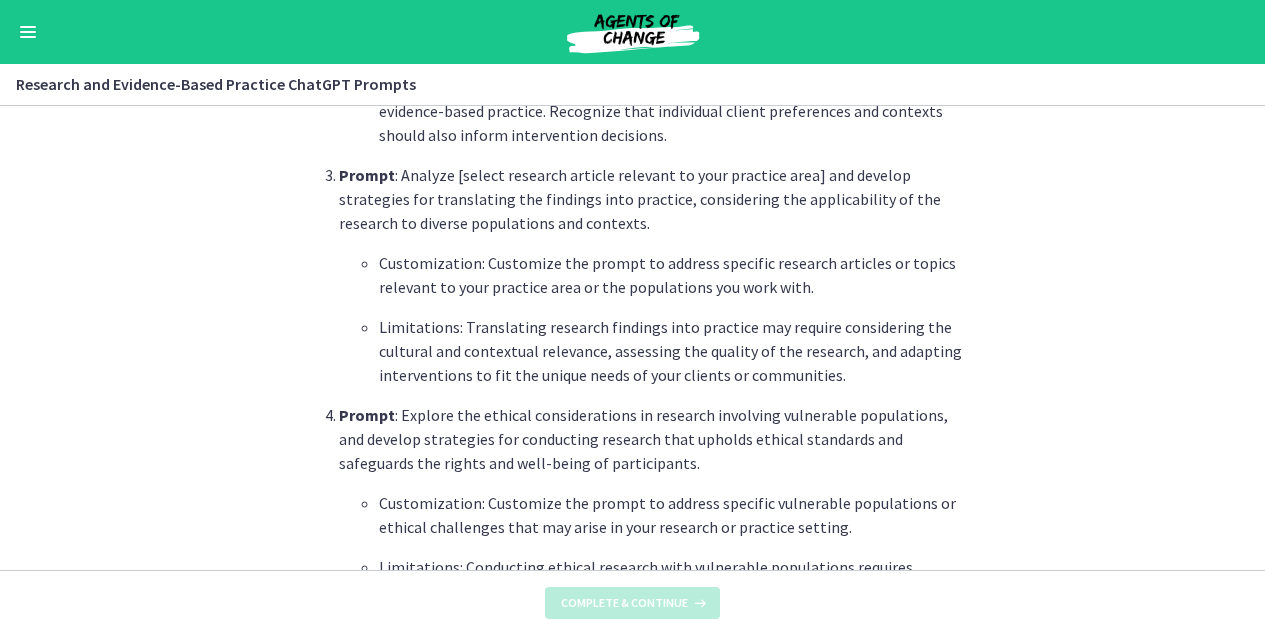 scroll, scrollTop: 1111, scrollLeft: 0, axis: vertical 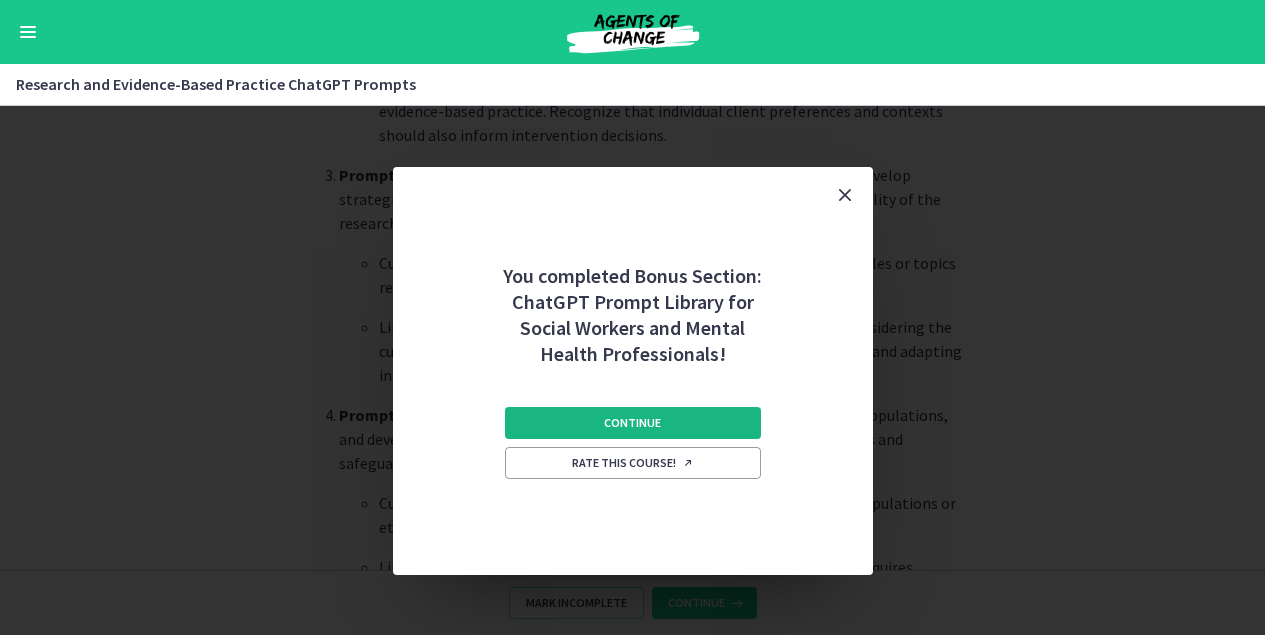 click on "Continue" at bounding box center [633, 423] 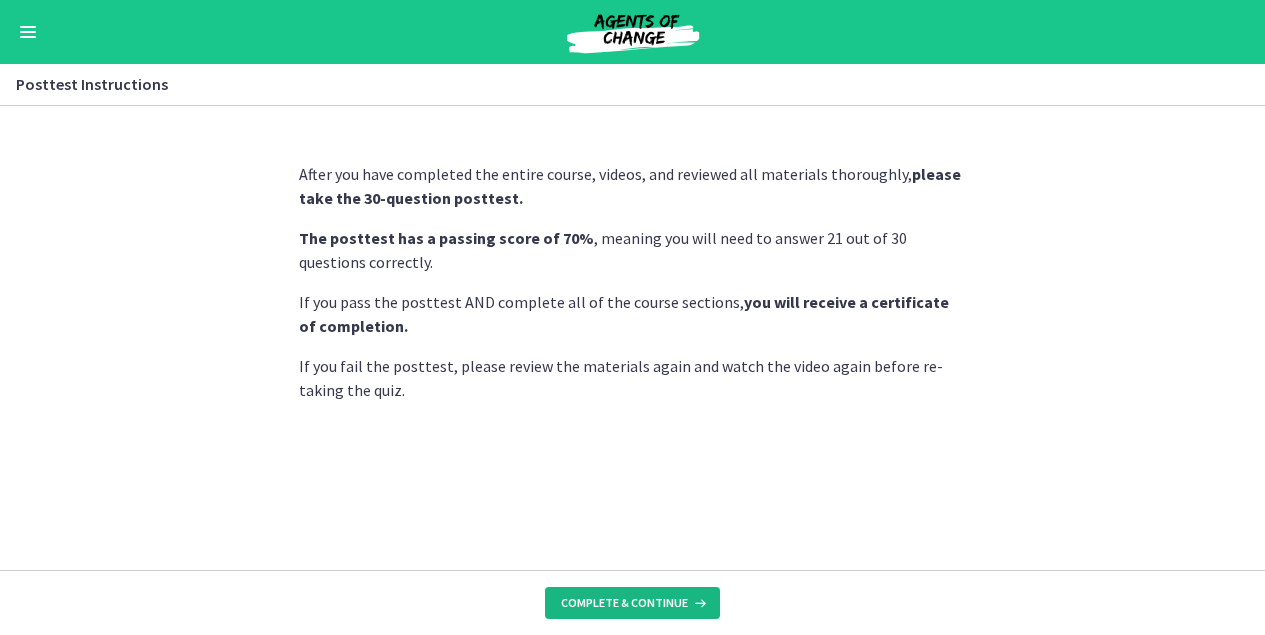 click on "Complete & continue" at bounding box center [624, 603] 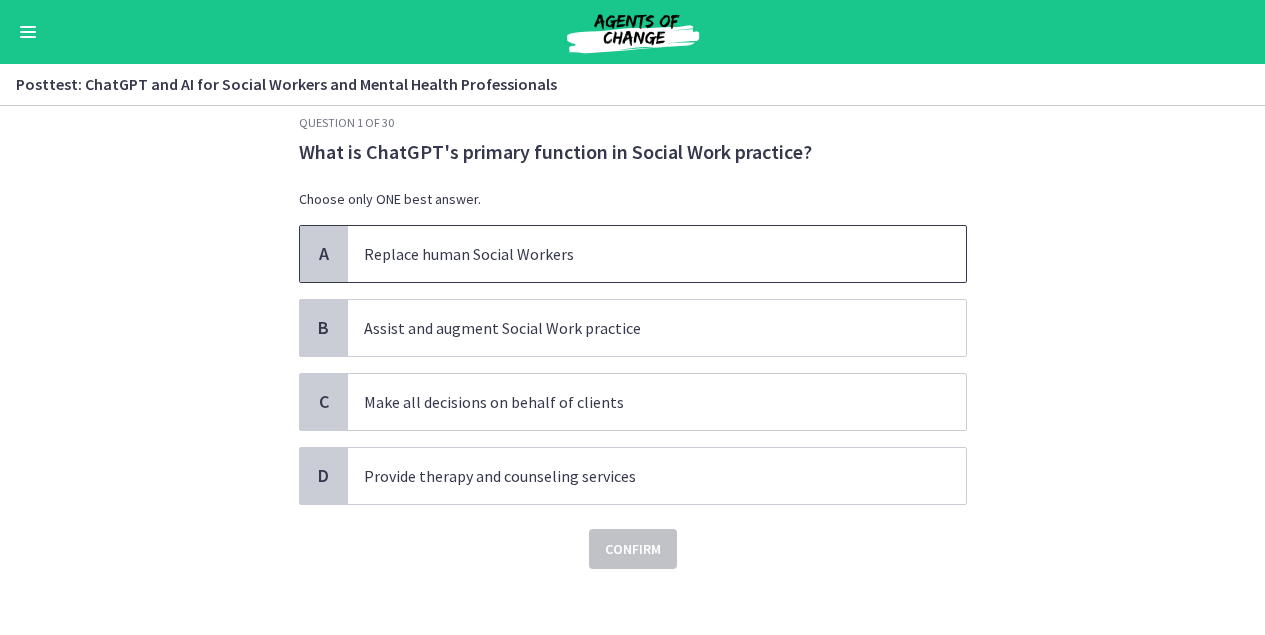 scroll, scrollTop: 33, scrollLeft: 0, axis: vertical 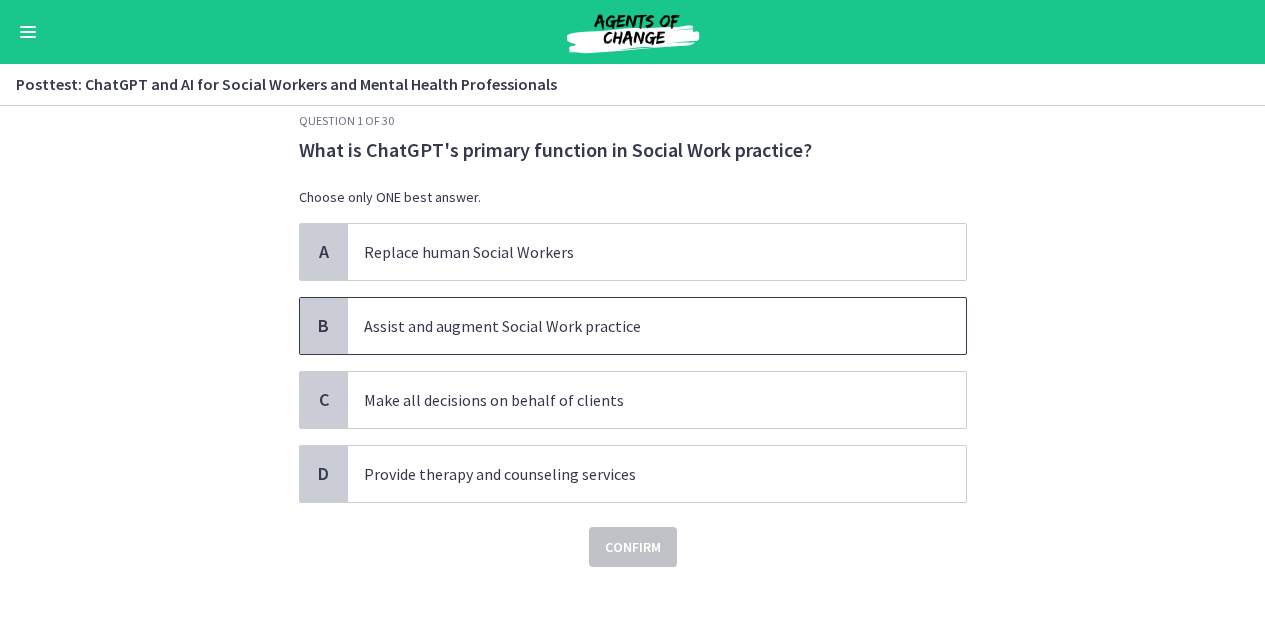 click on "Assist and augment Social Work practice" at bounding box center (657, 326) 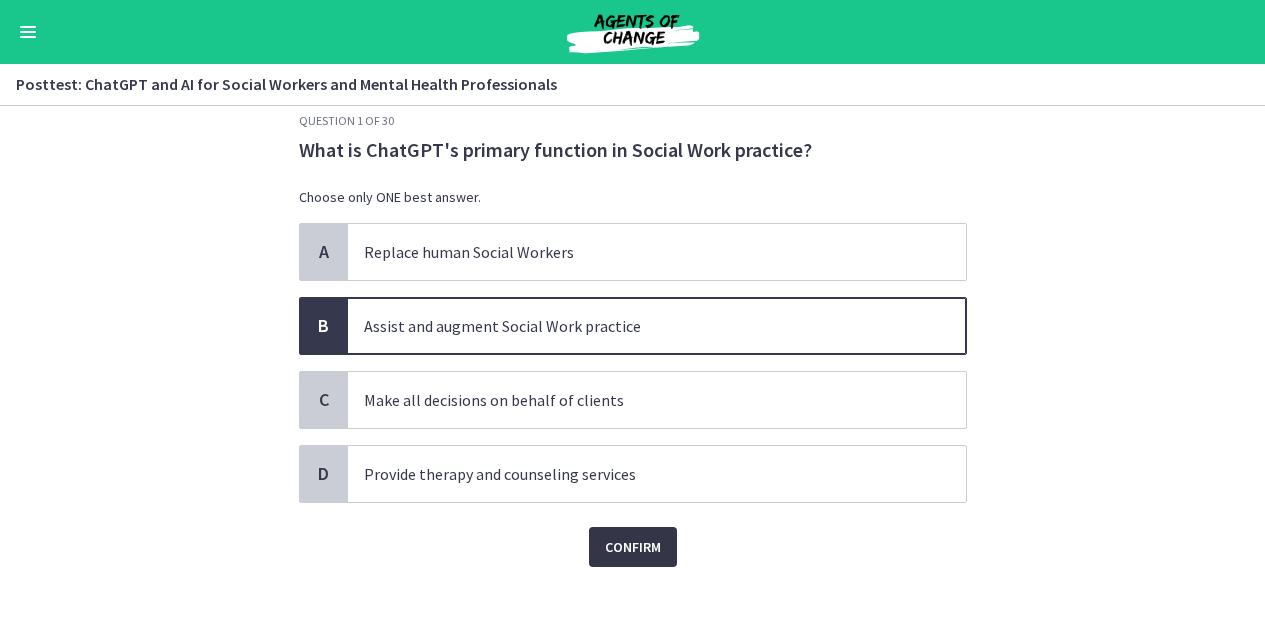 click on "Confirm" at bounding box center [633, 547] 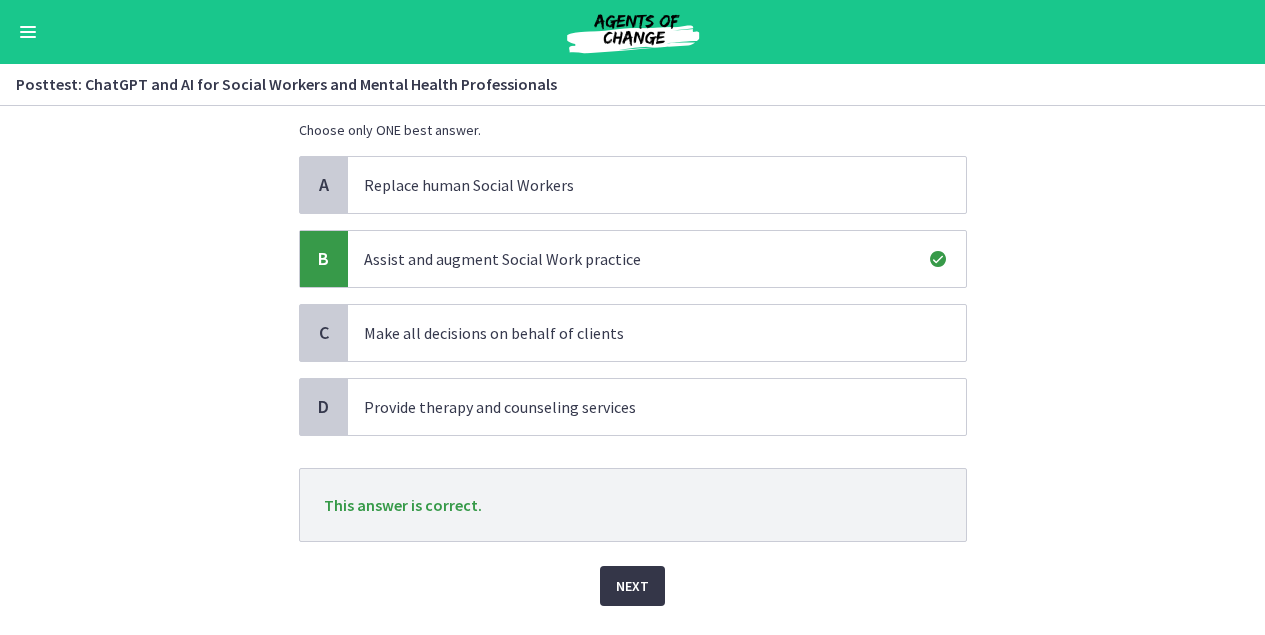 scroll, scrollTop: 152, scrollLeft: 0, axis: vertical 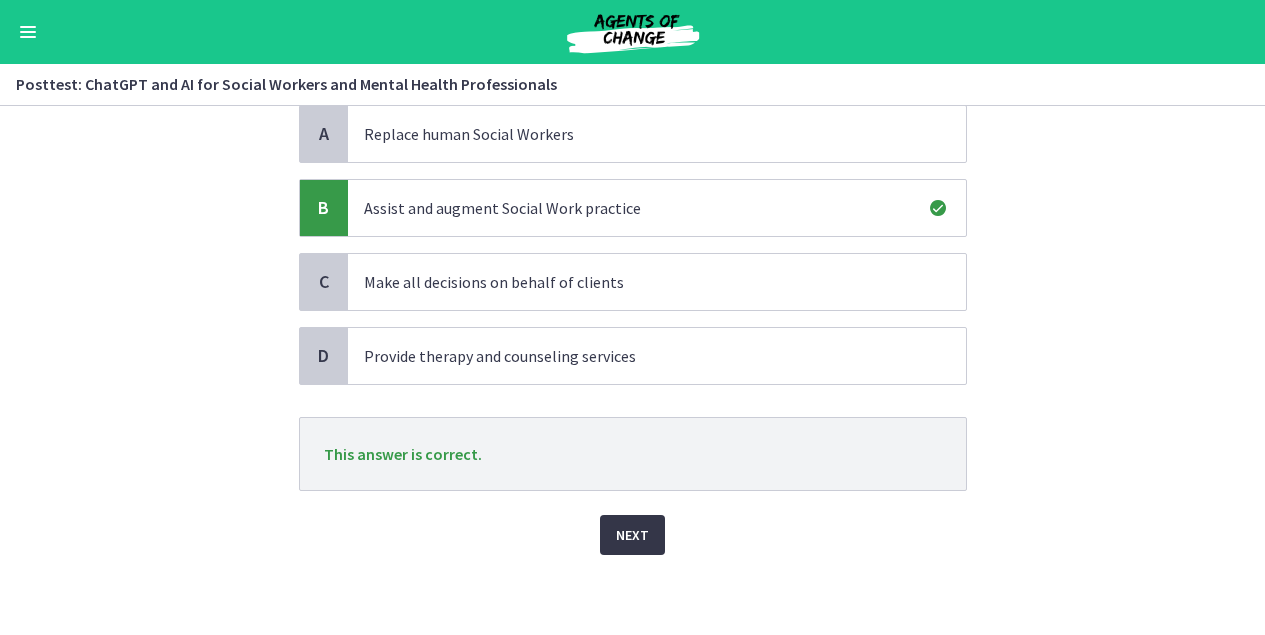 click on "Next" at bounding box center (632, 535) 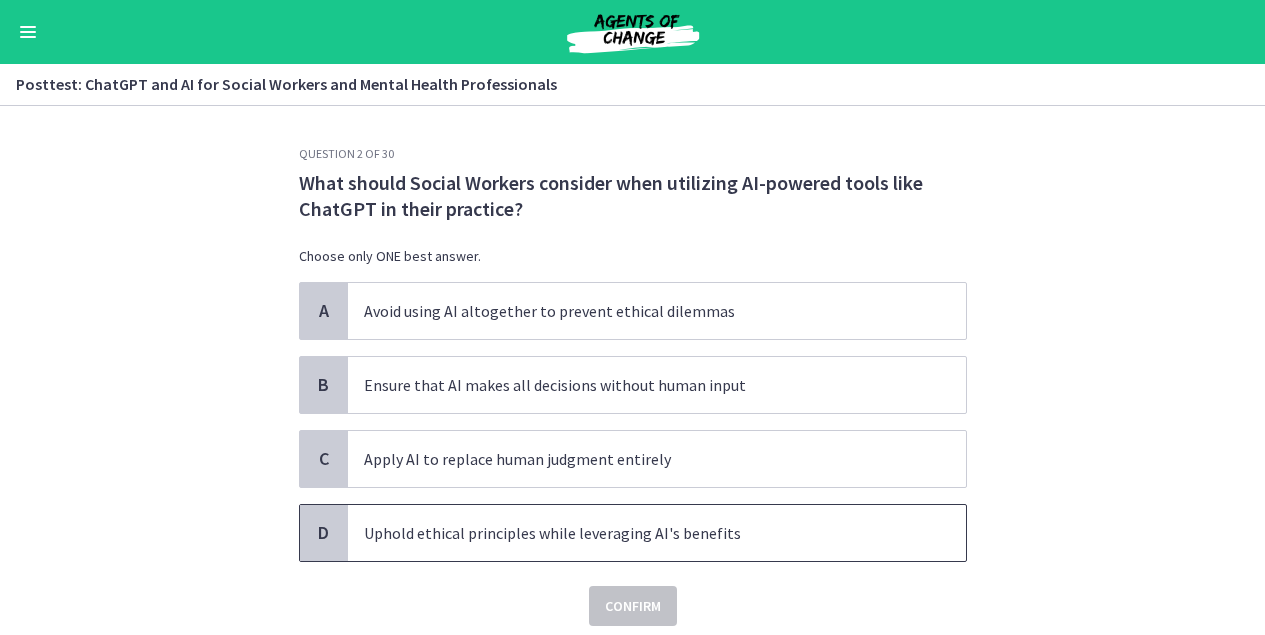 click on "Uphold ethical principles while leveraging AI's benefits" at bounding box center [637, 533] 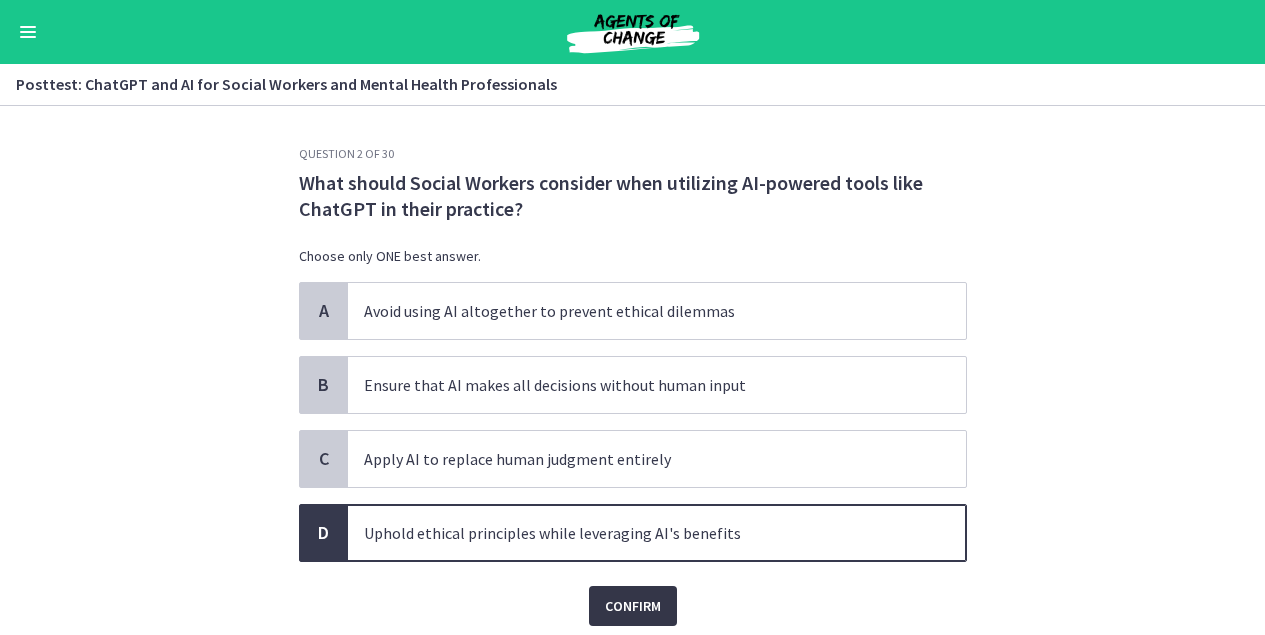 click on "Confirm" at bounding box center [633, 606] 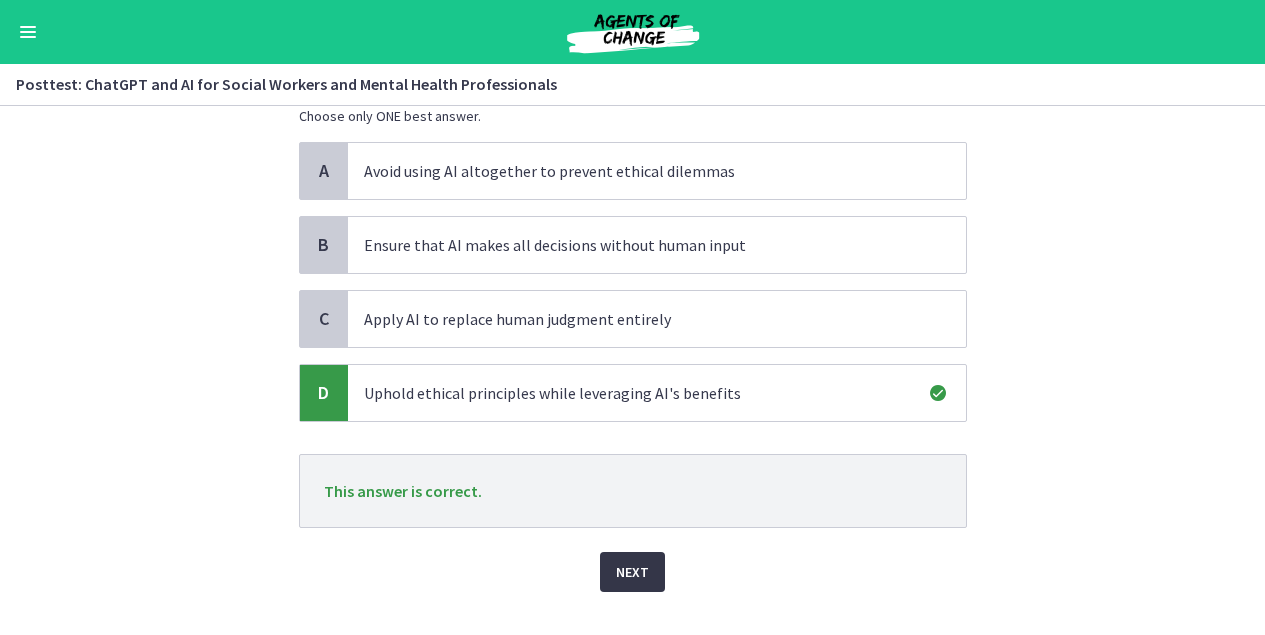 scroll, scrollTop: 178, scrollLeft: 0, axis: vertical 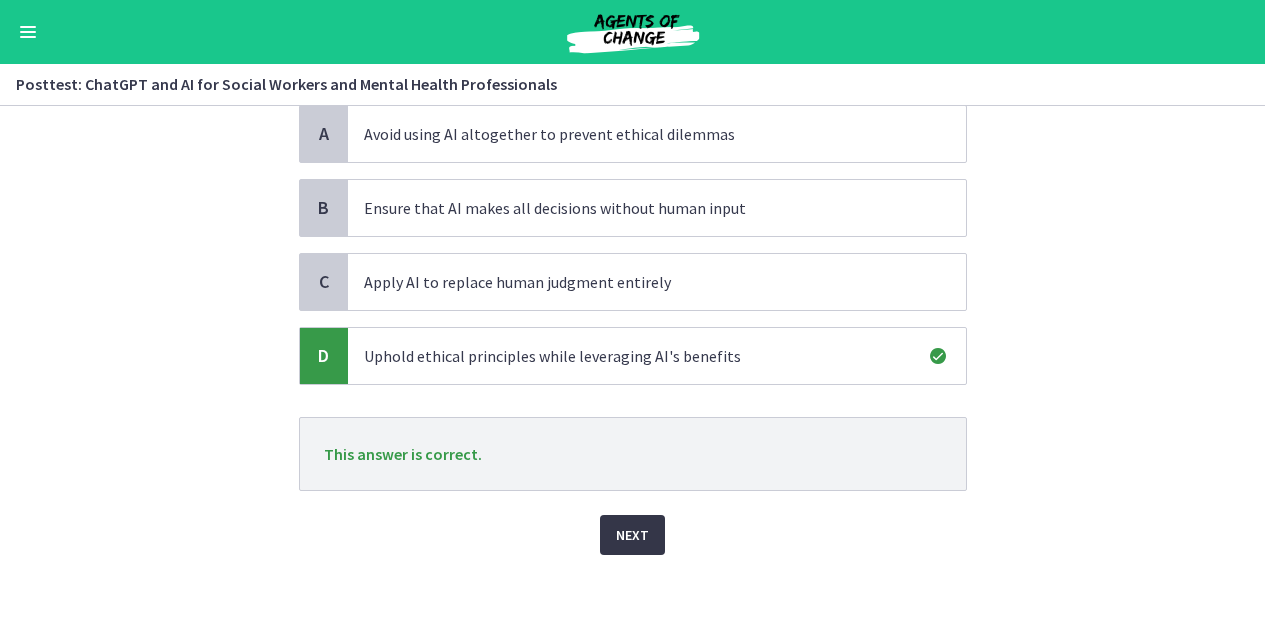 click on "Next" at bounding box center [632, 535] 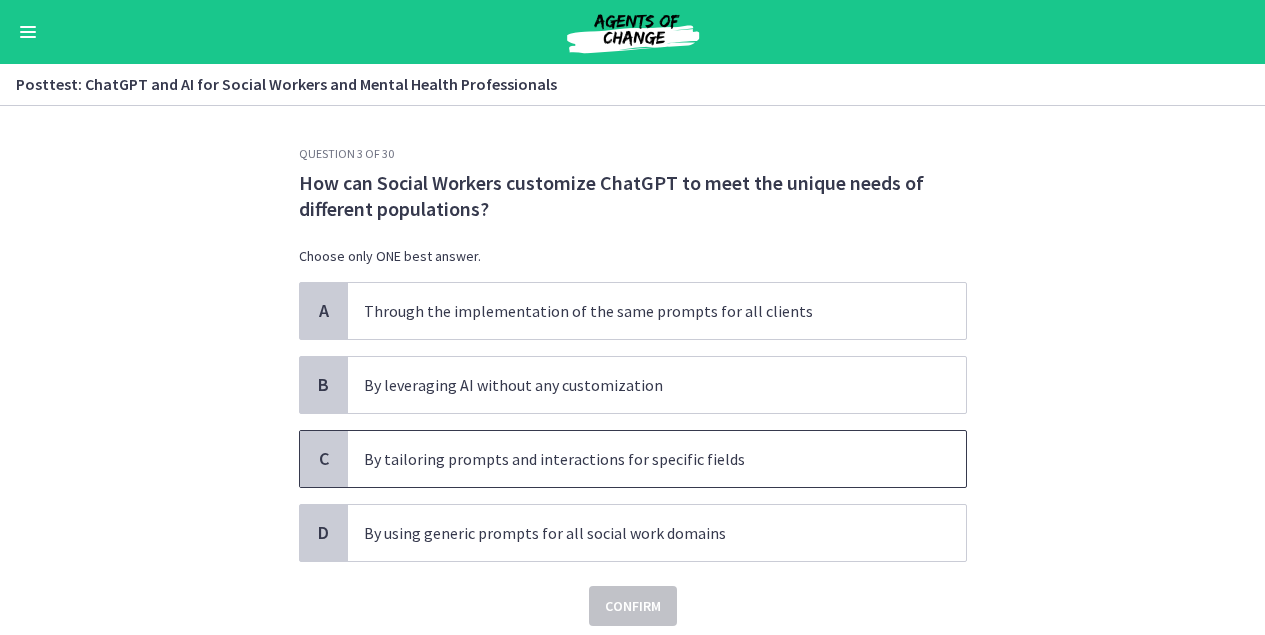 click on "By tailoring prompts and interactions for specific fields" at bounding box center (637, 459) 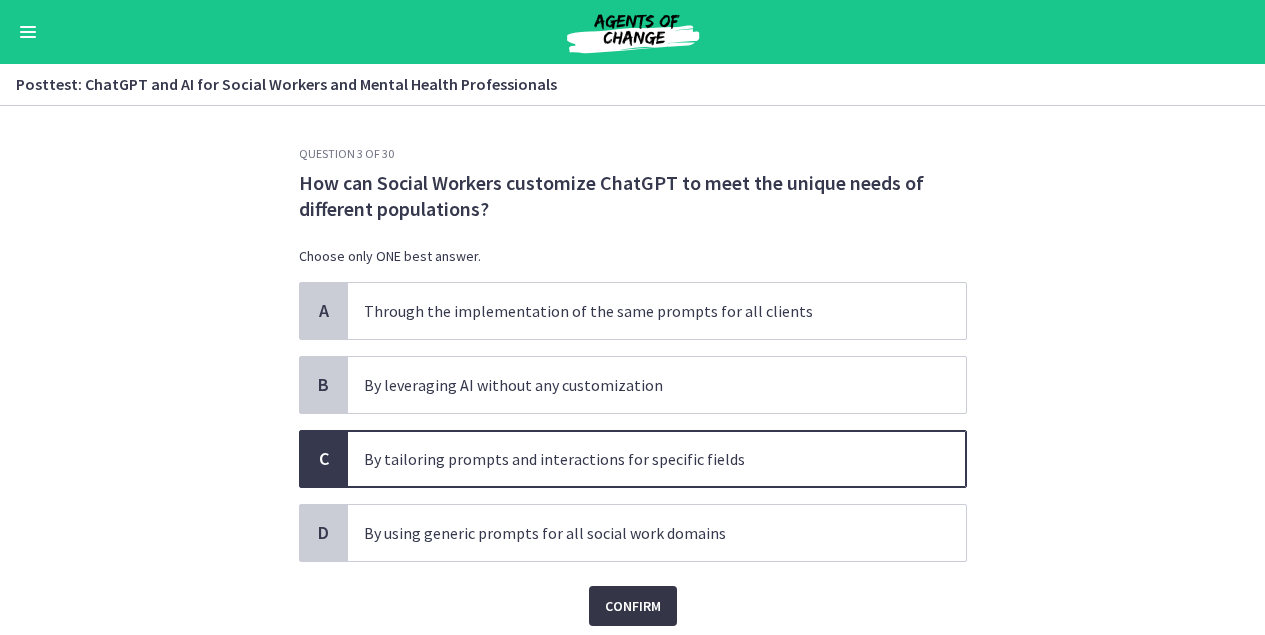 click on "Confirm" at bounding box center (633, 606) 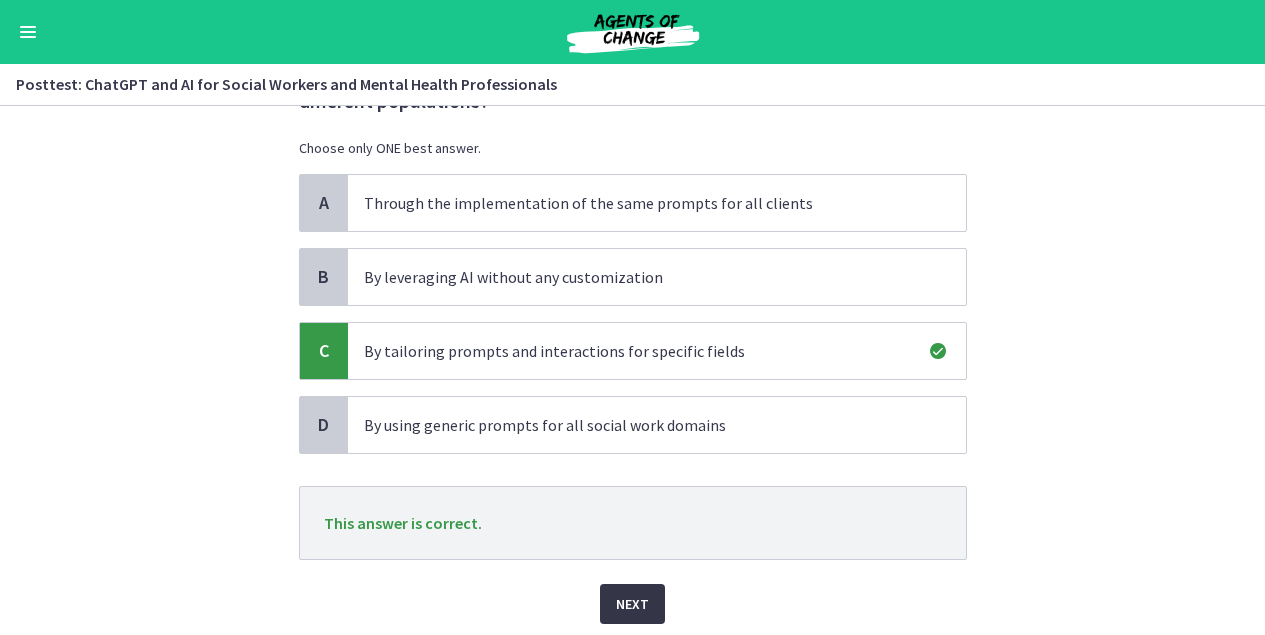 scroll, scrollTop: 178, scrollLeft: 0, axis: vertical 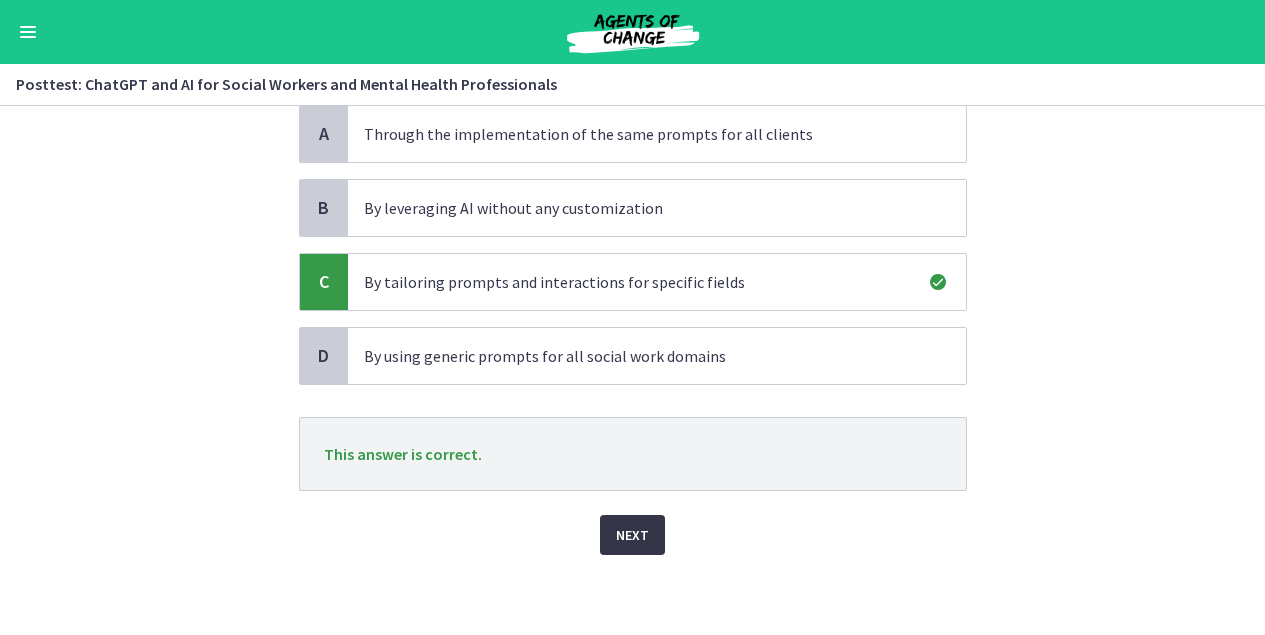 click on "Next" at bounding box center (632, 535) 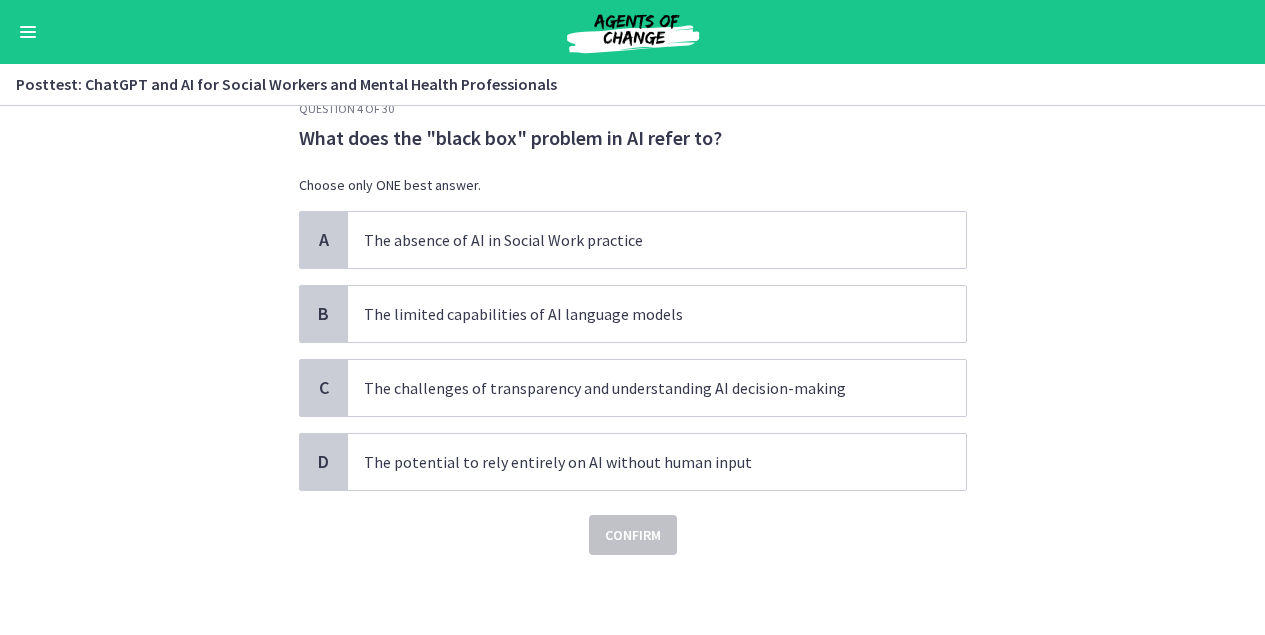 scroll, scrollTop: 0, scrollLeft: 0, axis: both 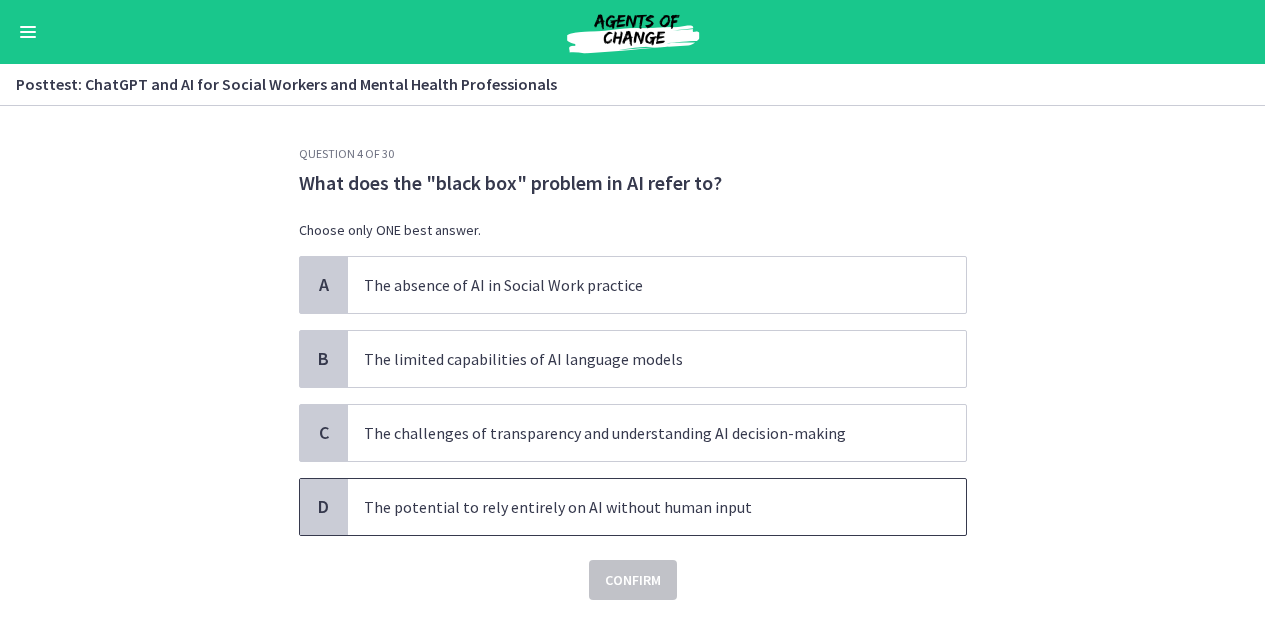 click on "The potential to rely entirely on AI without human input" at bounding box center [637, 507] 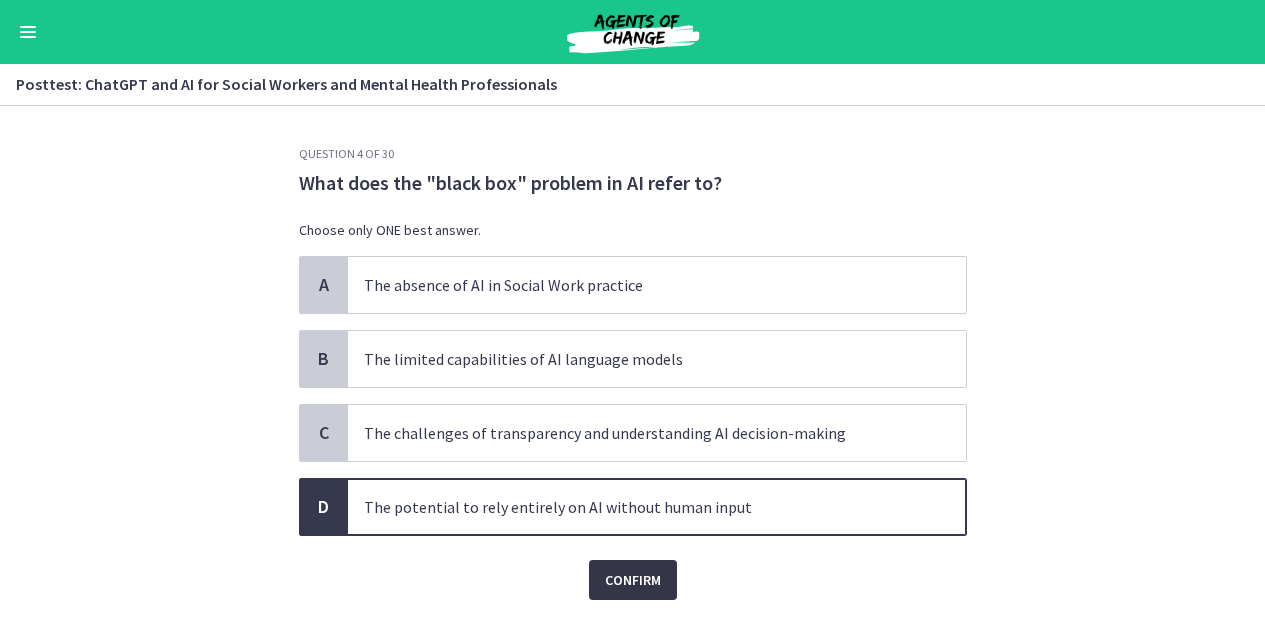 click on "Confirm" at bounding box center (633, 580) 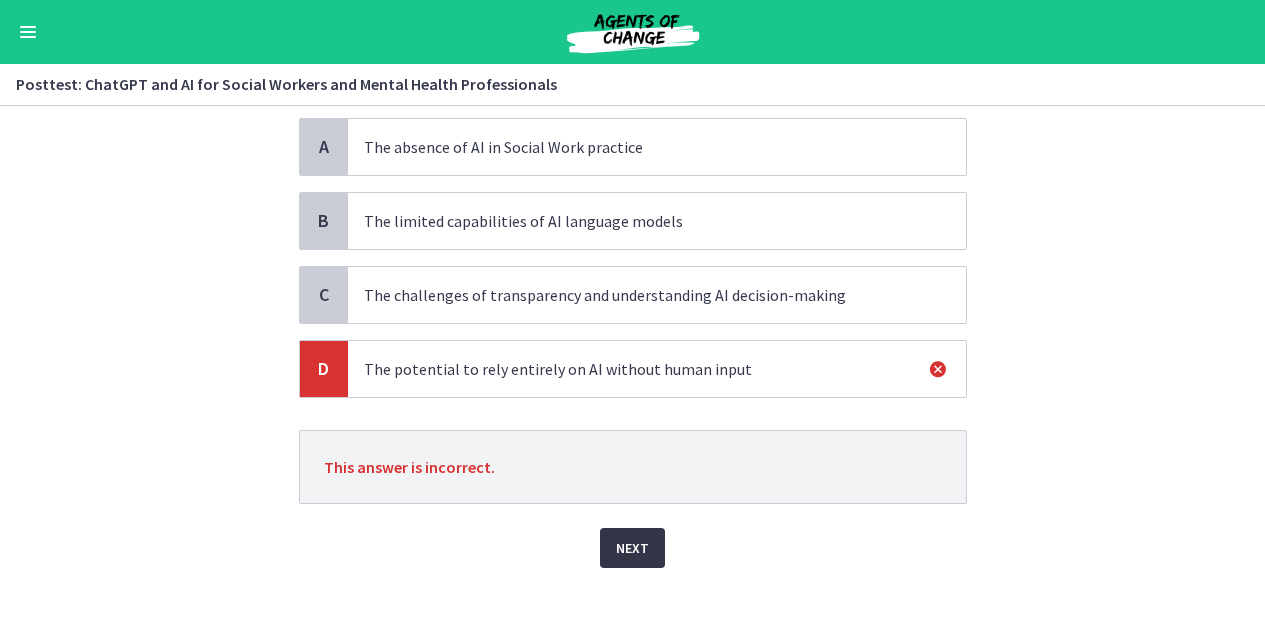 scroll, scrollTop: 139, scrollLeft: 0, axis: vertical 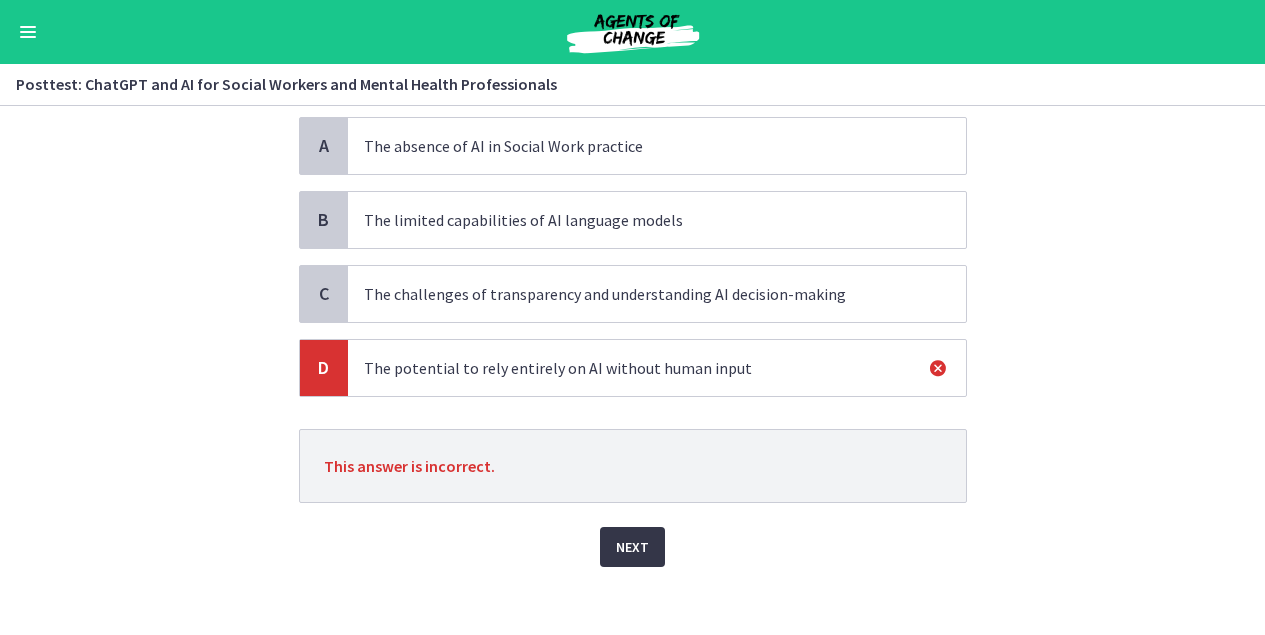 click on "Next" at bounding box center [632, 547] 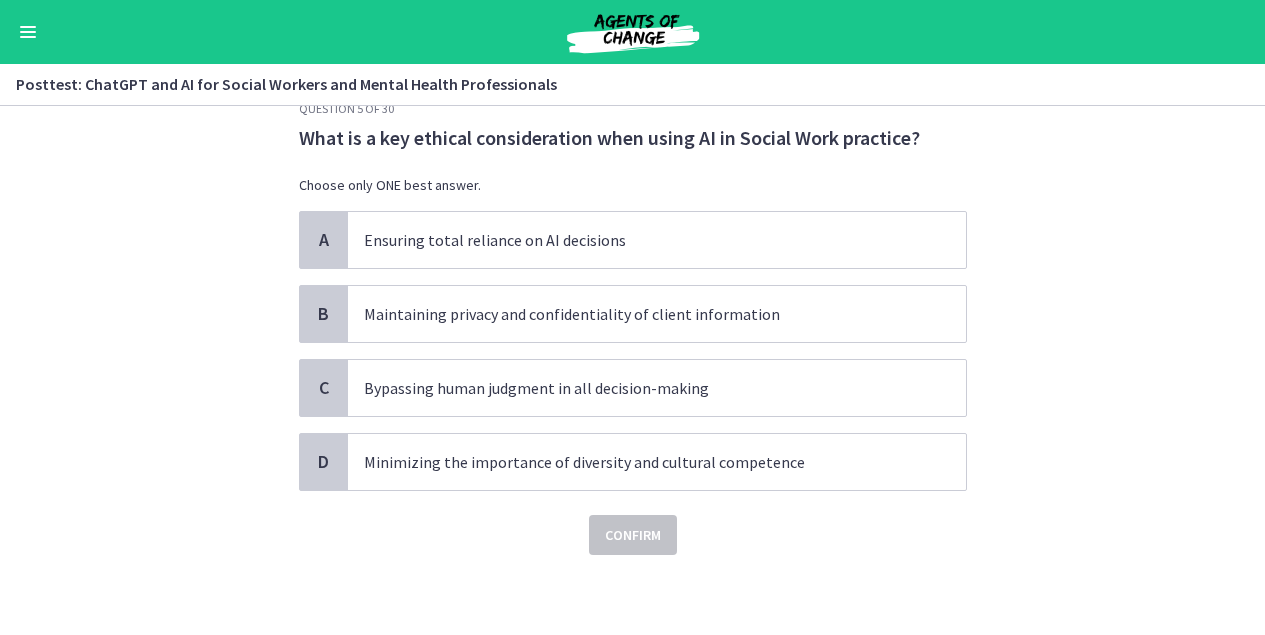 scroll, scrollTop: 0, scrollLeft: 0, axis: both 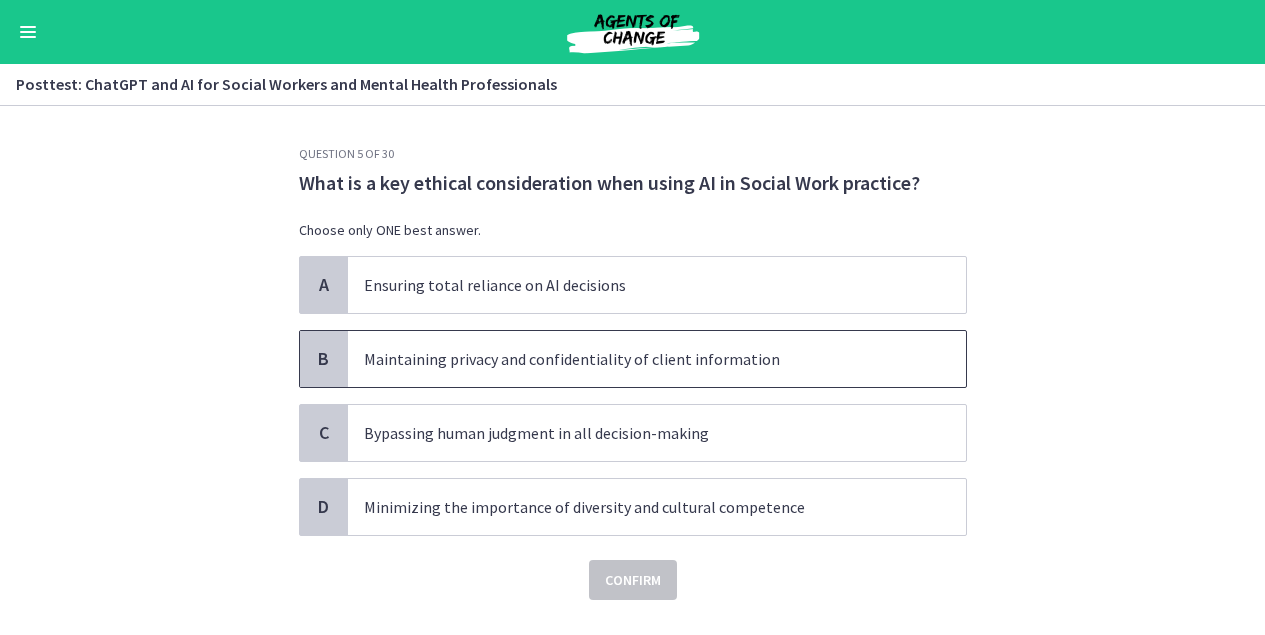 click on "Maintaining privacy and confidentiality of client information" at bounding box center (637, 359) 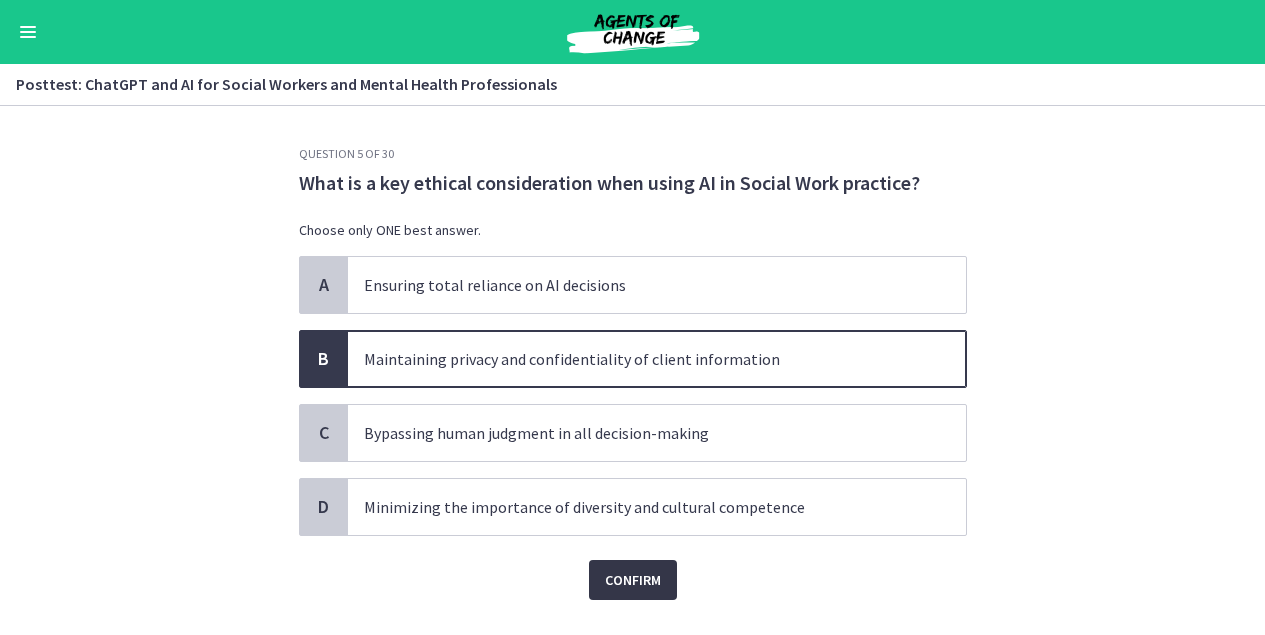 click on "Confirm" at bounding box center [633, 580] 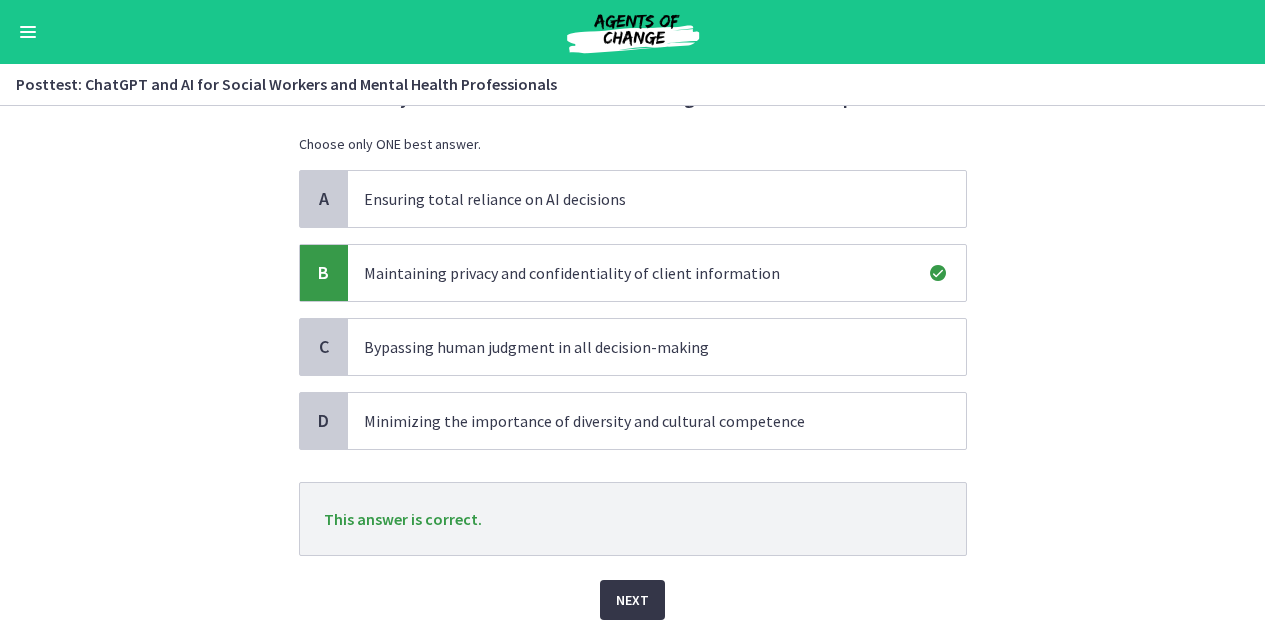 scroll, scrollTop: 152, scrollLeft: 0, axis: vertical 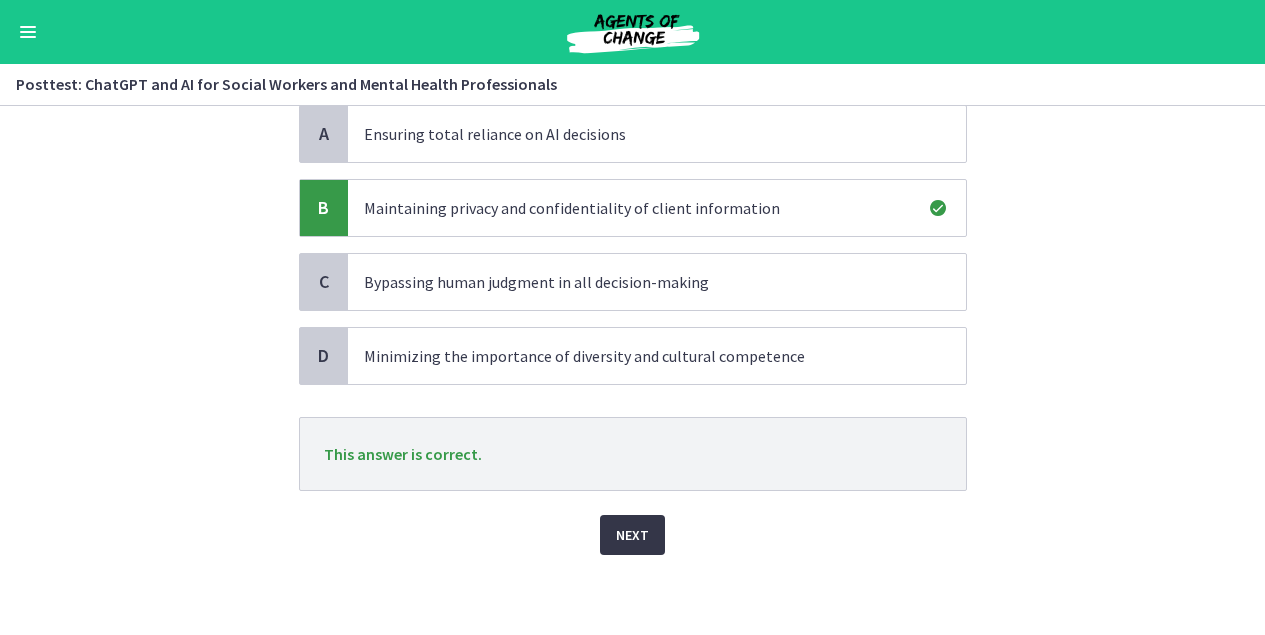 click on "Next" at bounding box center [632, 535] 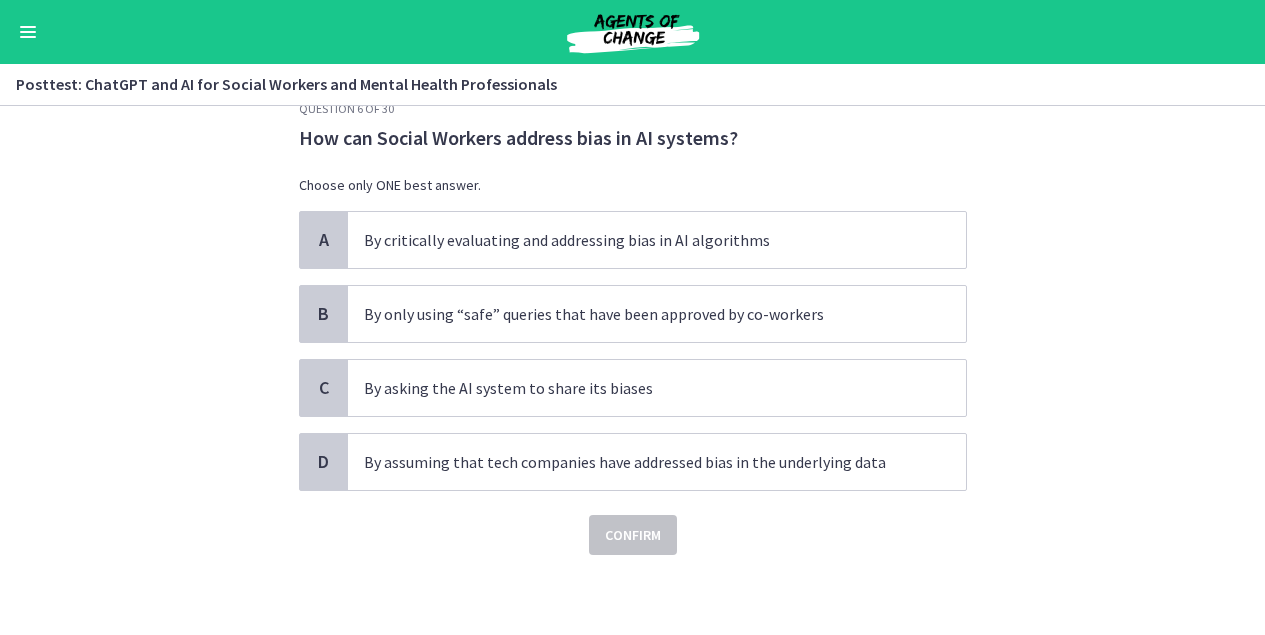 scroll, scrollTop: 0, scrollLeft: 0, axis: both 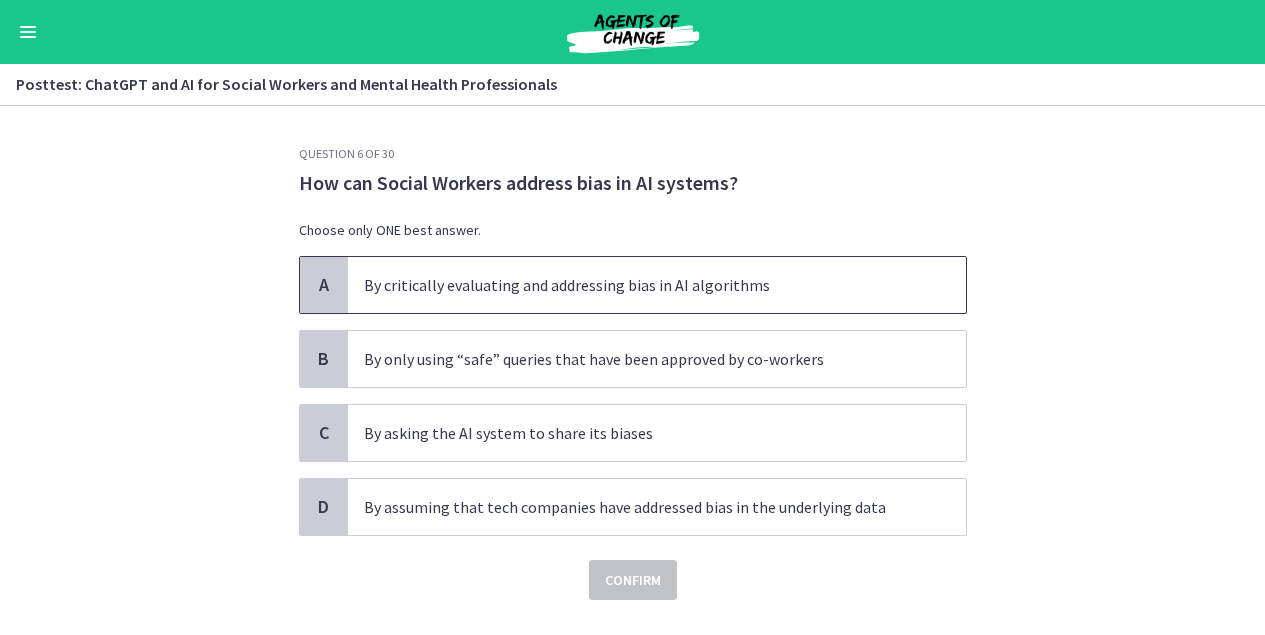 click on "By critically evaluating and addressing bias in AI algorithms" at bounding box center (637, 285) 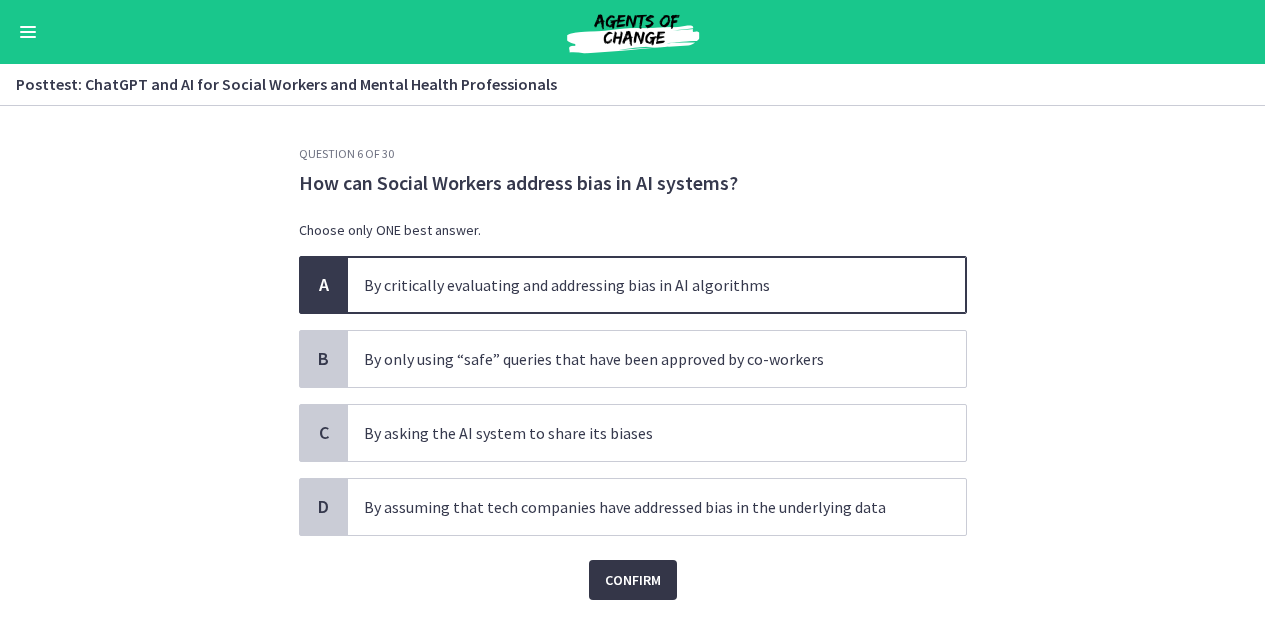click on "Confirm" at bounding box center [633, 580] 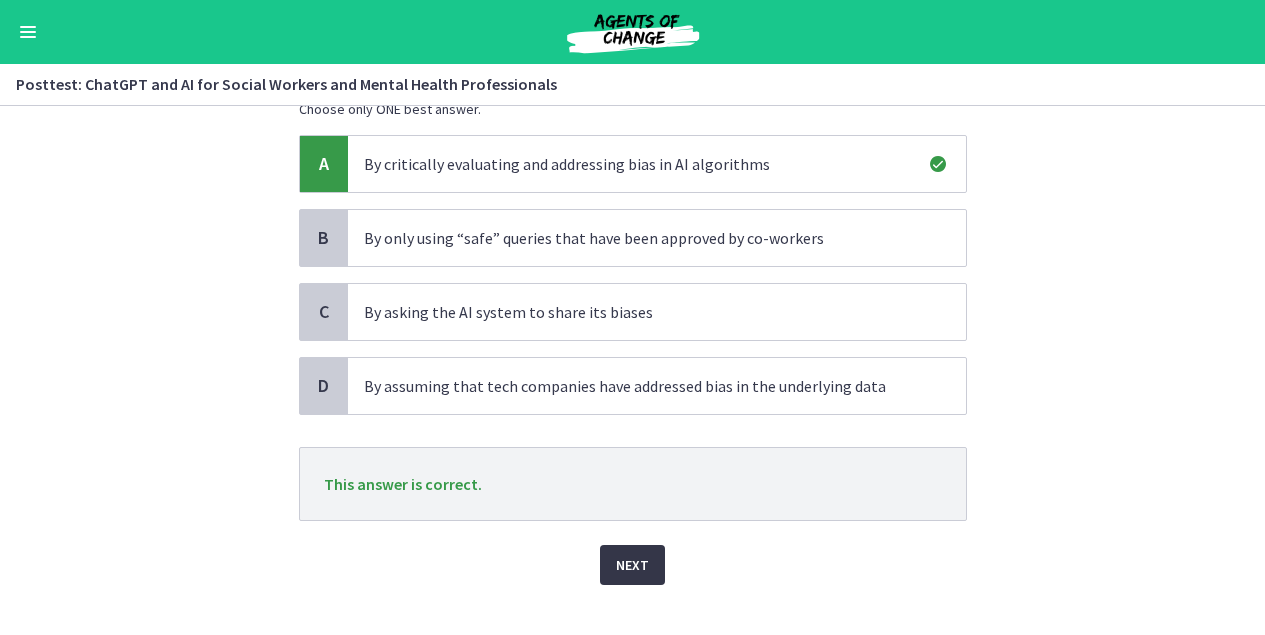 scroll, scrollTop: 152, scrollLeft: 0, axis: vertical 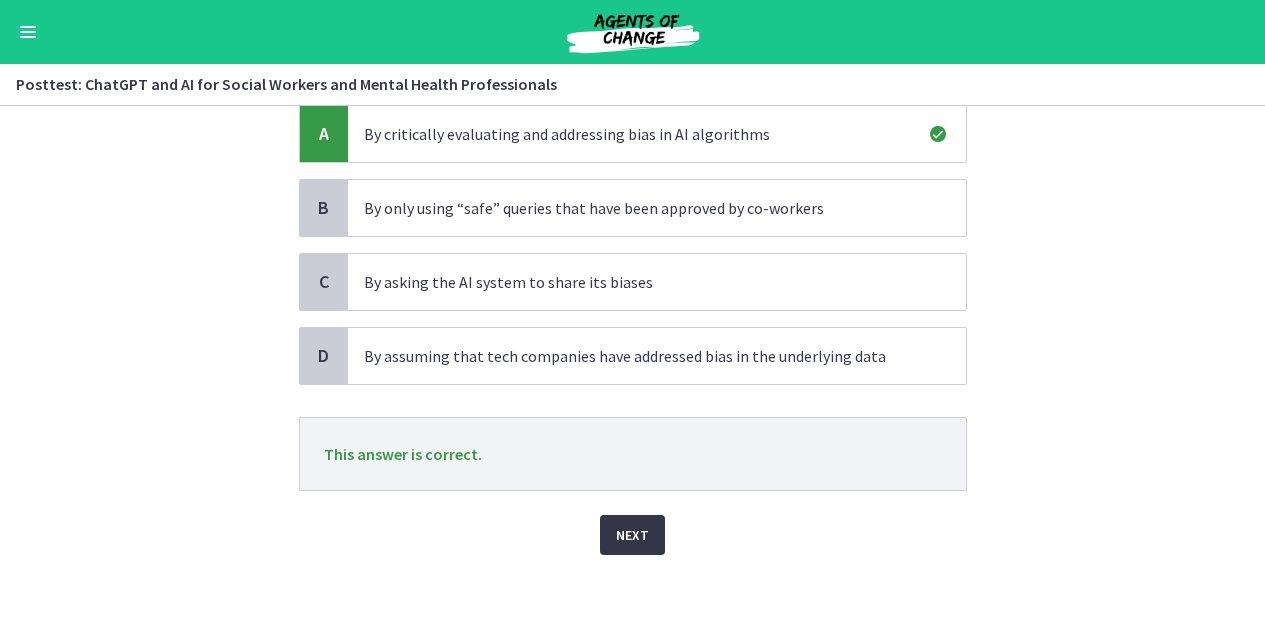 click on "Next" at bounding box center (632, 535) 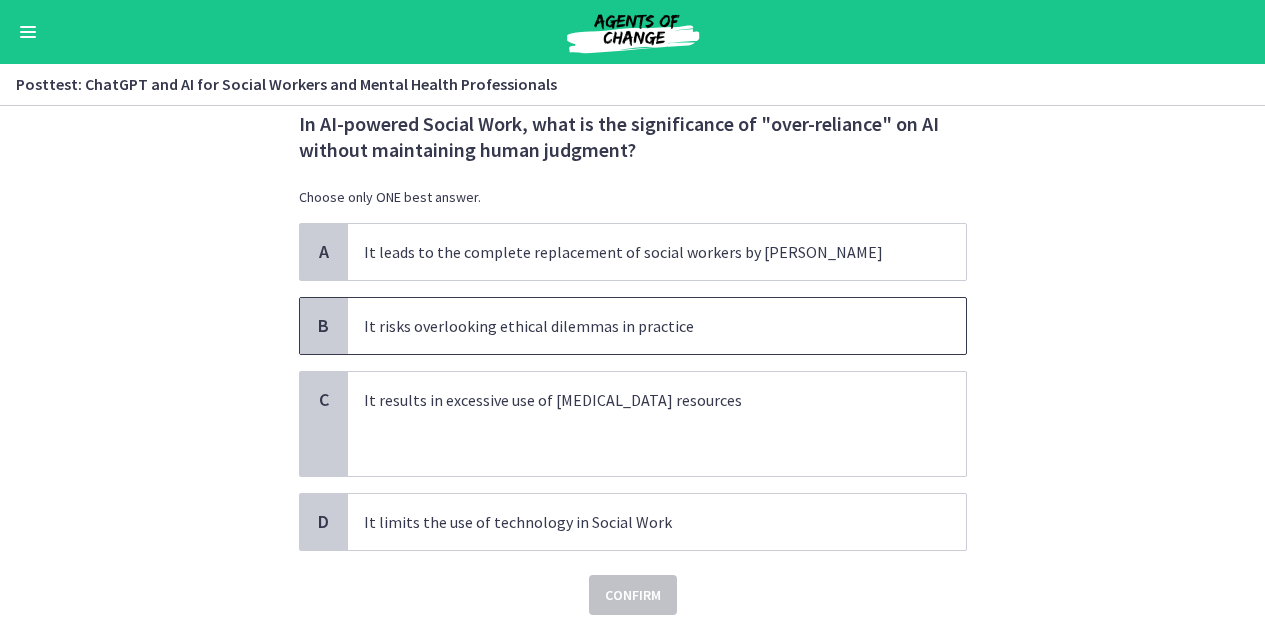 scroll, scrollTop: 60, scrollLeft: 0, axis: vertical 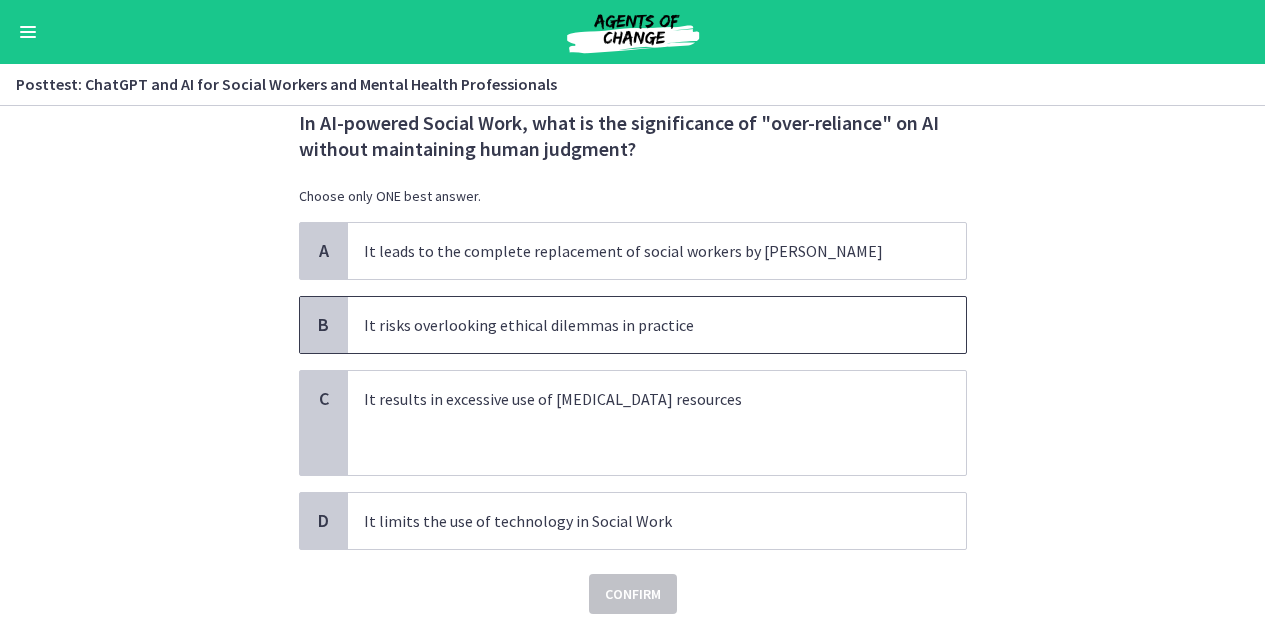 click on "It risks overlooking ethical dilemmas in practice" at bounding box center [637, 325] 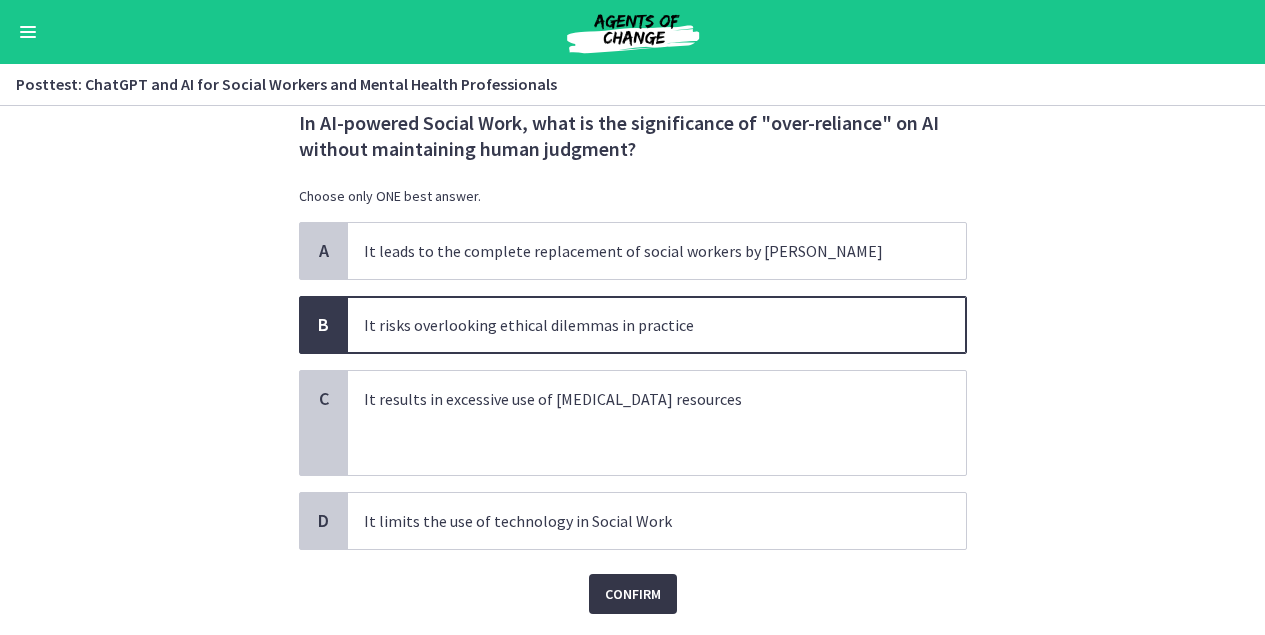 click on "Confirm" at bounding box center (633, 594) 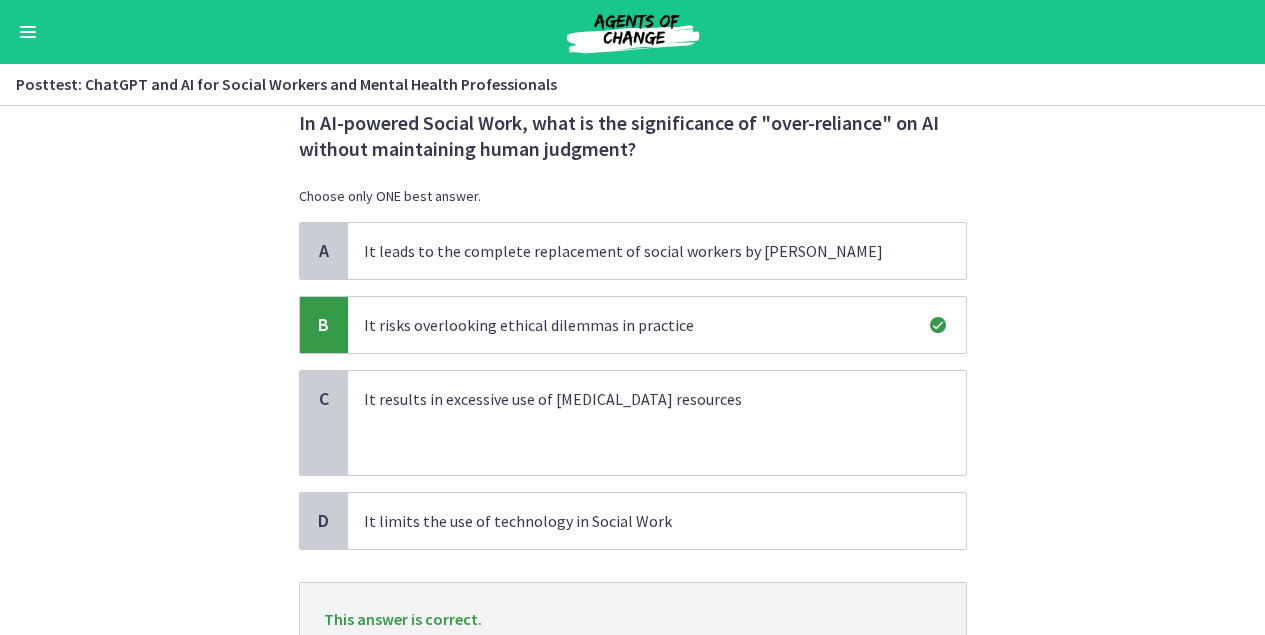 scroll, scrollTop: 226, scrollLeft: 0, axis: vertical 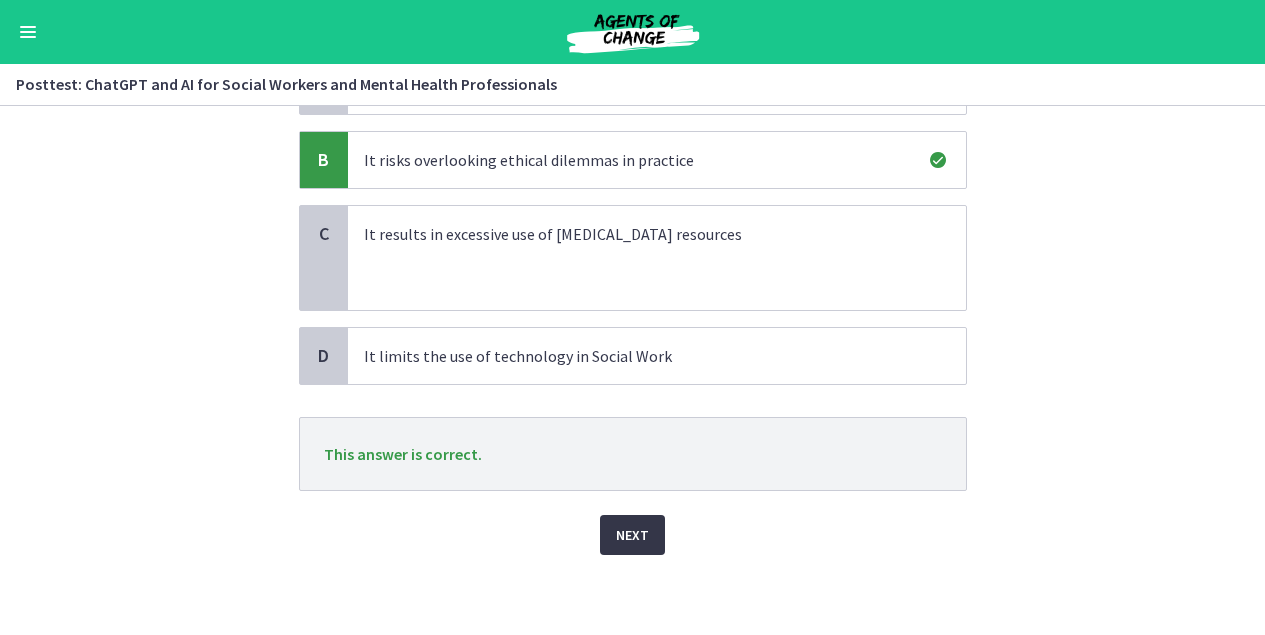 click on "Next" at bounding box center [632, 535] 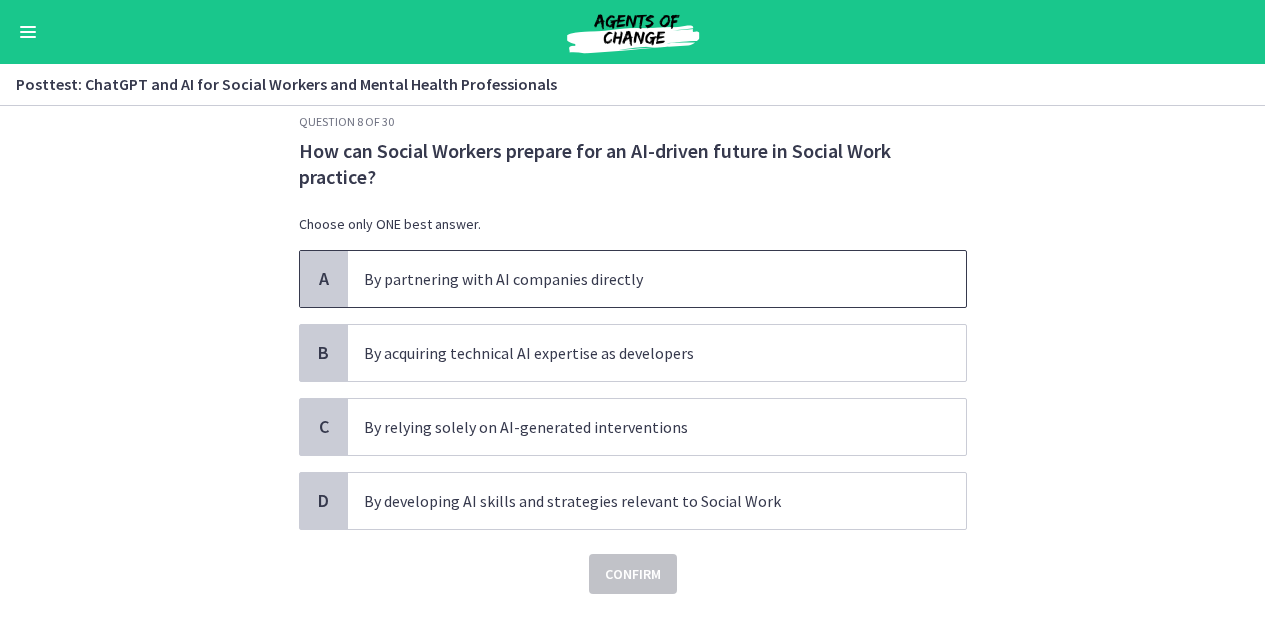 scroll, scrollTop: 34, scrollLeft: 0, axis: vertical 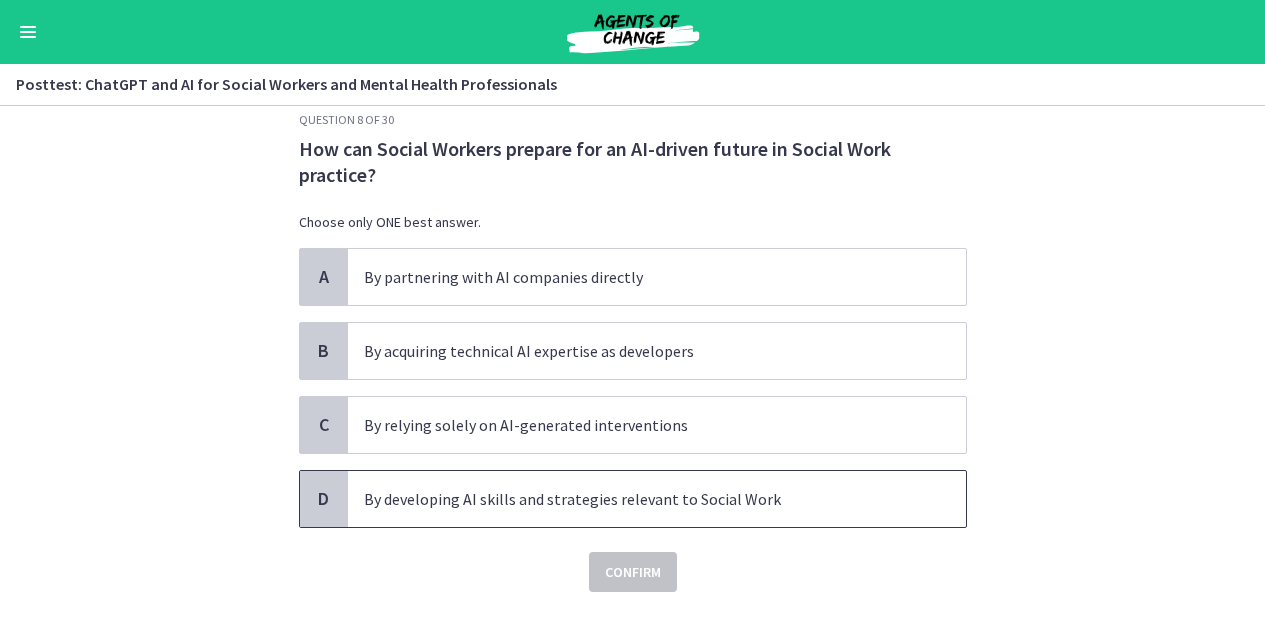 click on "By developing AI skills and strategies relevant to Social Work" at bounding box center [637, 499] 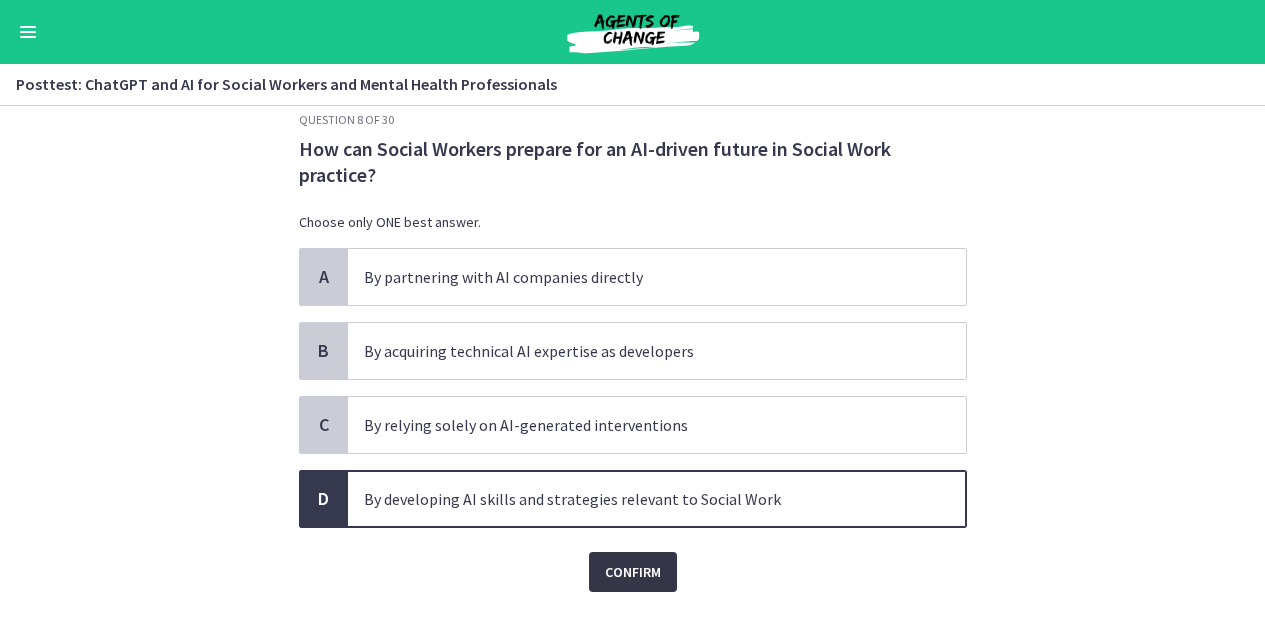 click on "Confirm" at bounding box center [633, 572] 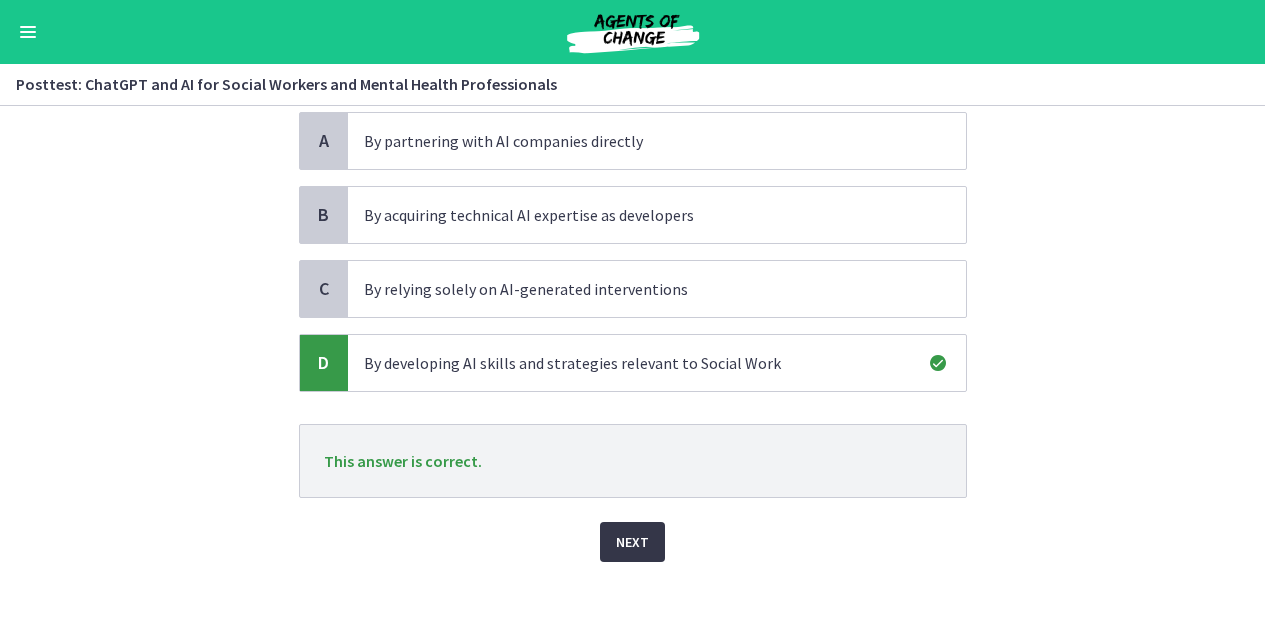 scroll, scrollTop: 178, scrollLeft: 0, axis: vertical 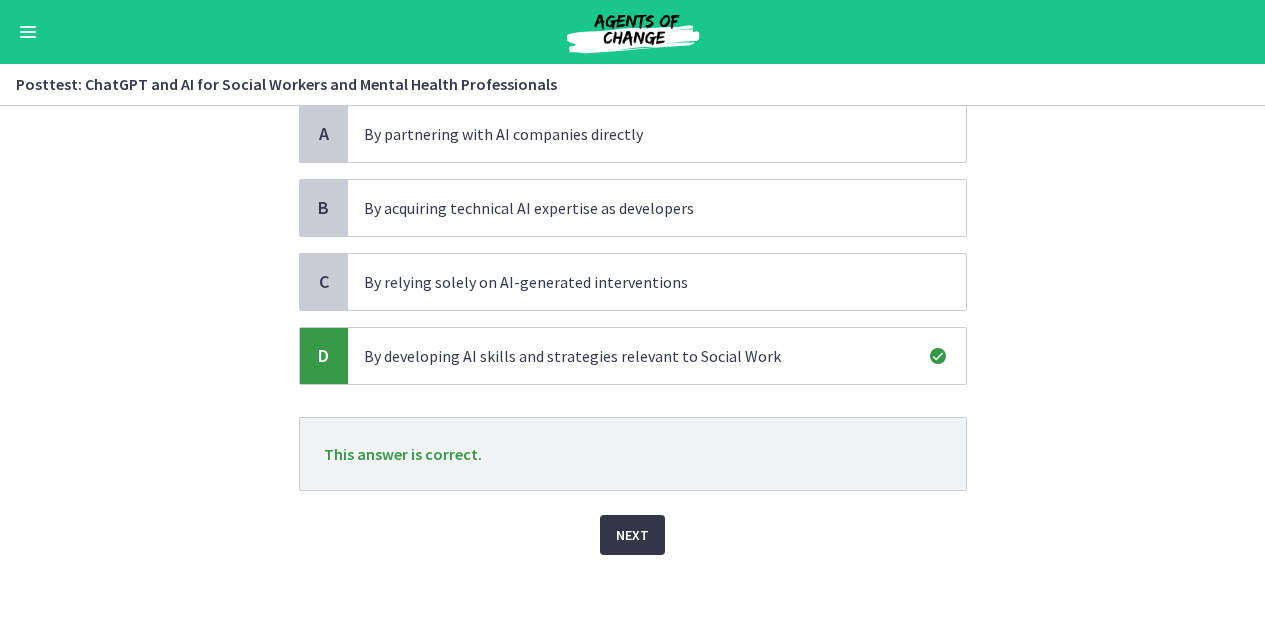 click on "Next" at bounding box center [632, 535] 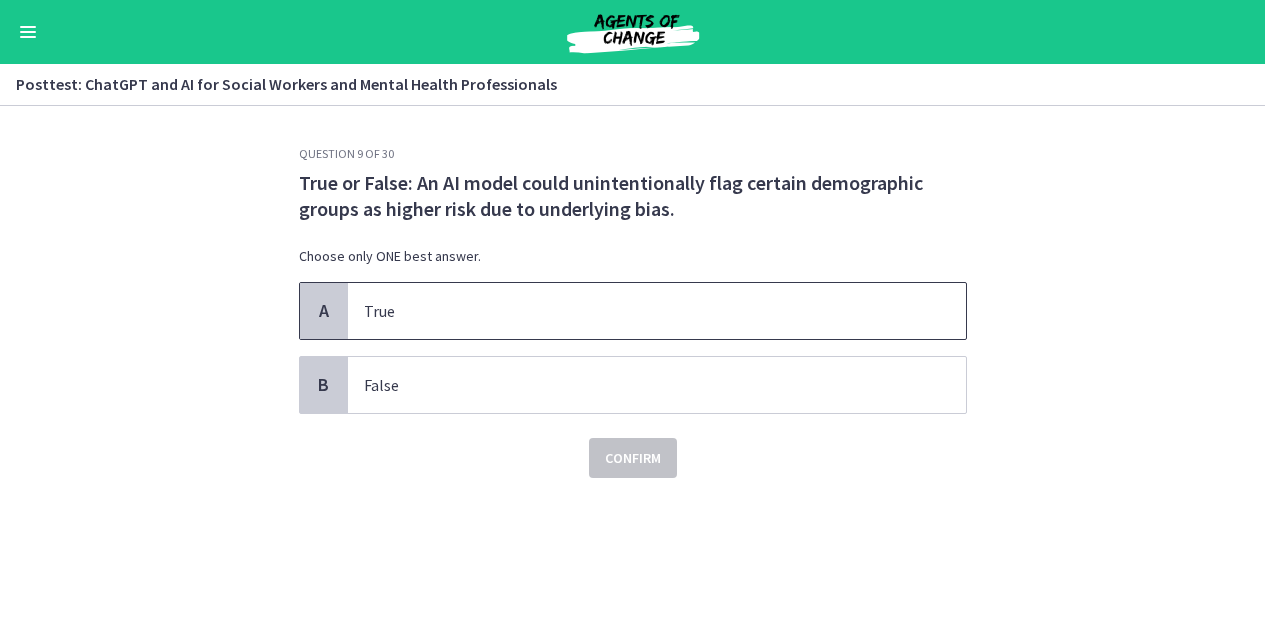 click on "True" at bounding box center (637, 311) 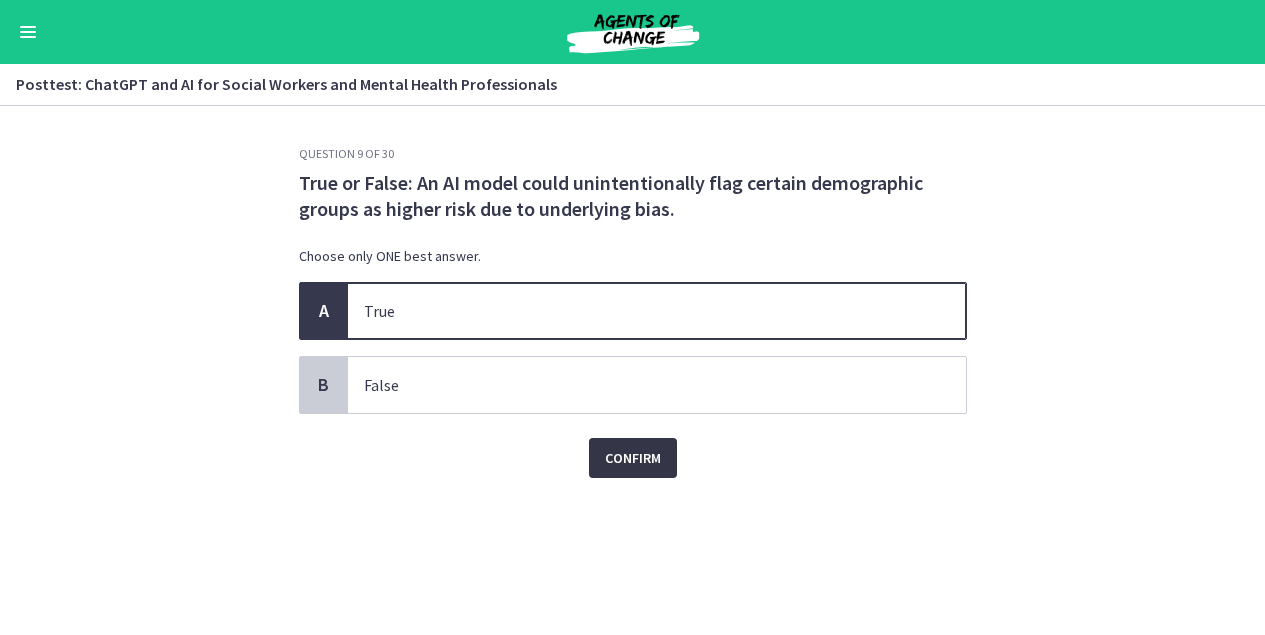 click on "Confirm" at bounding box center [633, 458] 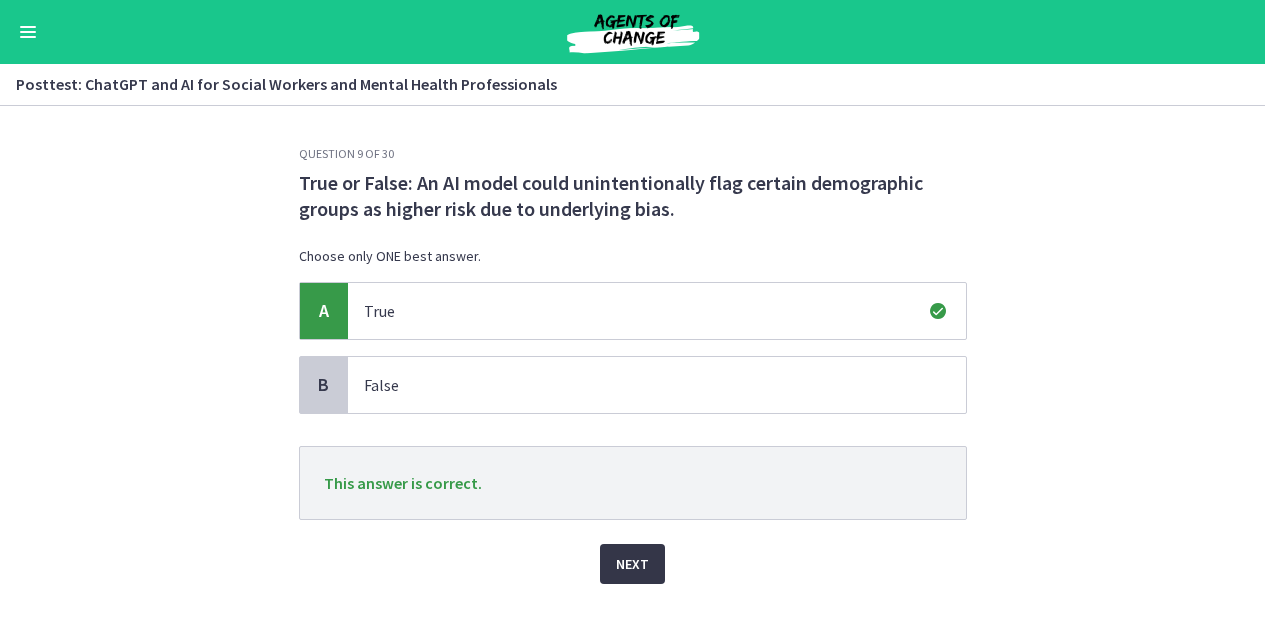 scroll, scrollTop: 30, scrollLeft: 0, axis: vertical 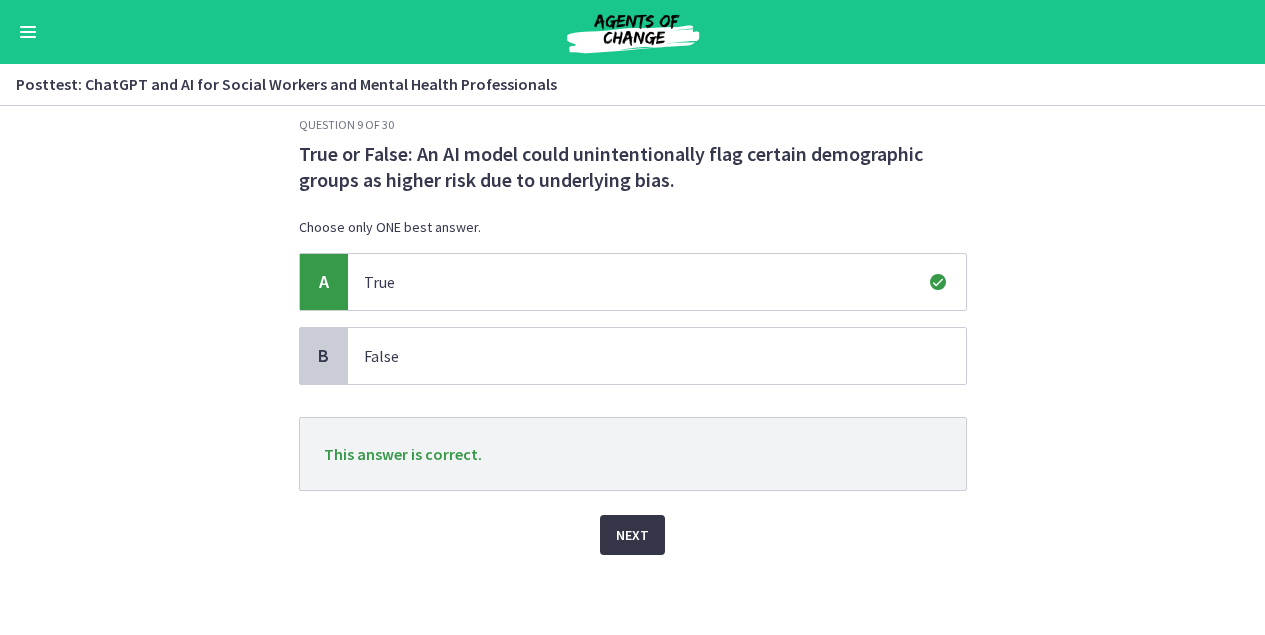 click on "Next" at bounding box center [632, 535] 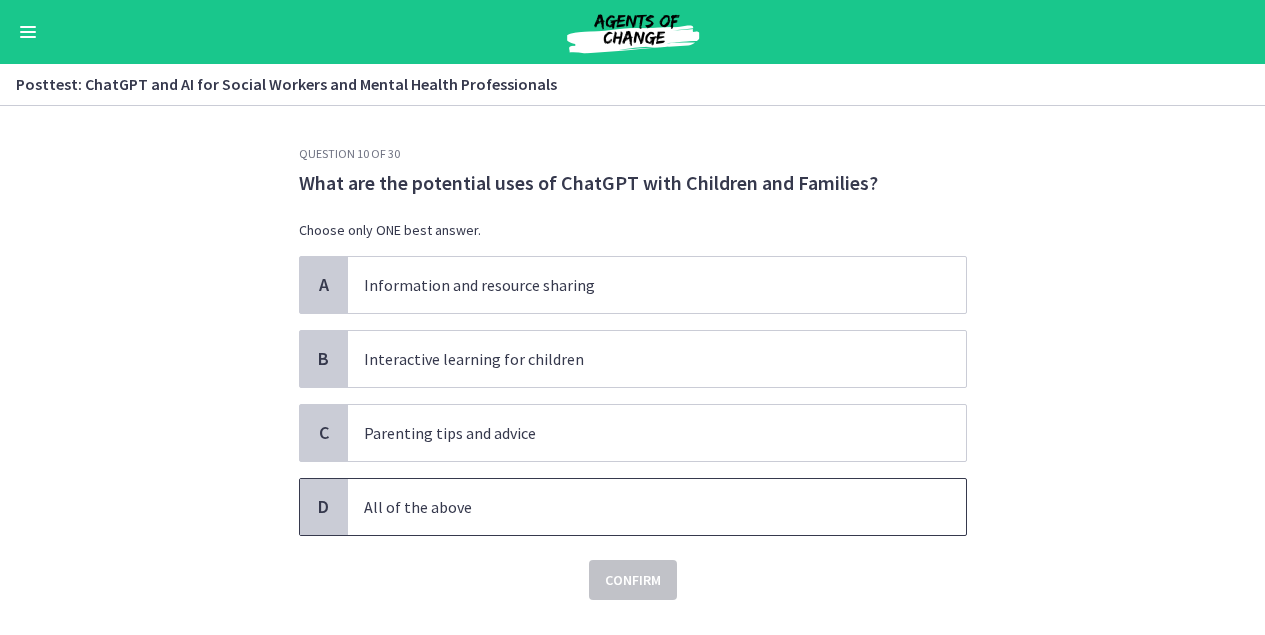 click on "All of the above" at bounding box center (637, 507) 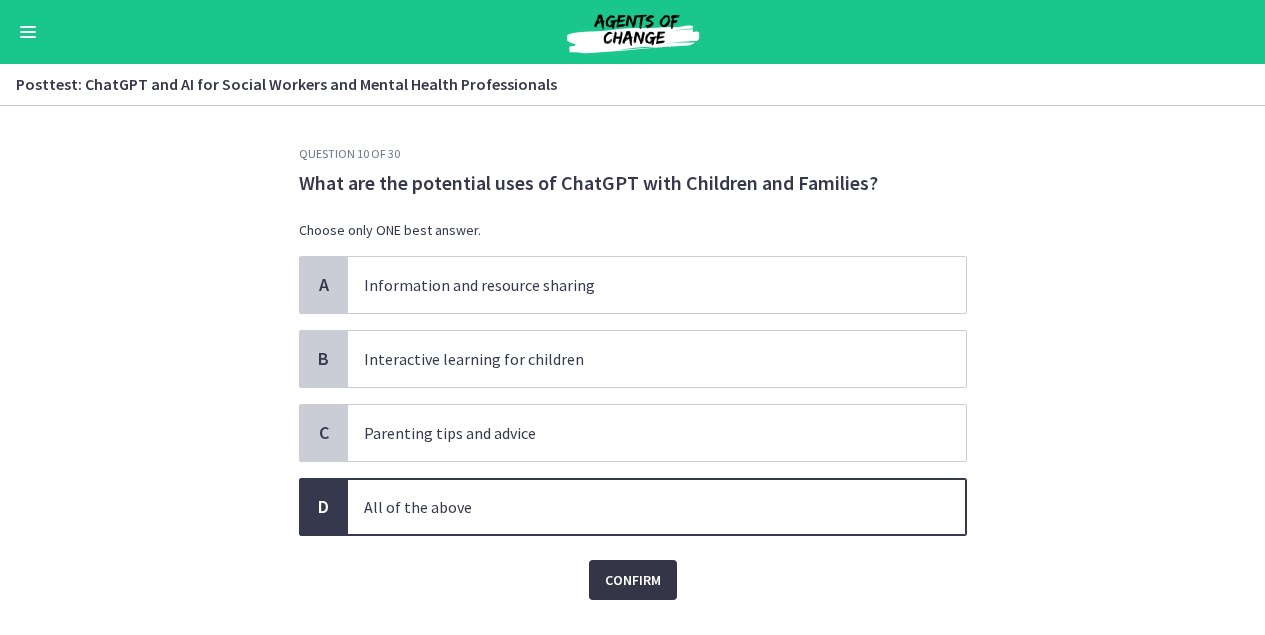 click on "Confirm" at bounding box center [633, 580] 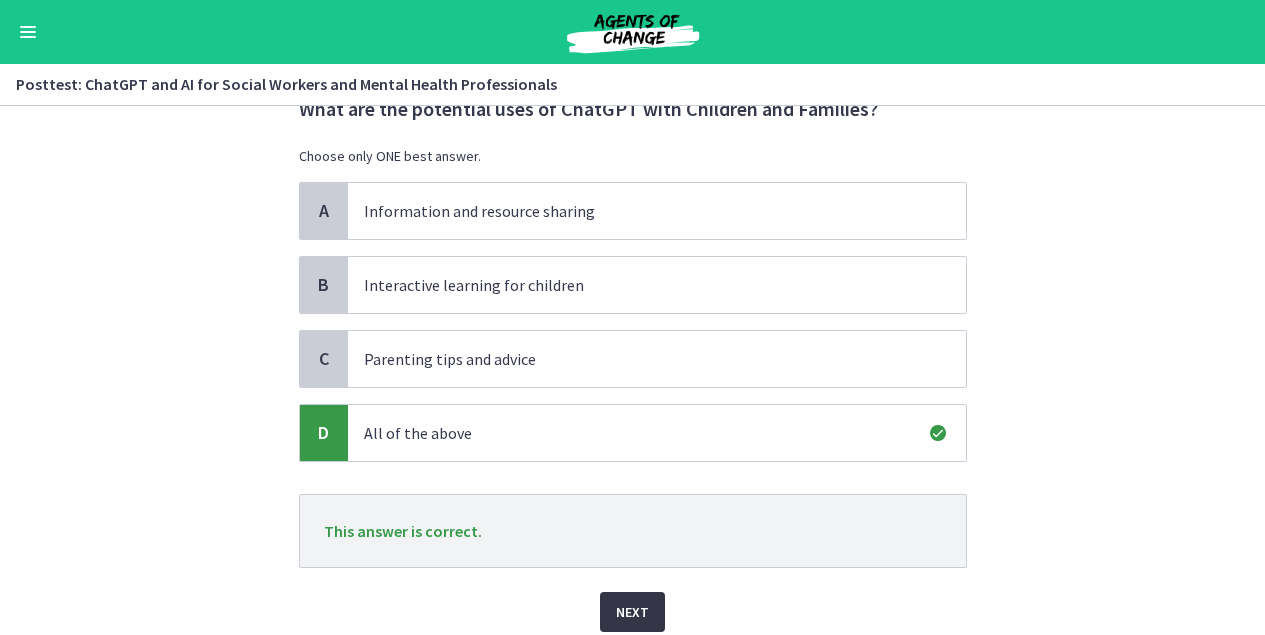 scroll, scrollTop: 152, scrollLeft: 0, axis: vertical 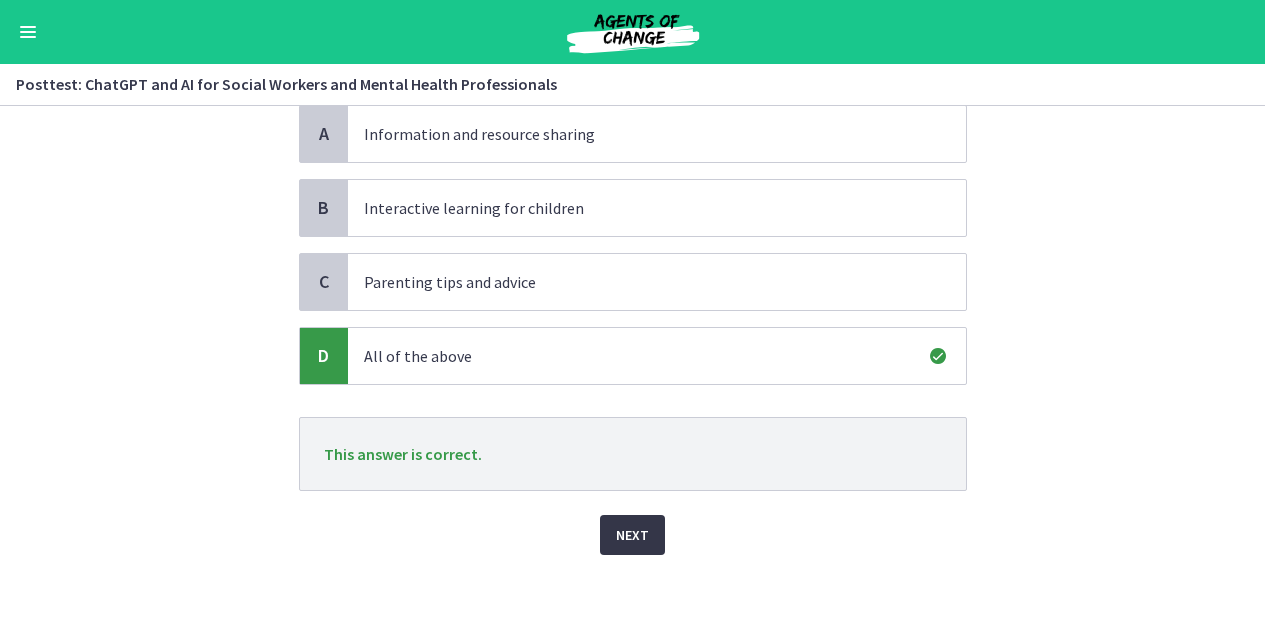 click on "Next" at bounding box center (632, 535) 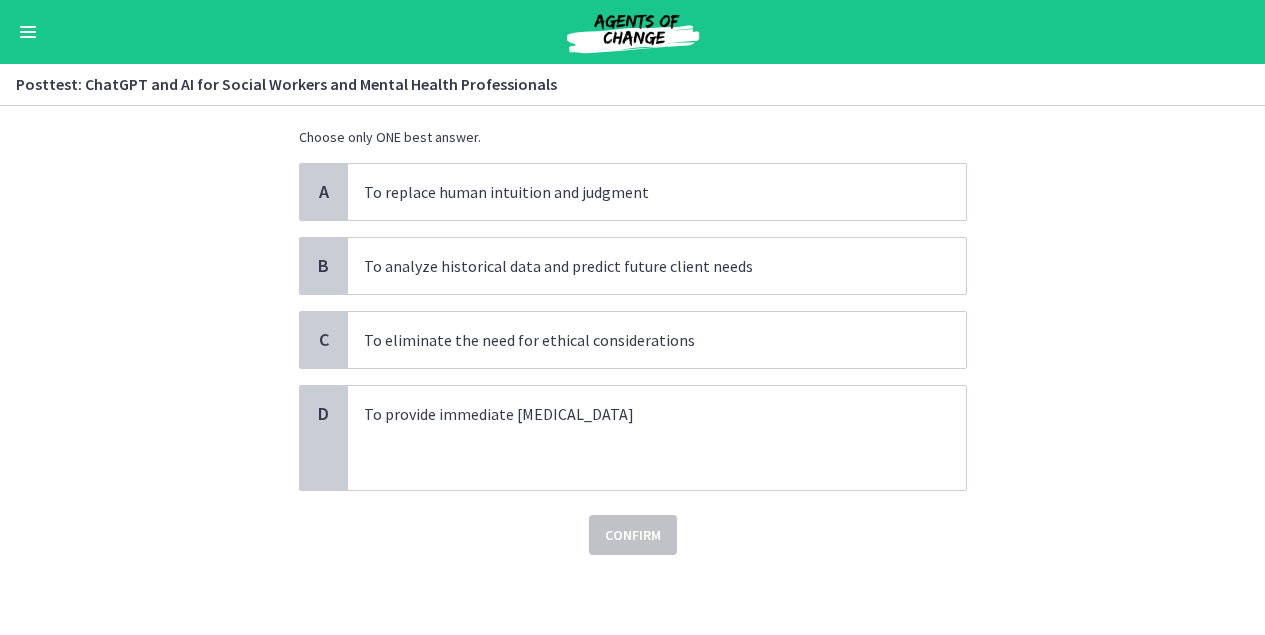 scroll, scrollTop: 0, scrollLeft: 0, axis: both 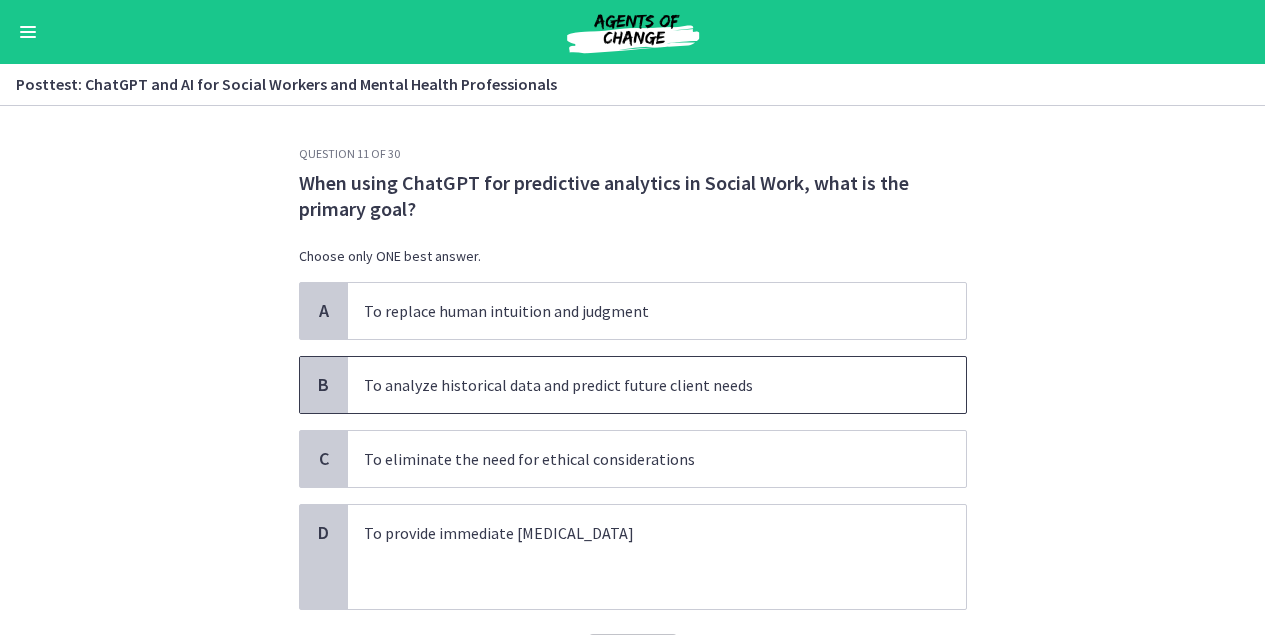 click on "To analyze historical data and predict future client needs" at bounding box center [637, 385] 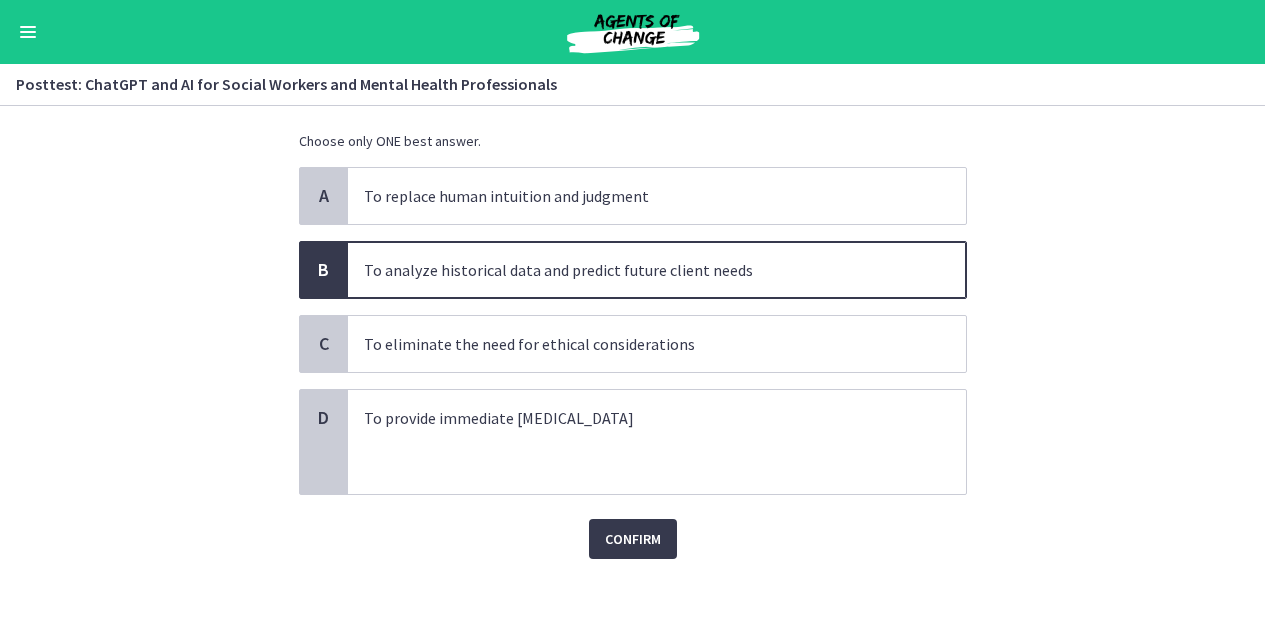 scroll, scrollTop: 120, scrollLeft: 0, axis: vertical 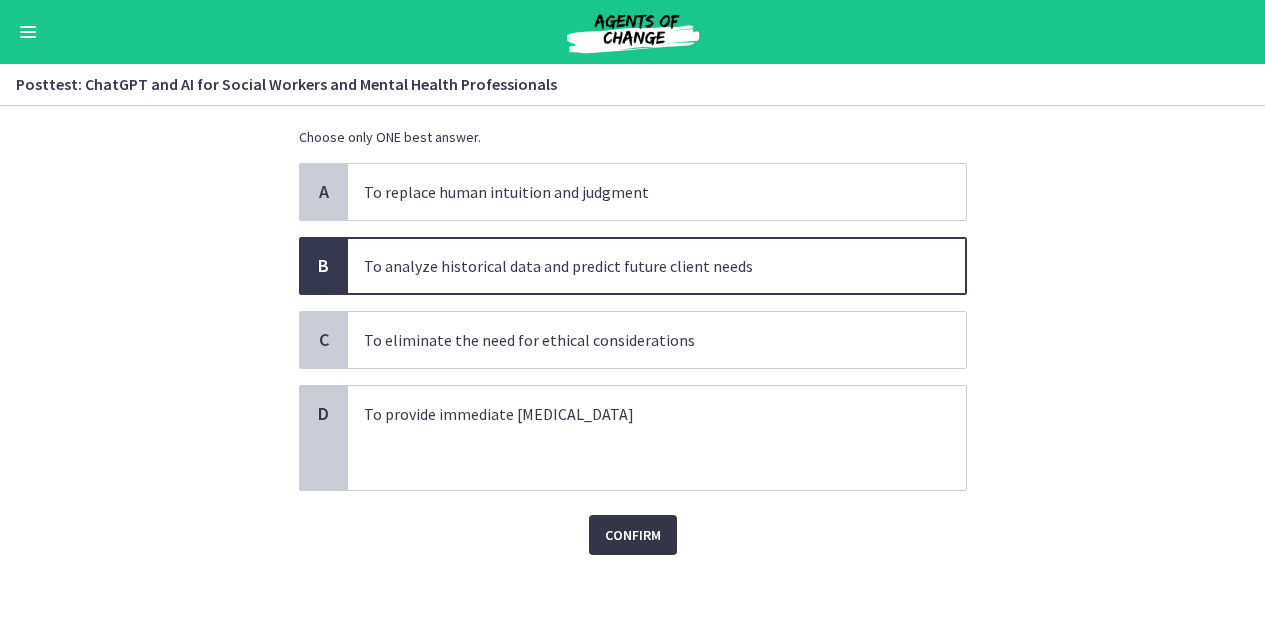 click on "Confirm" at bounding box center (633, 535) 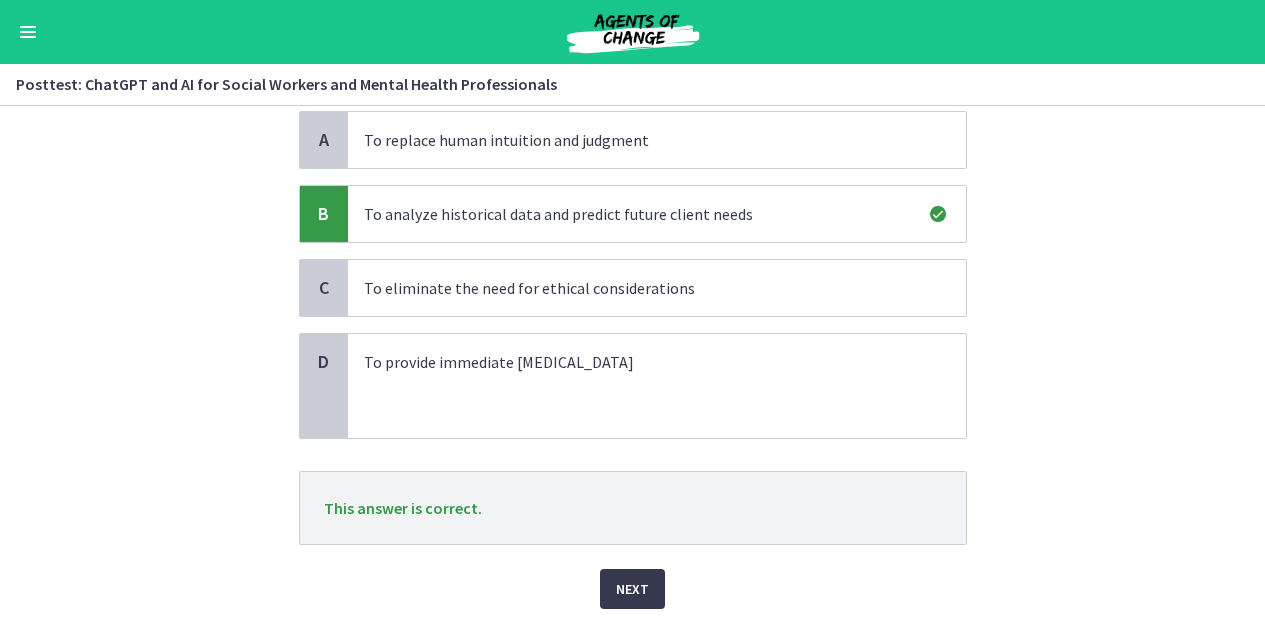 scroll, scrollTop: 226, scrollLeft: 0, axis: vertical 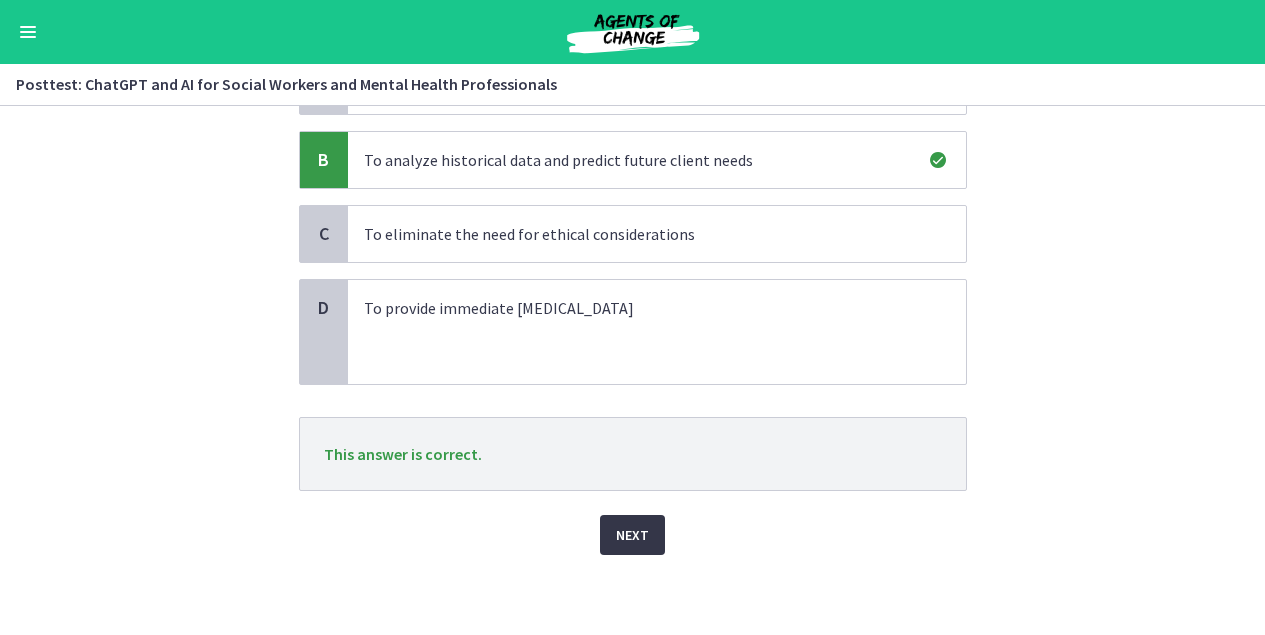 click on "Next" at bounding box center (632, 535) 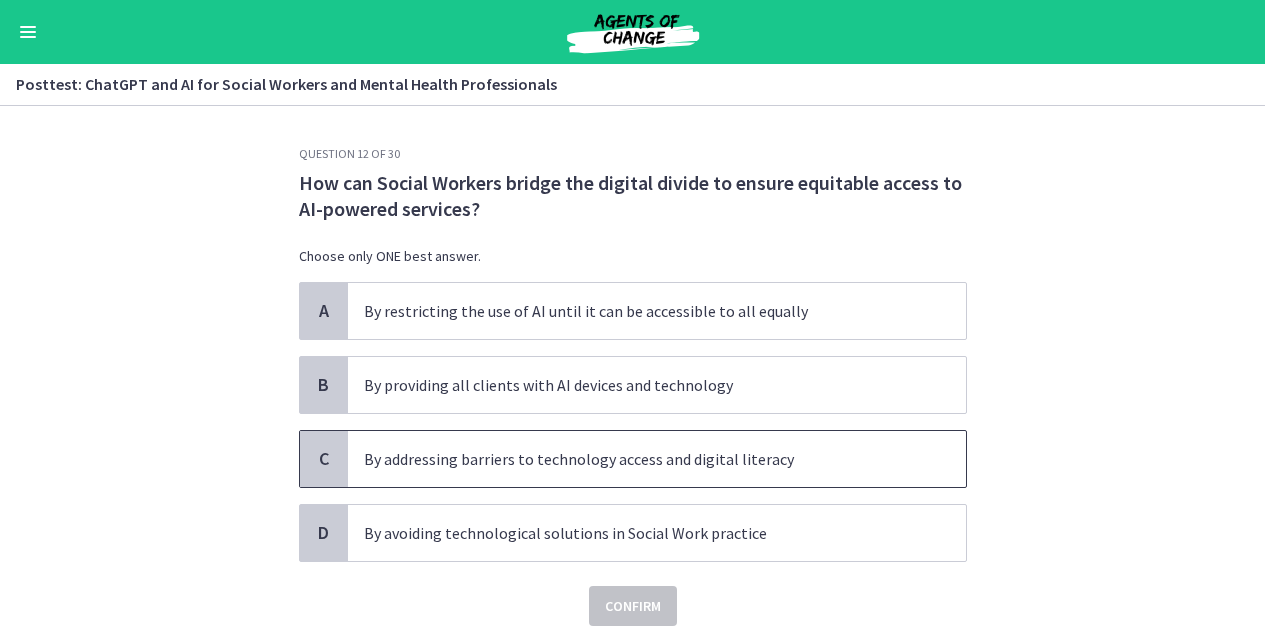 click on "By addressing barriers to technology access and digital literacy" at bounding box center [637, 459] 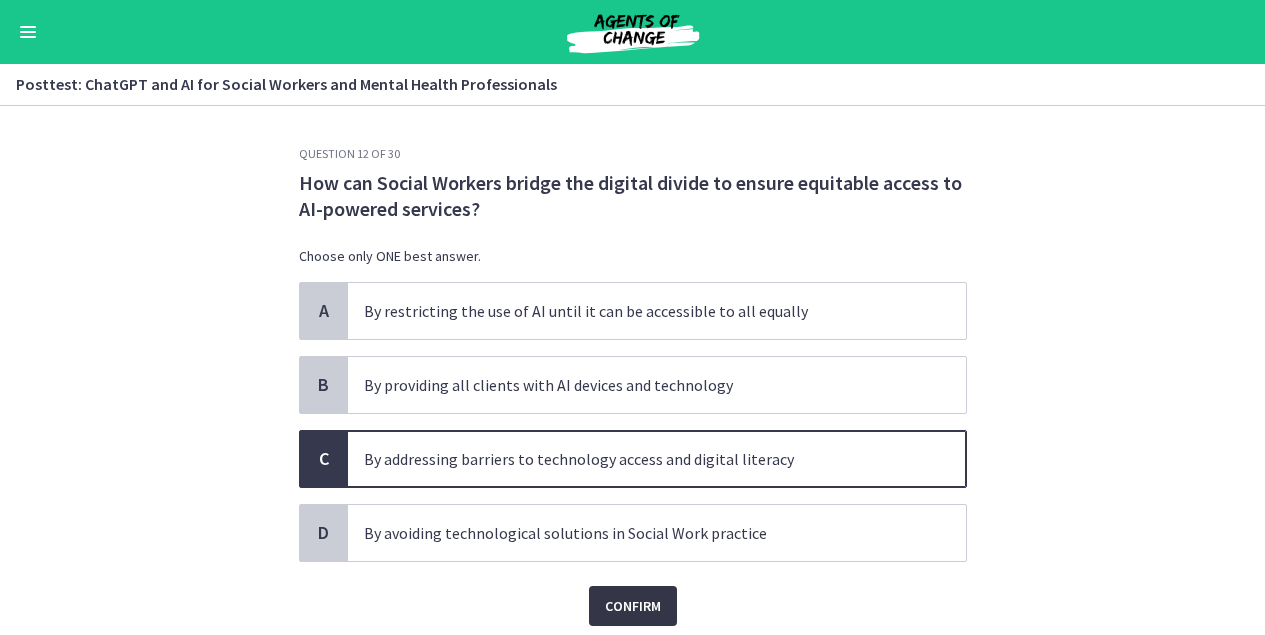 click on "Confirm" at bounding box center (633, 606) 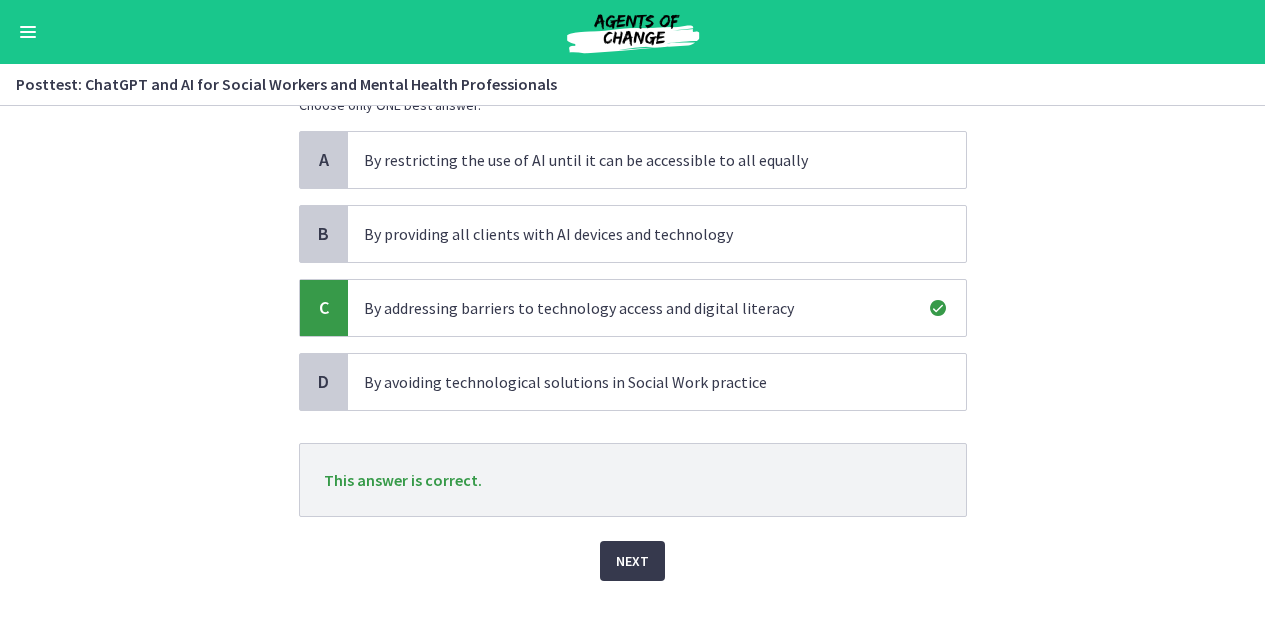 scroll, scrollTop: 178, scrollLeft: 0, axis: vertical 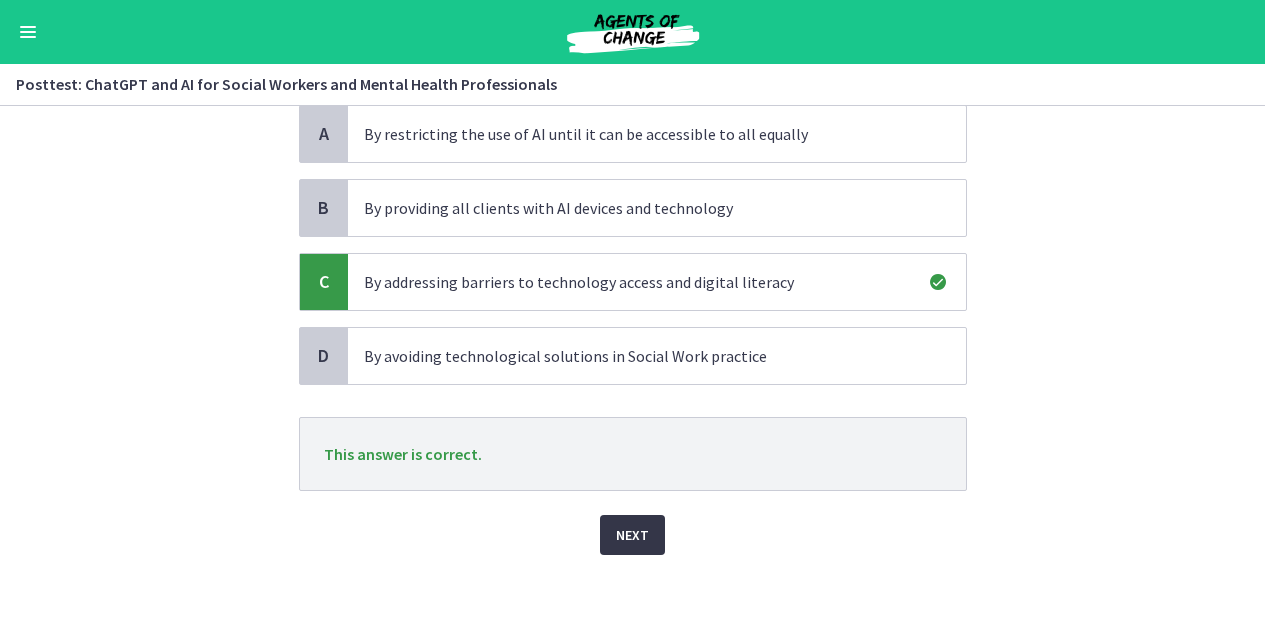 click on "Next" at bounding box center (632, 535) 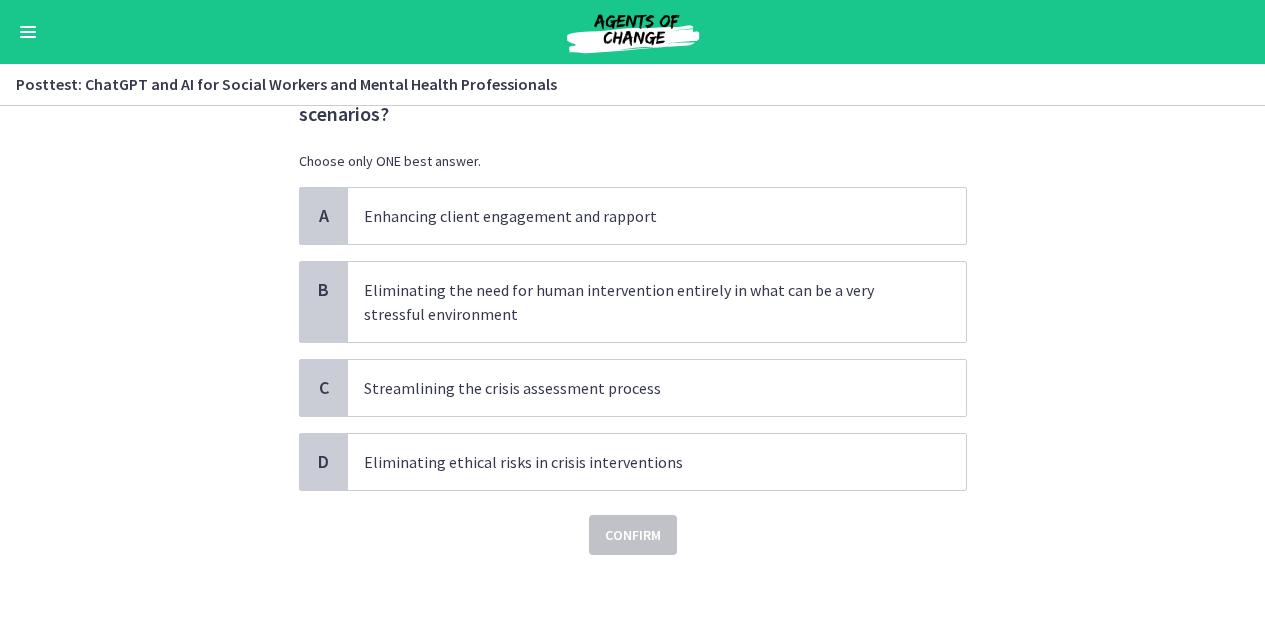 scroll, scrollTop: 0, scrollLeft: 0, axis: both 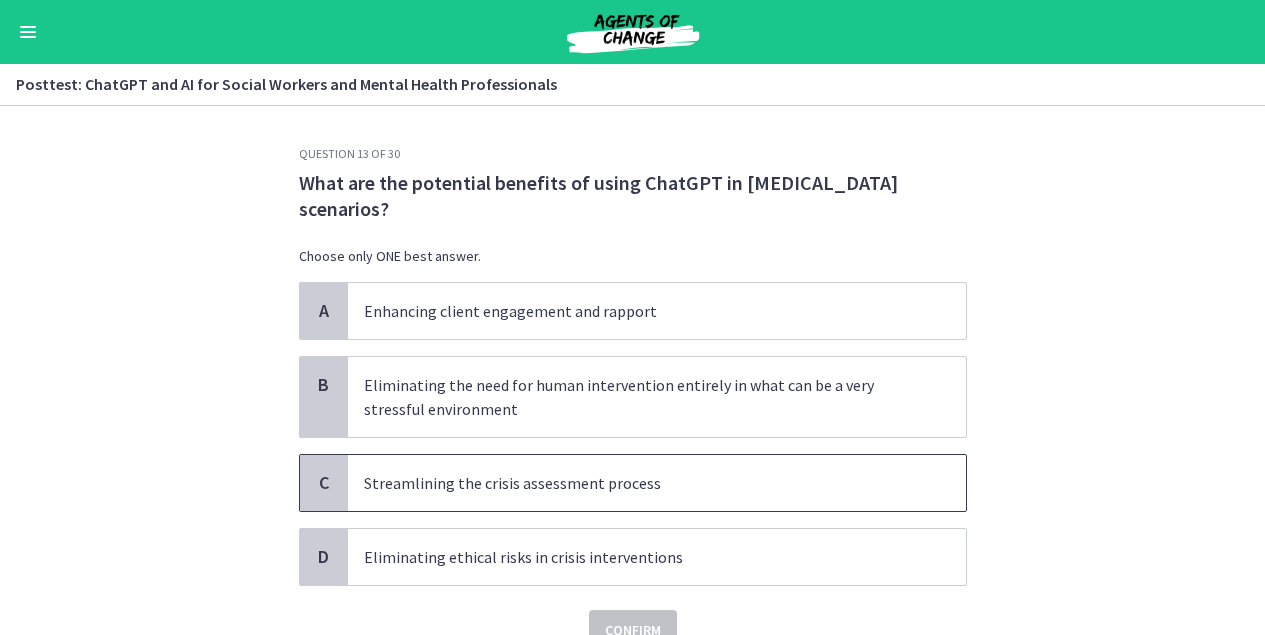 click on "Streamlining the crisis assessment process" at bounding box center [637, 483] 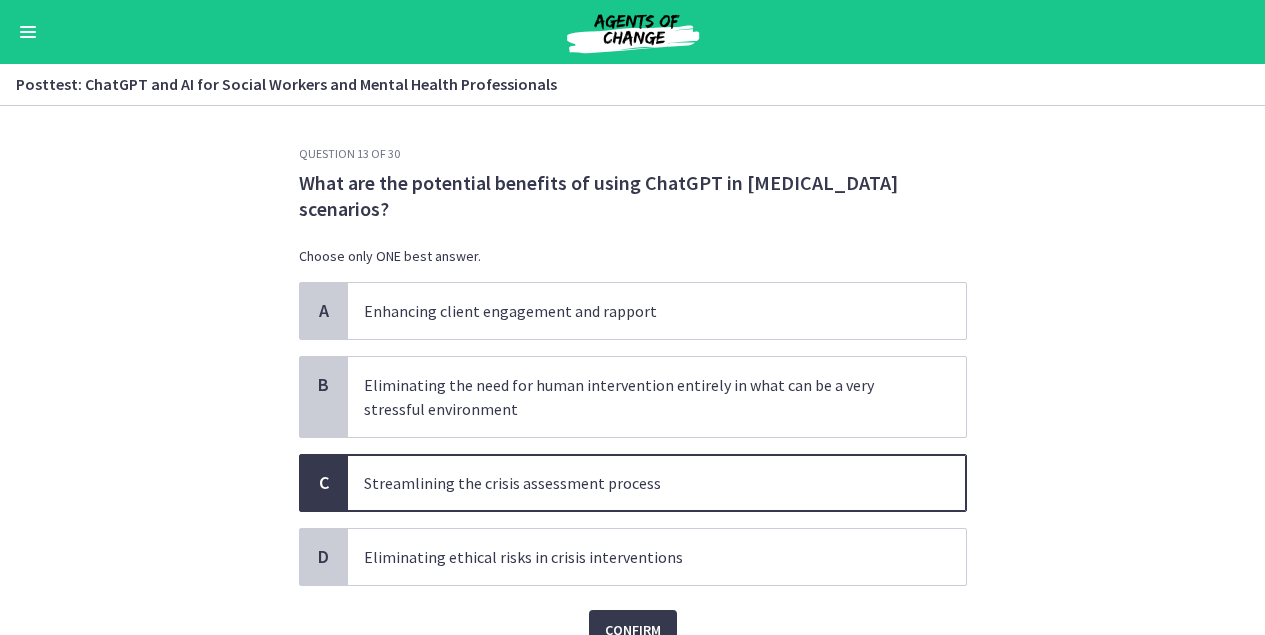 scroll, scrollTop: 96, scrollLeft: 0, axis: vertical 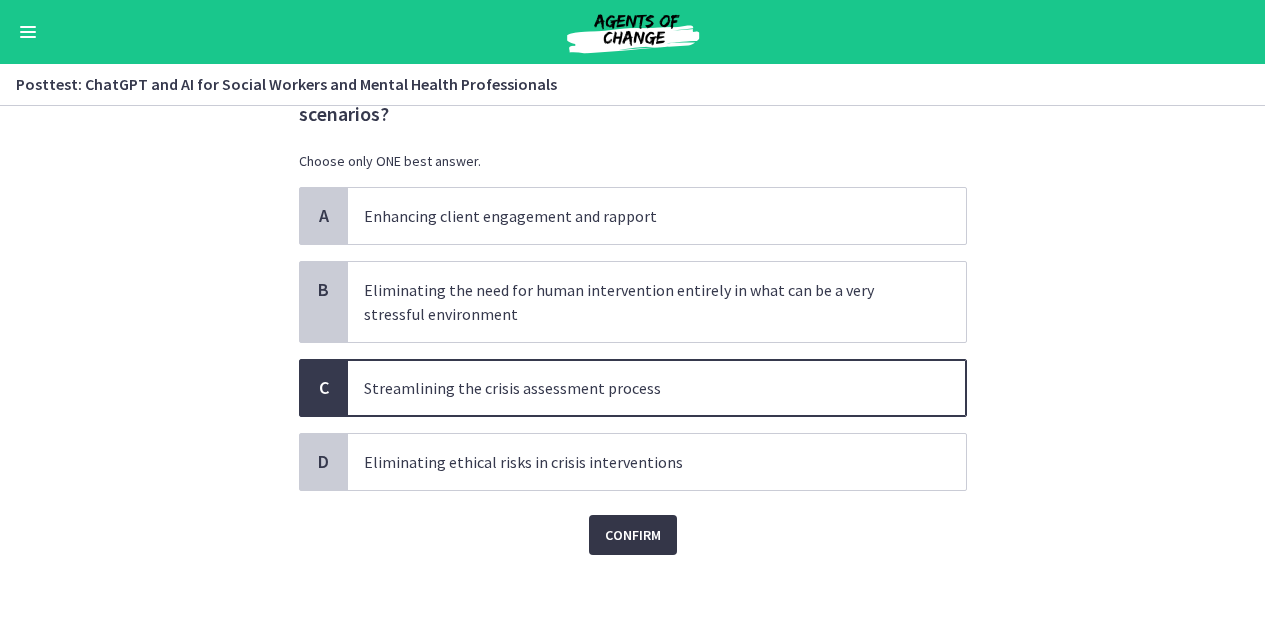 click on "Confirm" at bounding box center (633, 535) 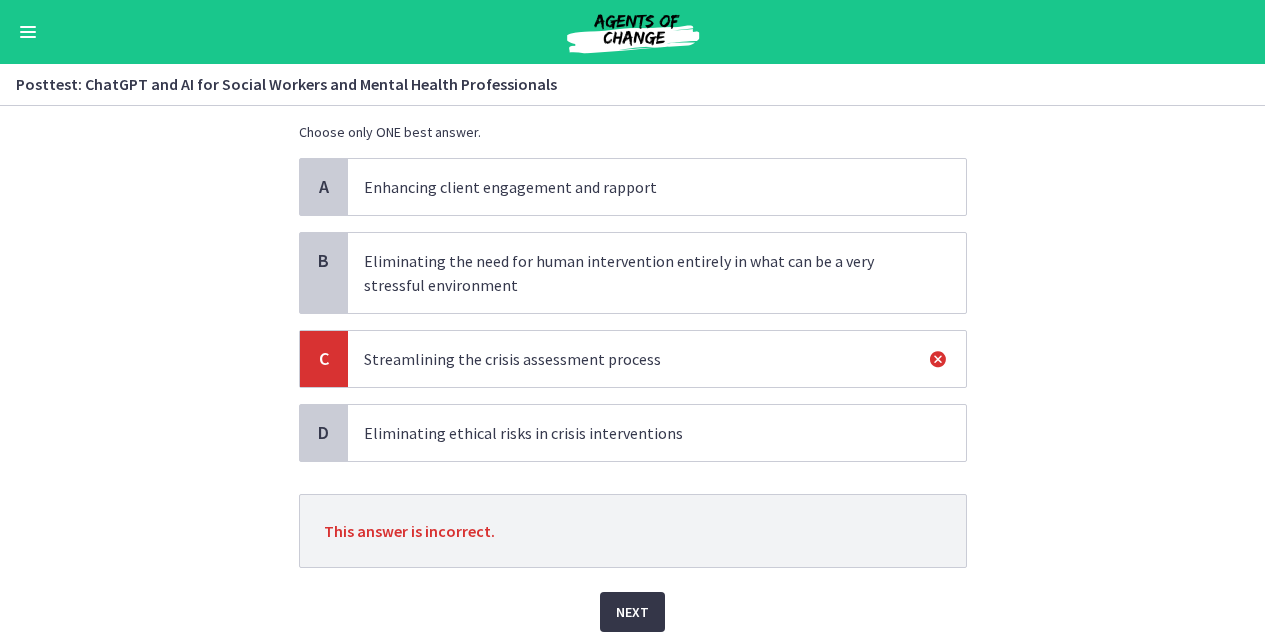 scroll, scrollTop: 202, scrollLeft: 0, axis: vertical 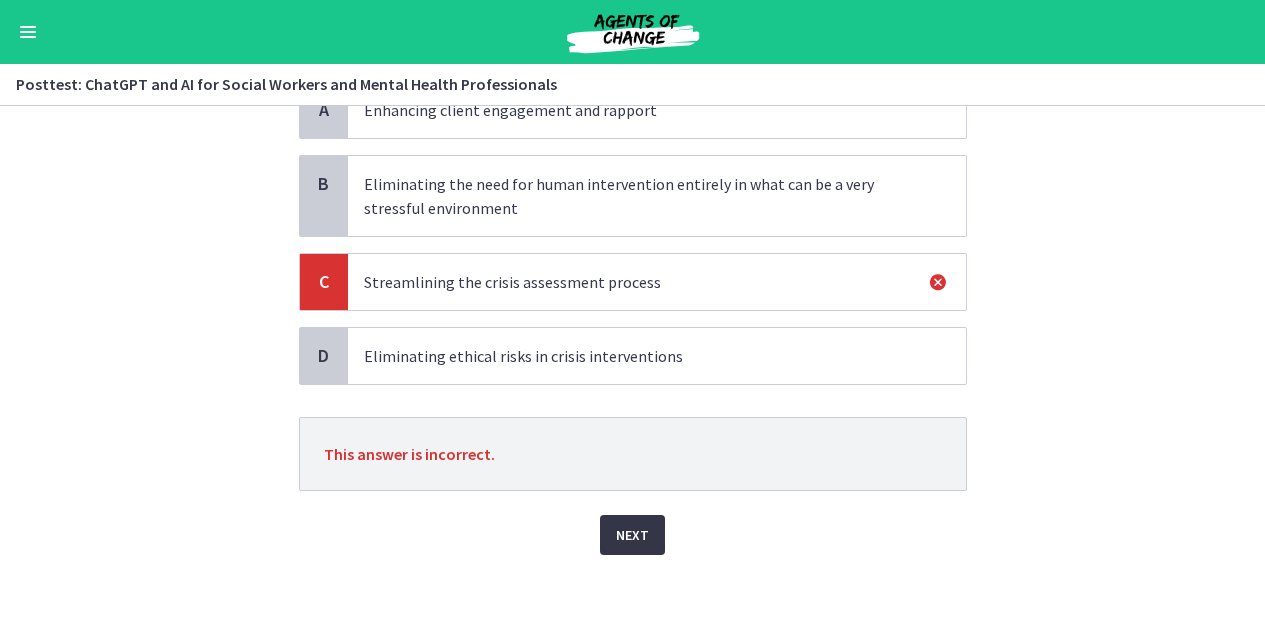 click on "Next" at bounding box center [632, 535] 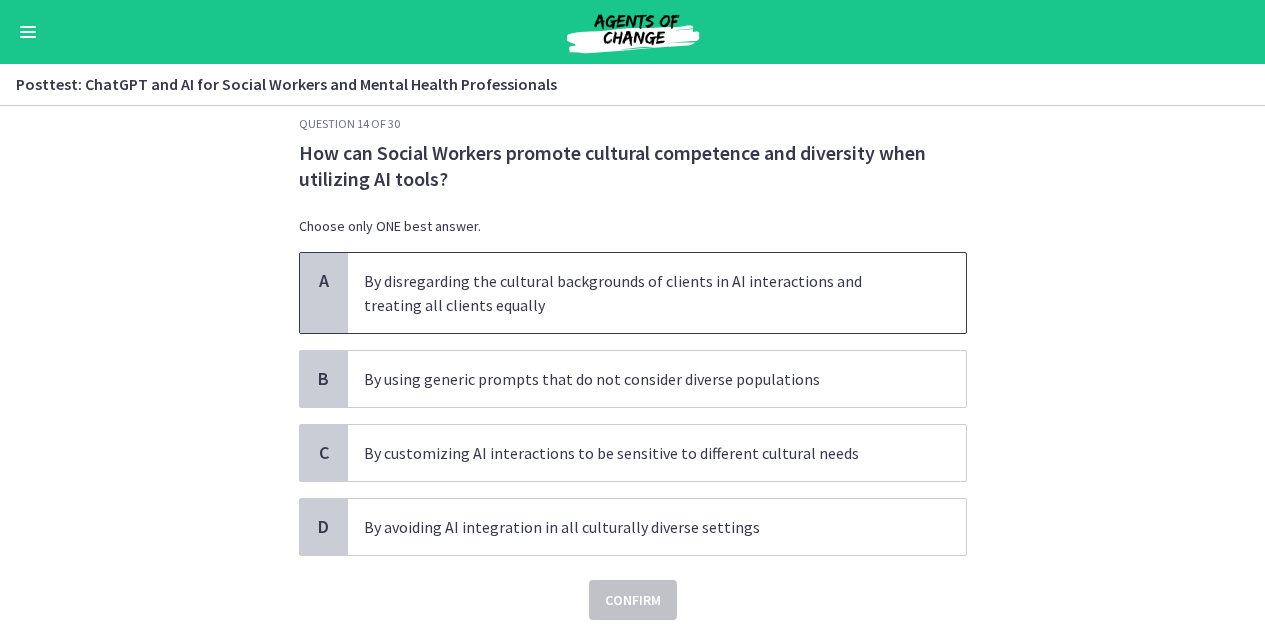 scroll, scrollTop: 32, scrollLeft: 0, axis: vertical 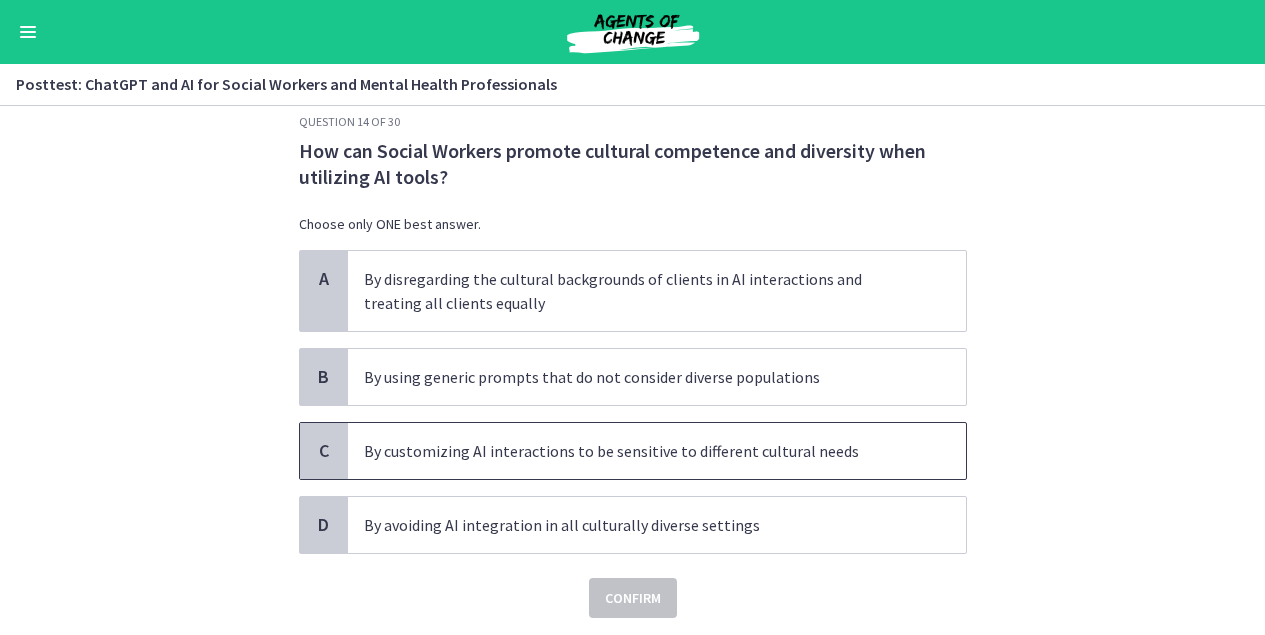 click on "By customizing AI interactions to be sensitive to different cultural needs" at bounding box center [637, 451] 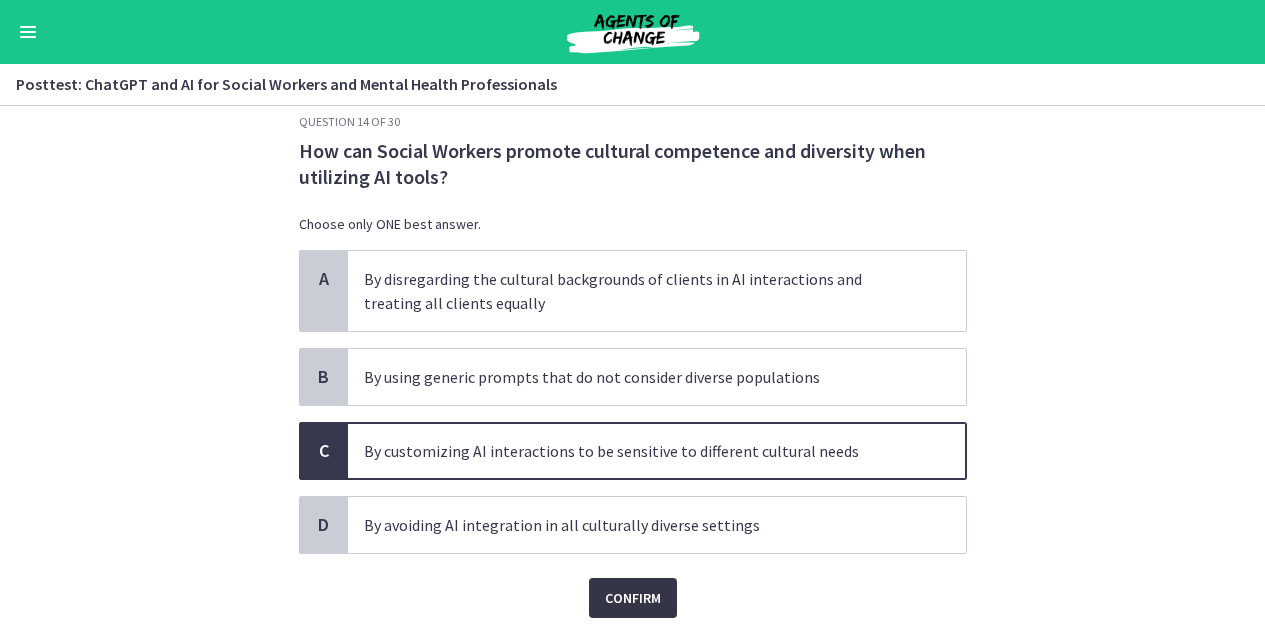 click on "Confirm" at bounding box center (633, 598) 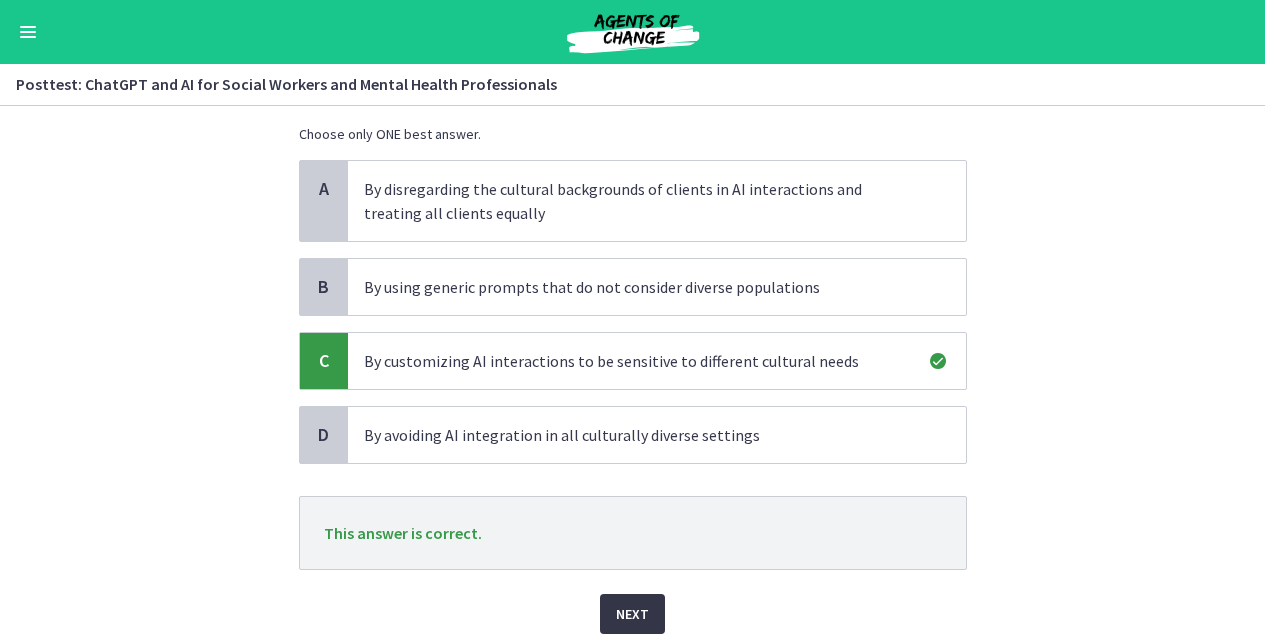 scroll, scrollTop: 202, scrollLeft: 0, axis: vertical 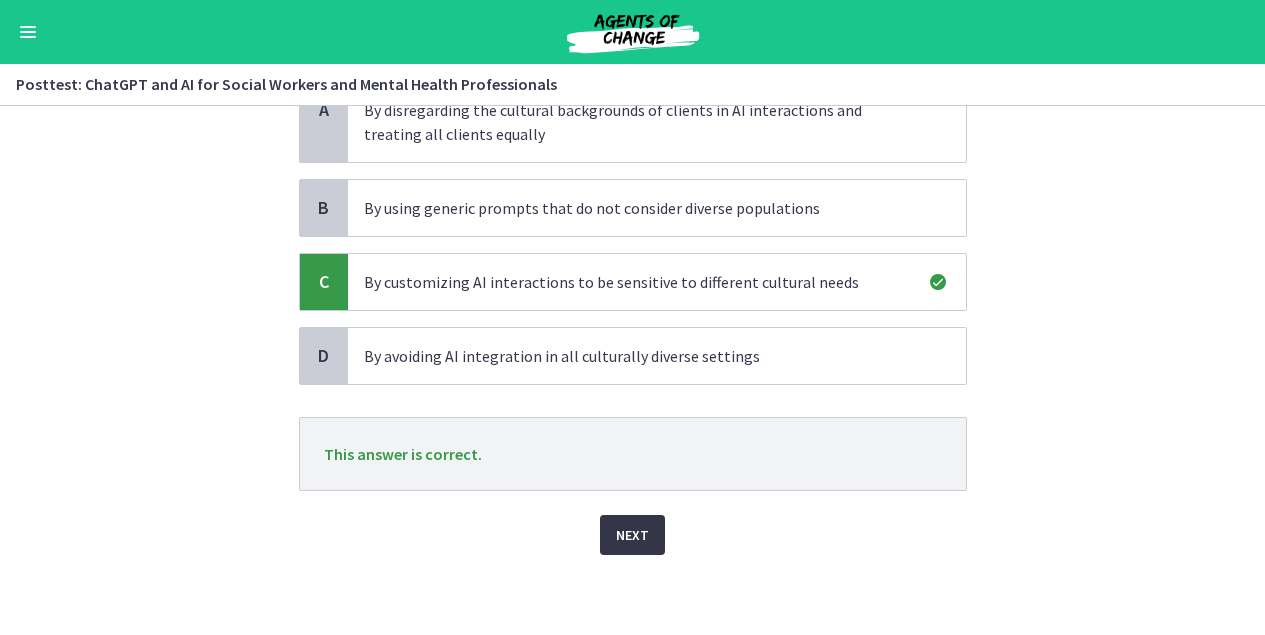 click on "Next" at bounding box center [632, 535] 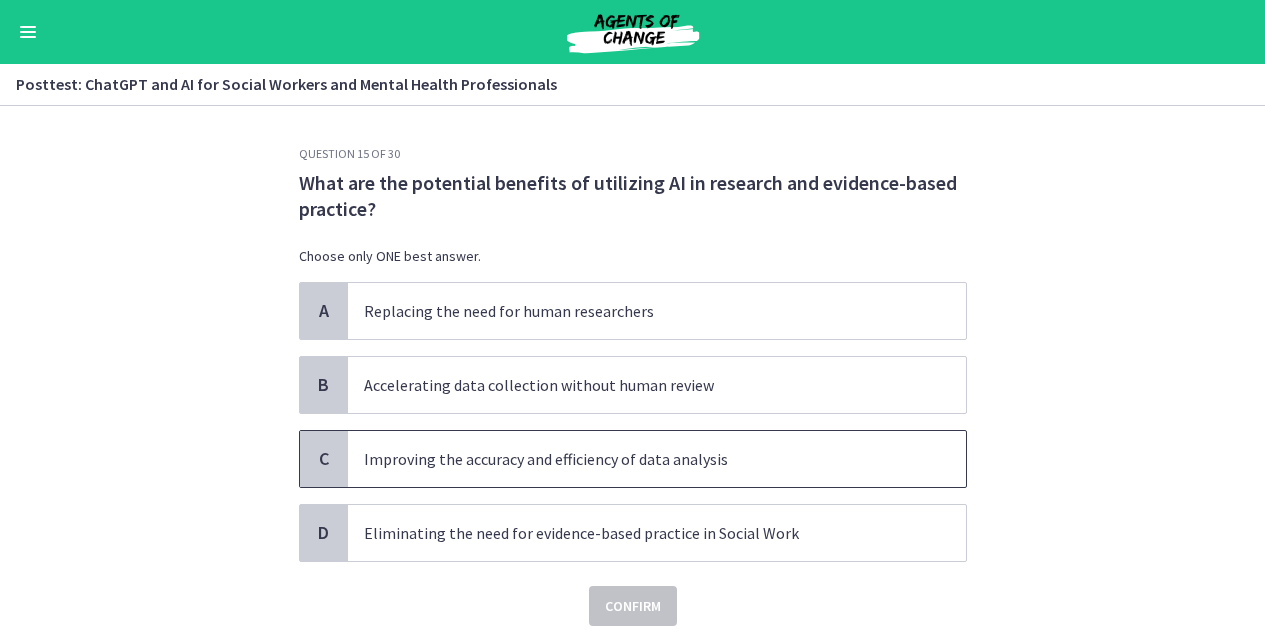 click on "Improving the accuracy and efficiency of data analysis" at bounding box center (637, 459) 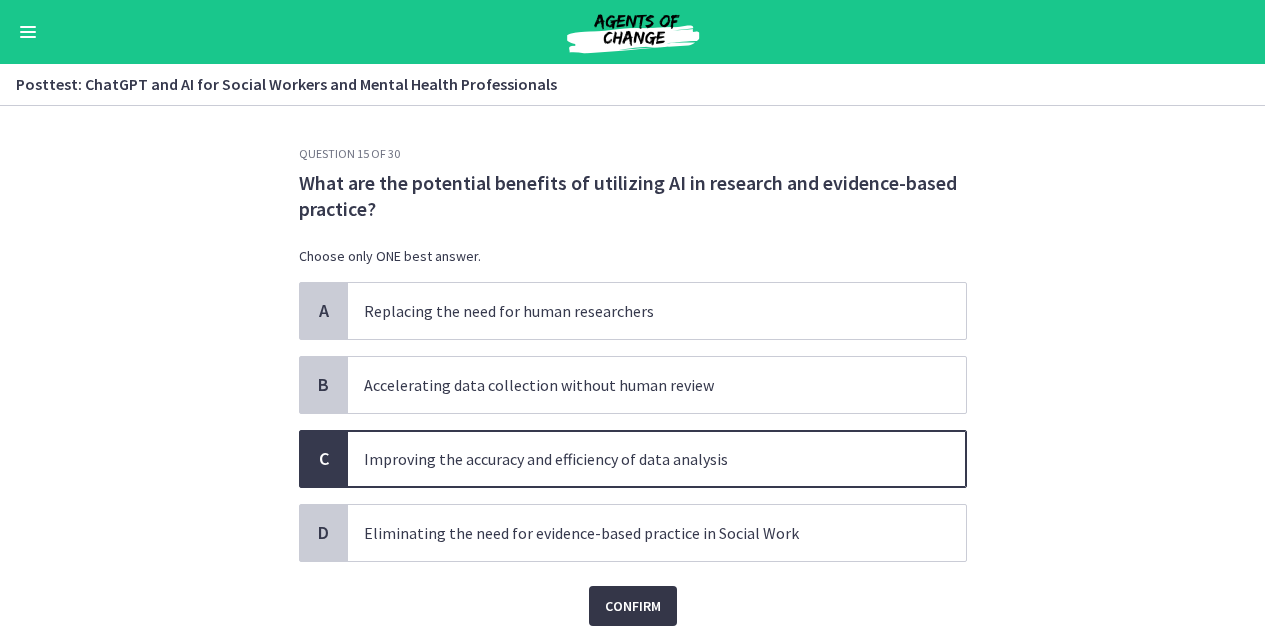 click on "Confirm" at bounding box center [633, 606] 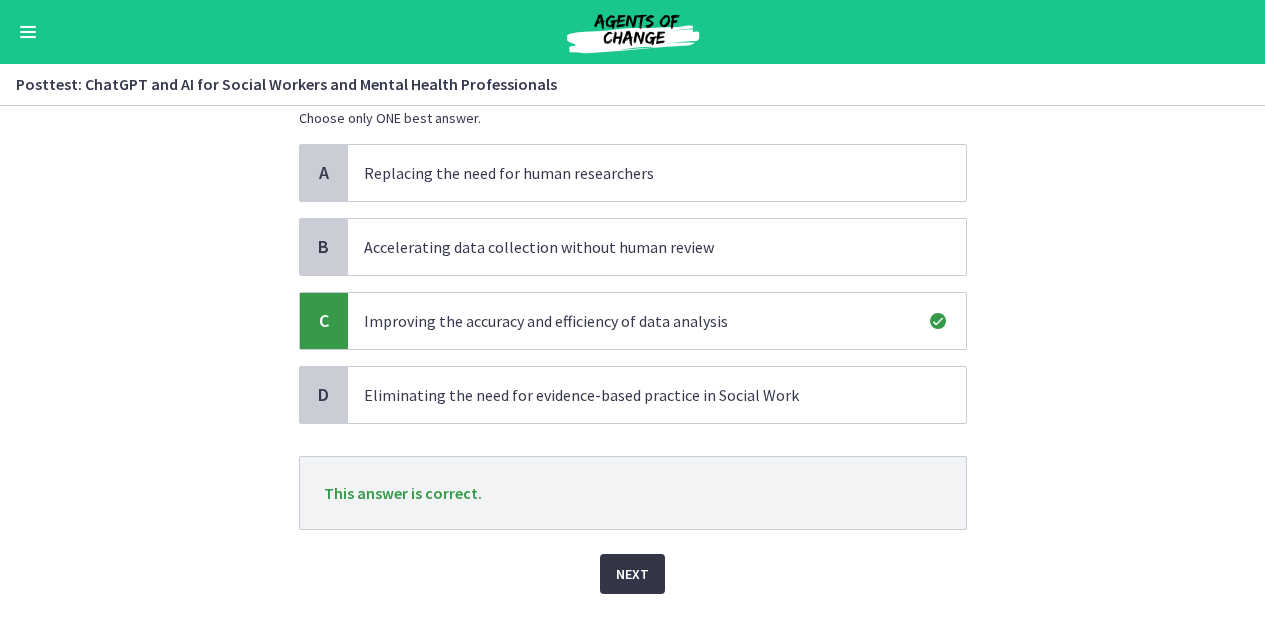scroll, scrollTop: 178, scrollLeft: 0, axis: vertical 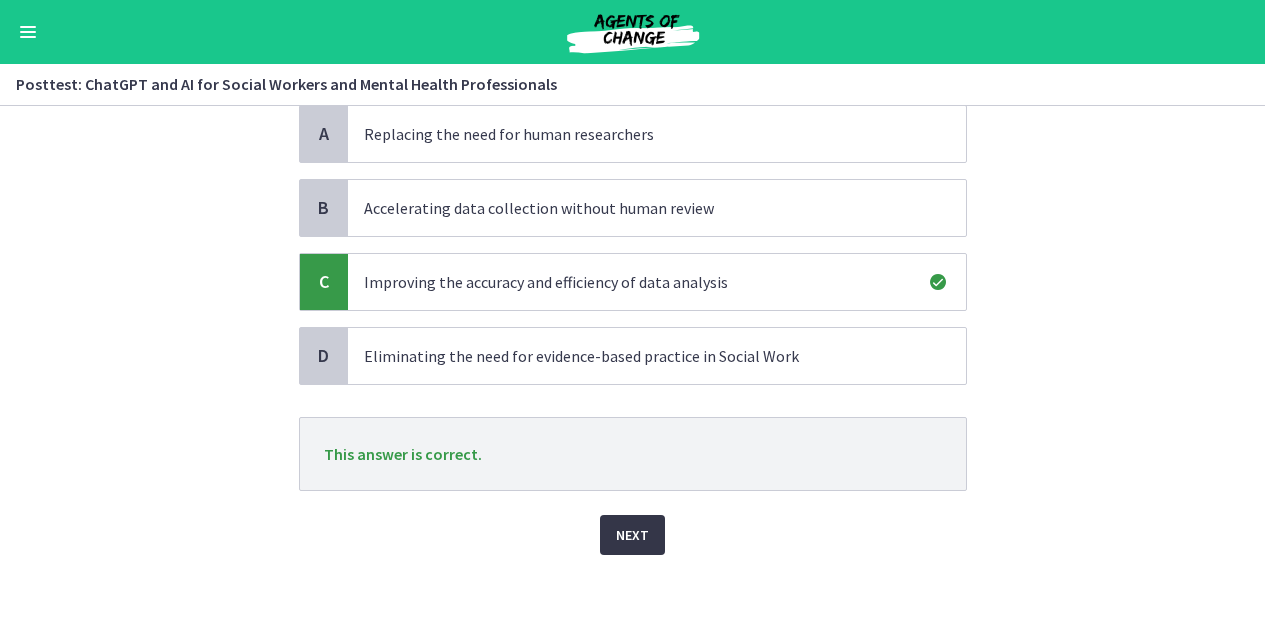 click on "Next" at bounding box center (632, 535) 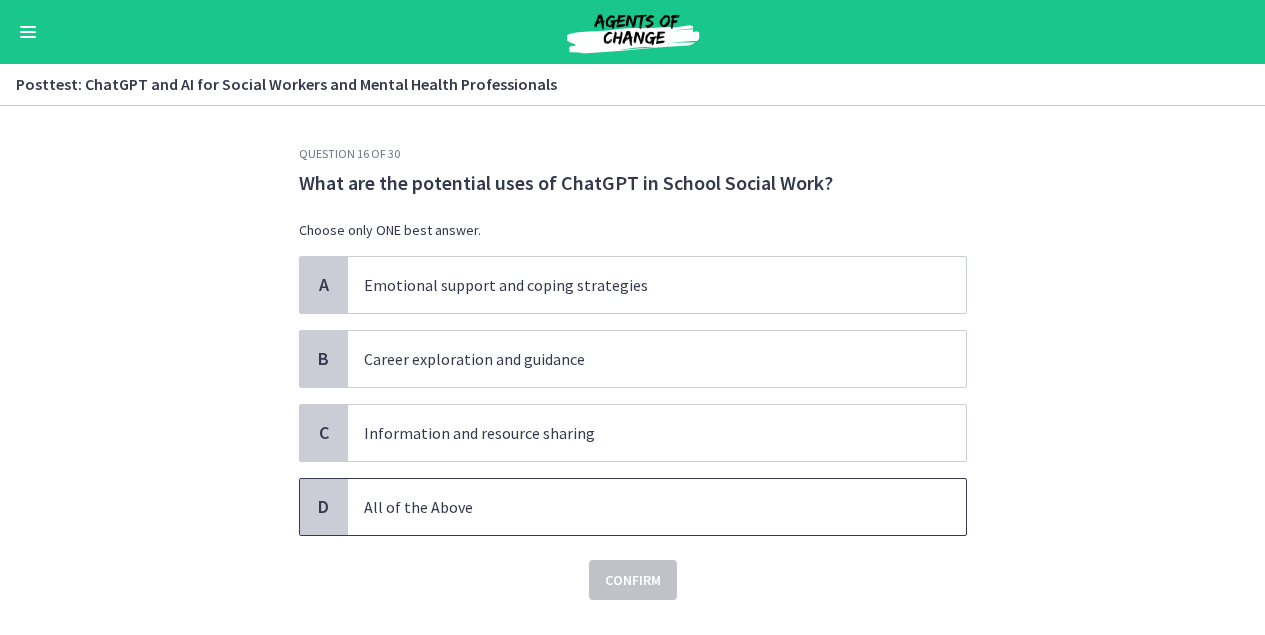 click on "All of the Above" at bounding box center [637, 507] 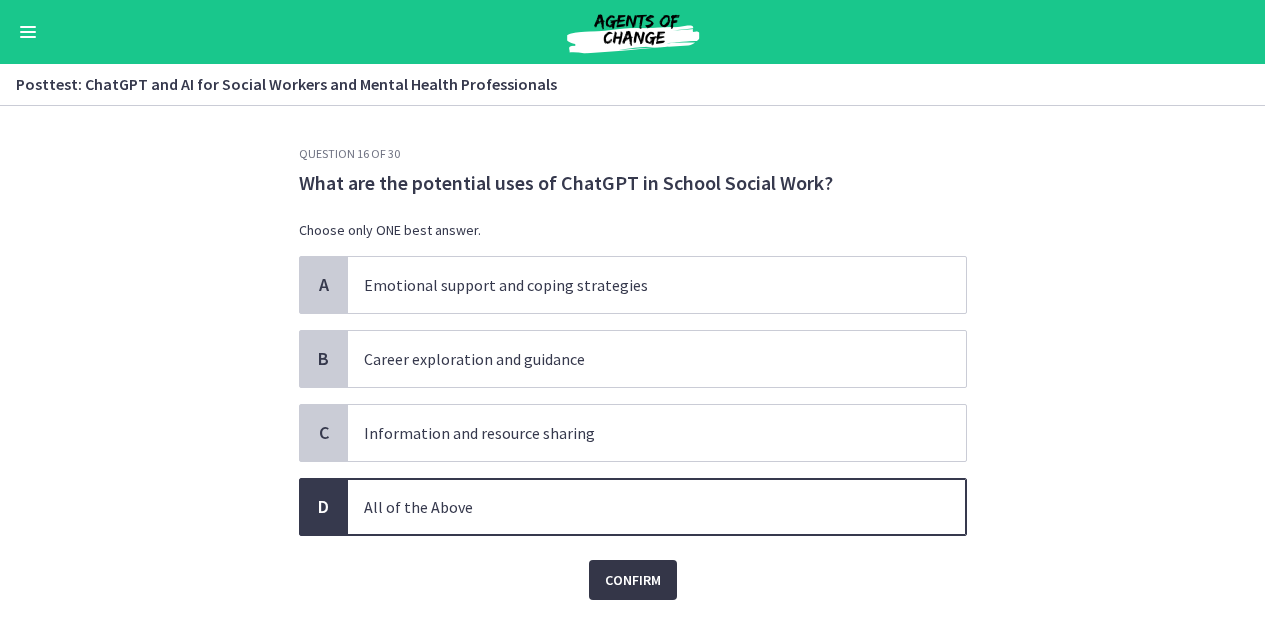 click on "Confirm" at bounding box center [633, 580] 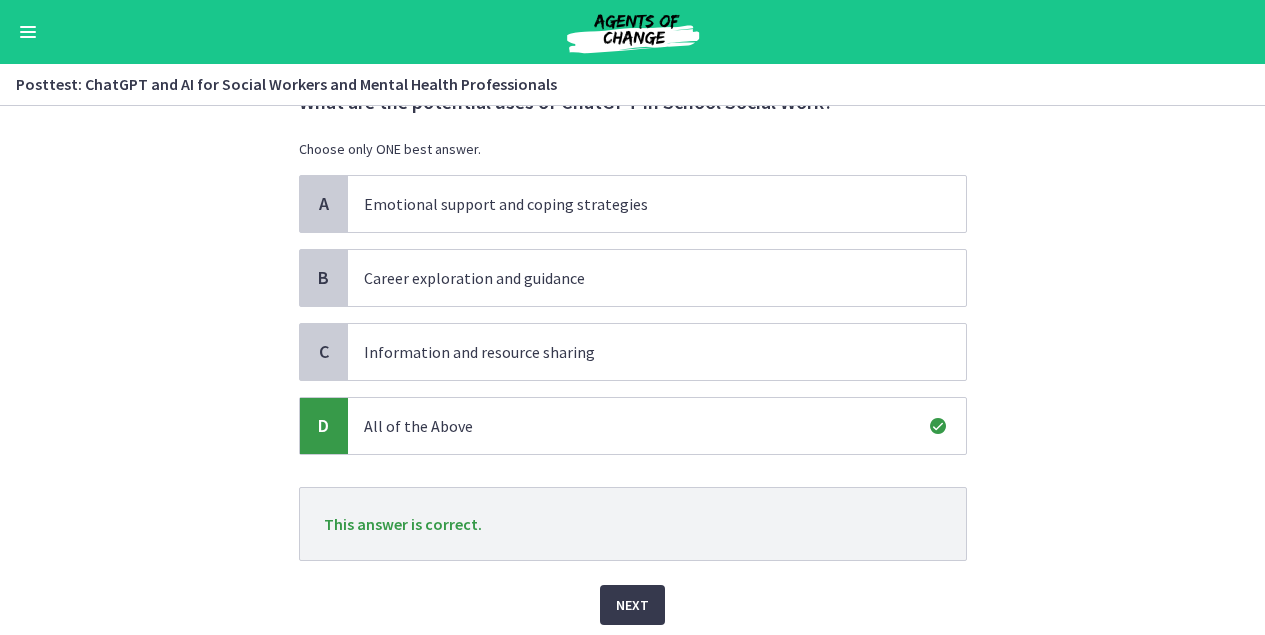 scroll, scrollTop: 152, scrollLeft: 0, axis: vertical 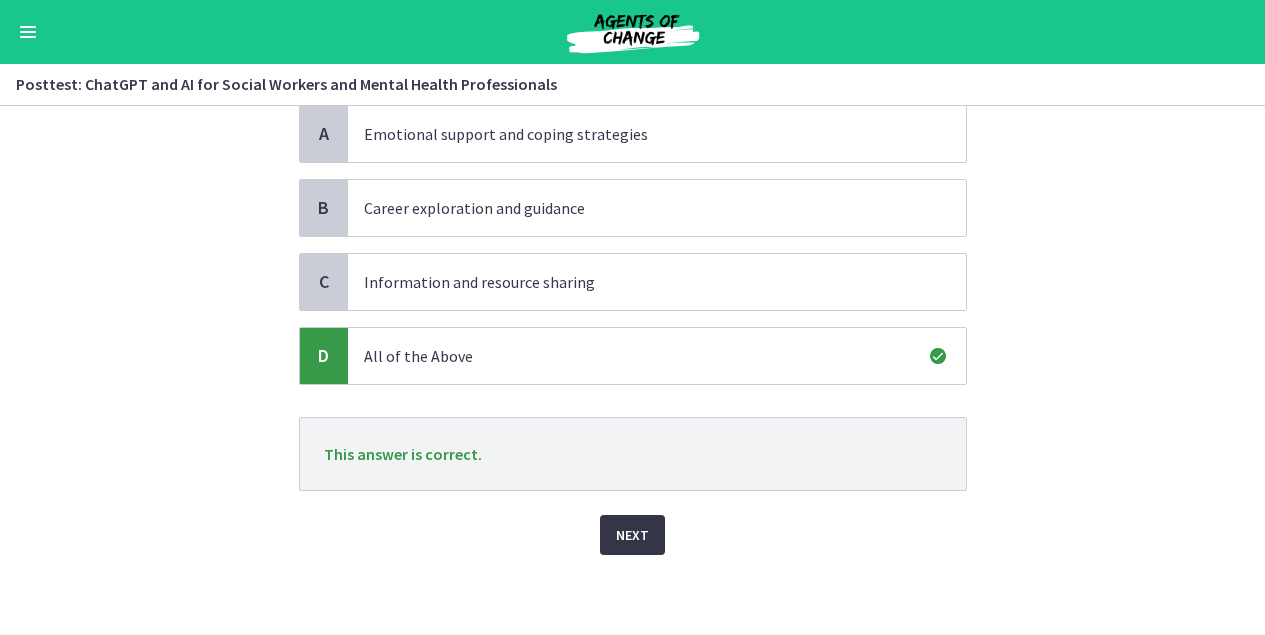 click on "Next" at bounding box center (632, 535) 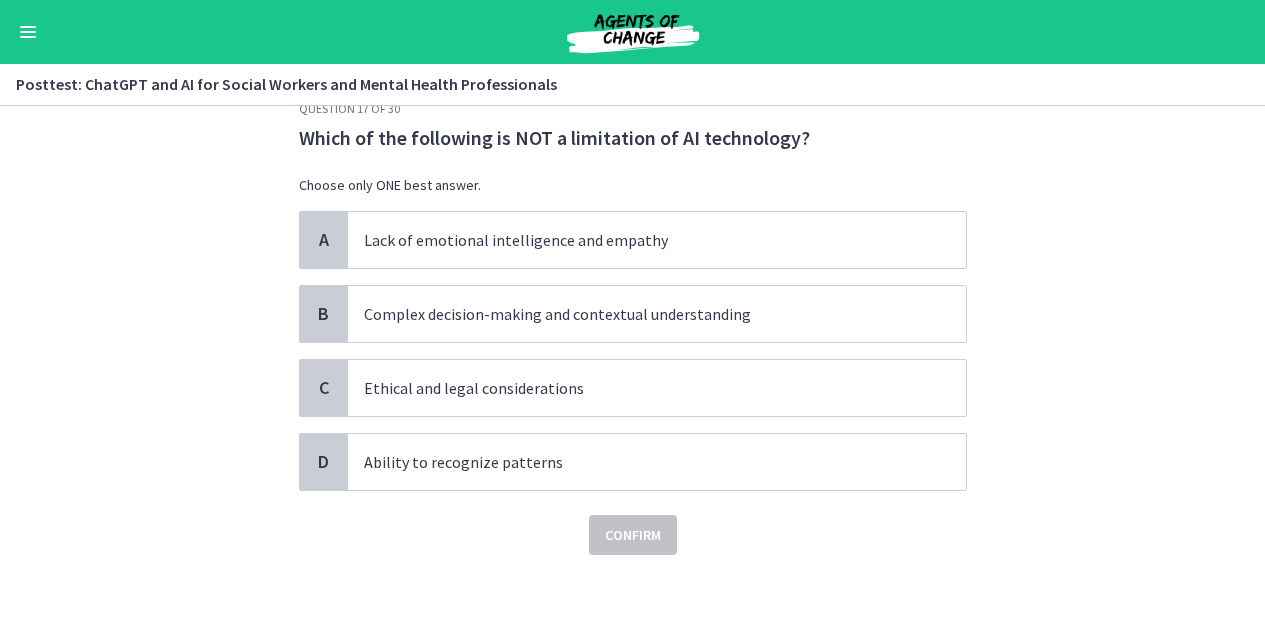 scroll, scrollTop: 0, scrollLeft: 0, axis: both 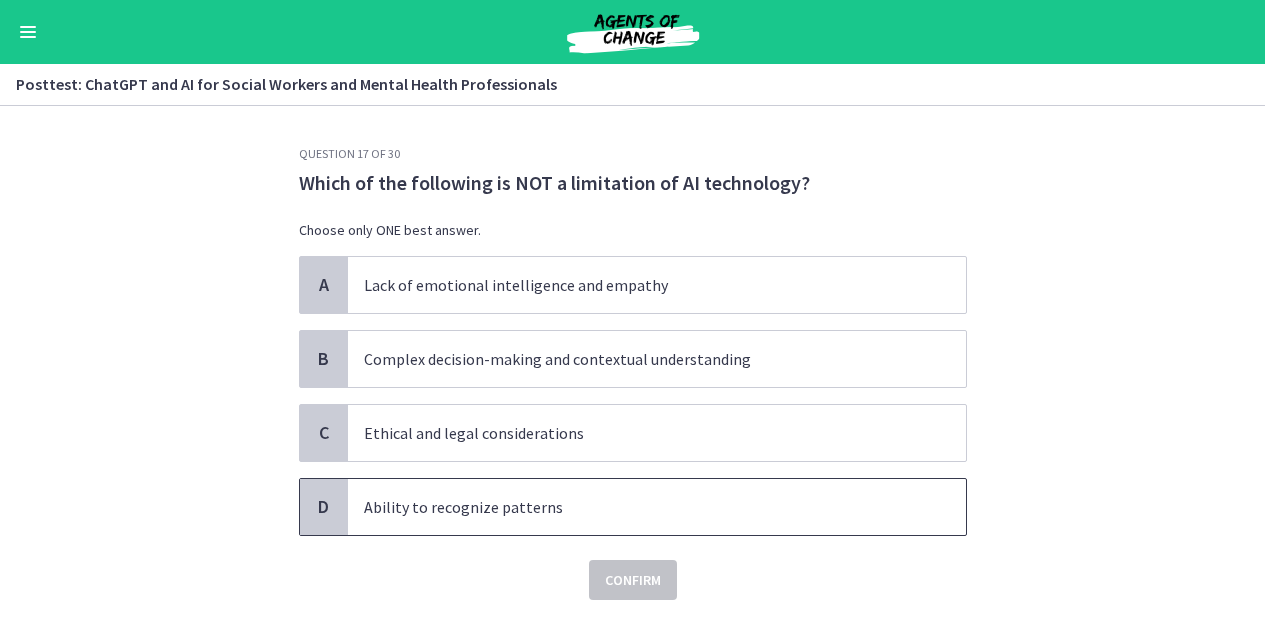 click on "Ability to recognize patterns" at bounding box center [637, 507] 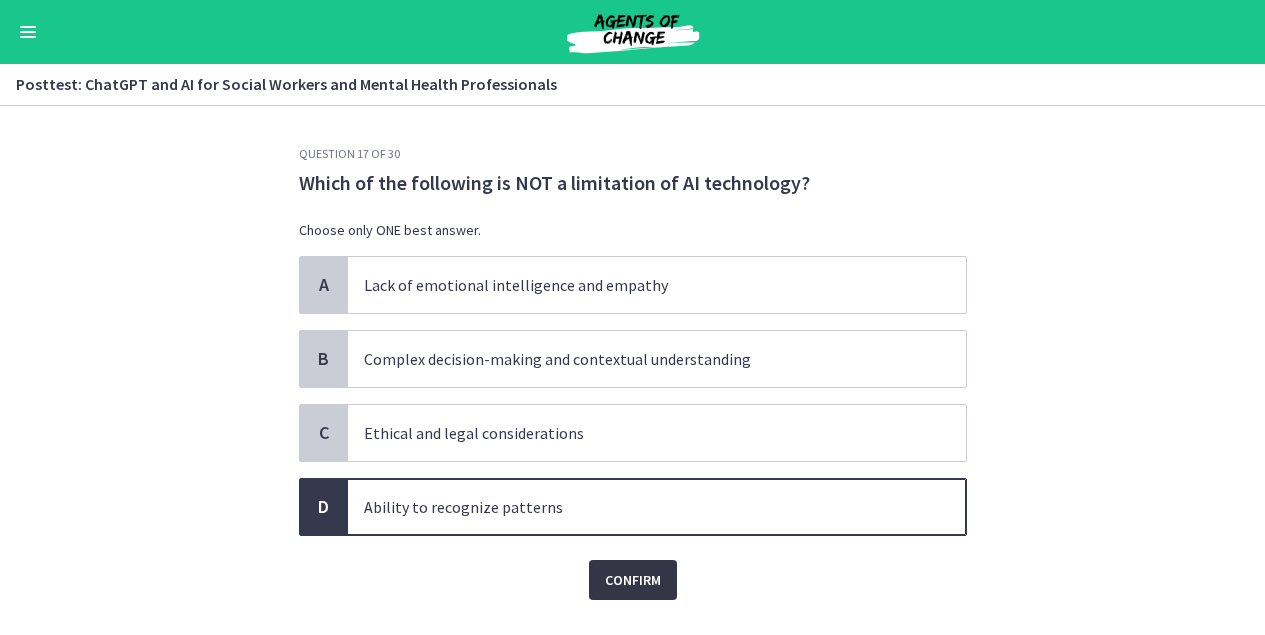 click on "Confirm" at bounding box center [633, 580] 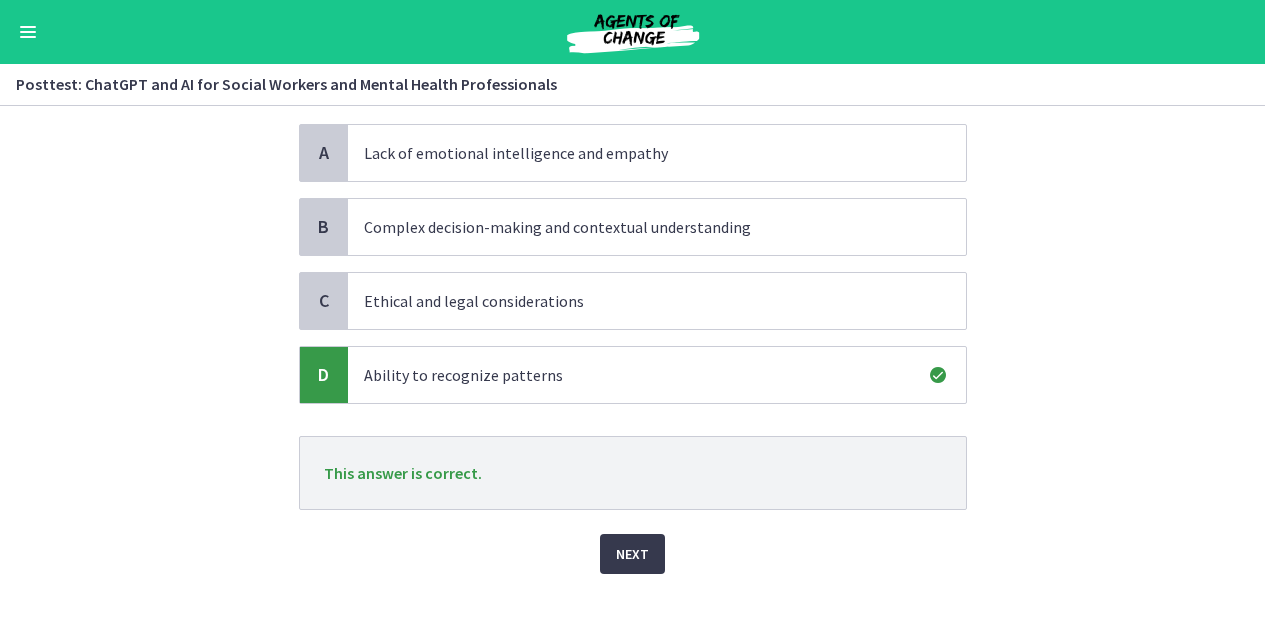 scroll, scrollTop: 152, scrollLeft: 0, axis: vertical 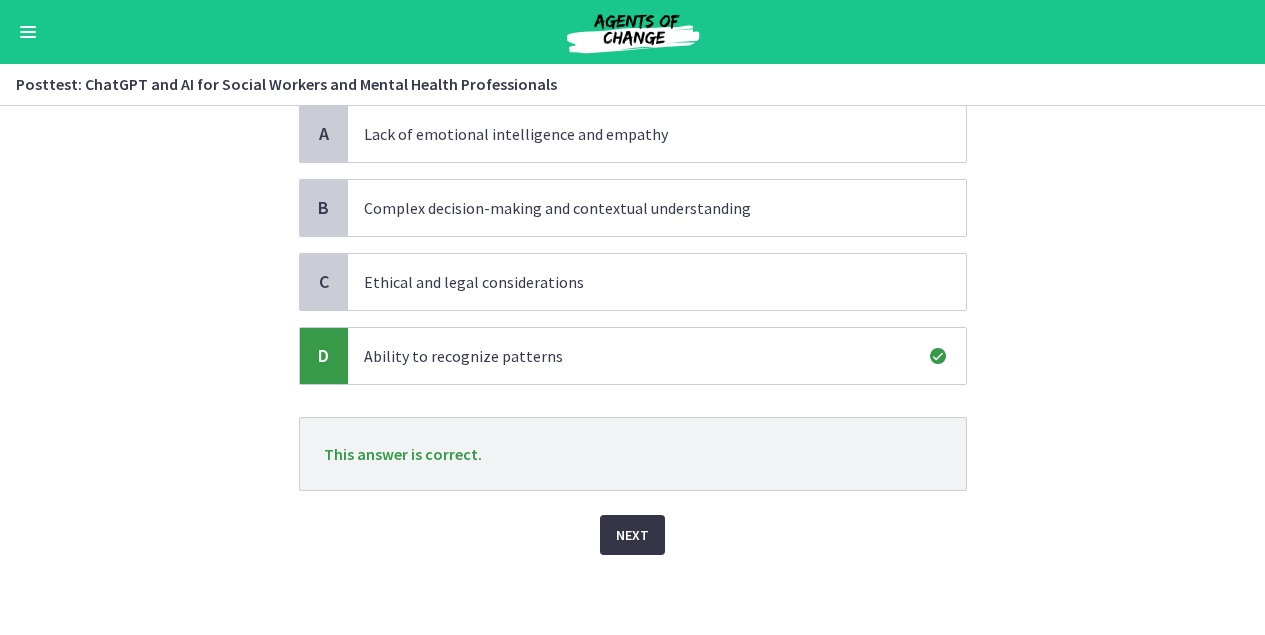 click on "Next" at bounding box center (632, 535) 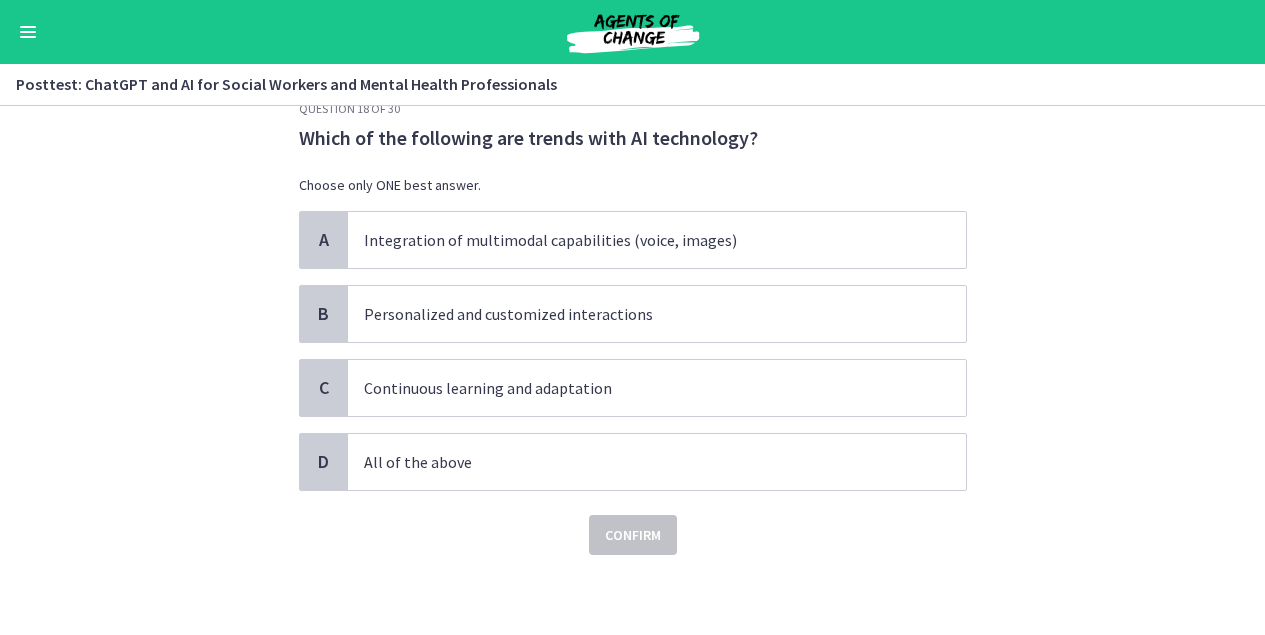 scroll, scrollTop: 0, scrollLeft: 0, axis: both 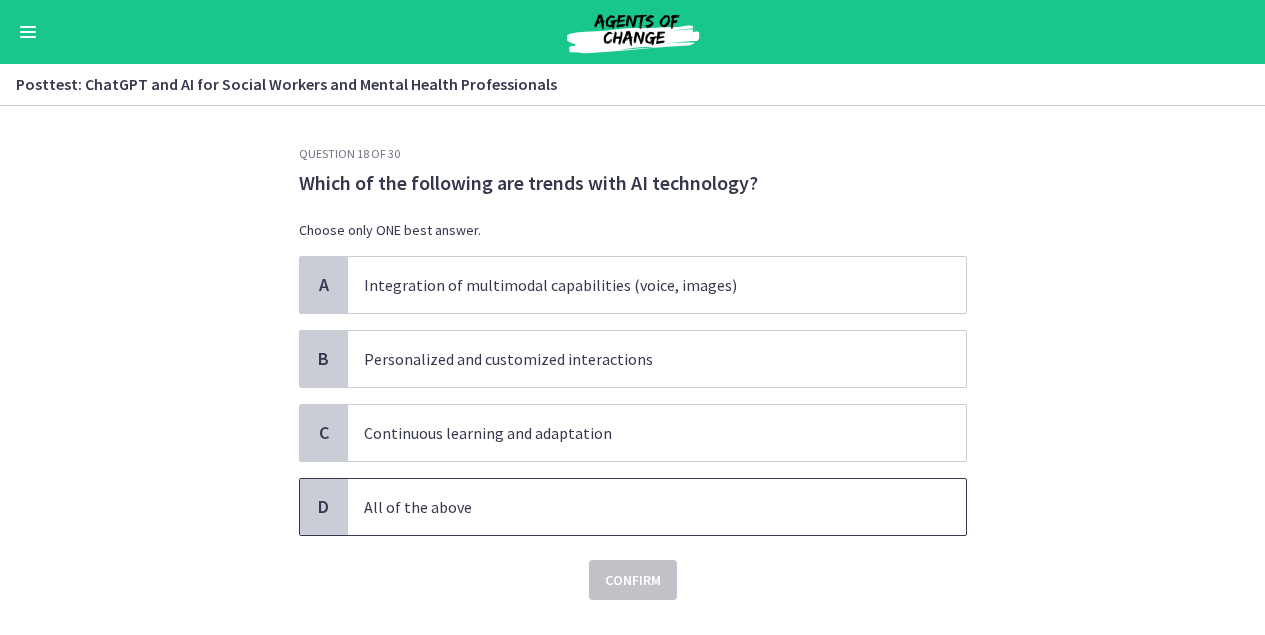 click on "All of the above" at bounding box center [637, 507] 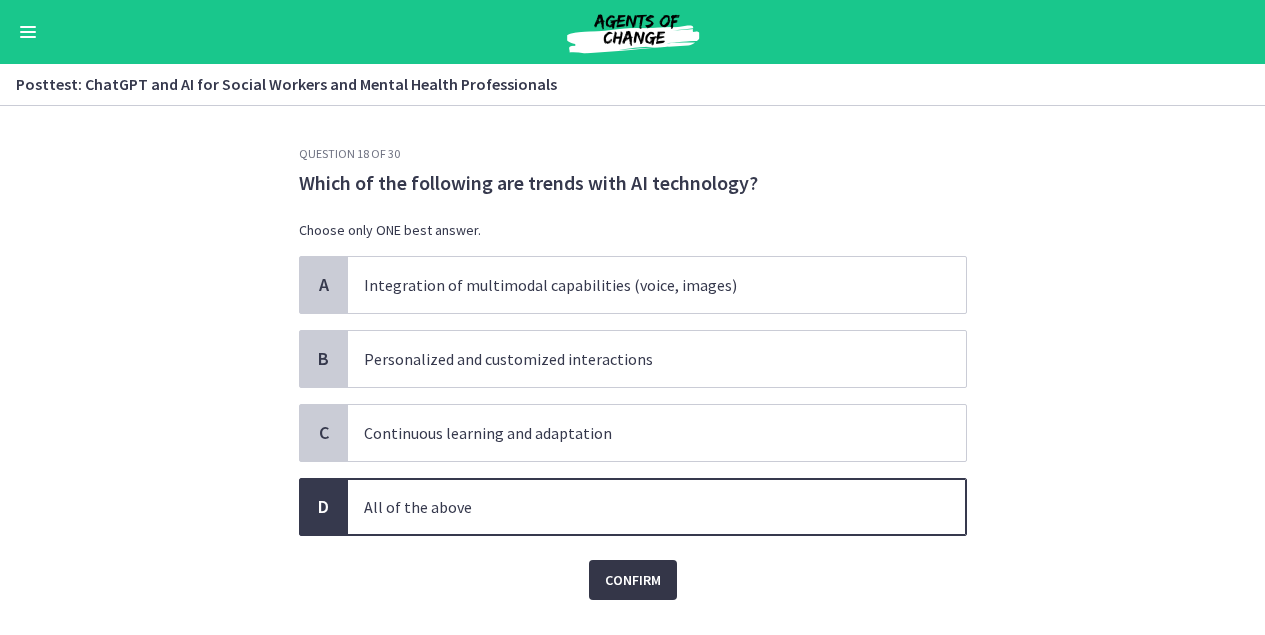 click on "Confirm" at bounding box center [633, 580] 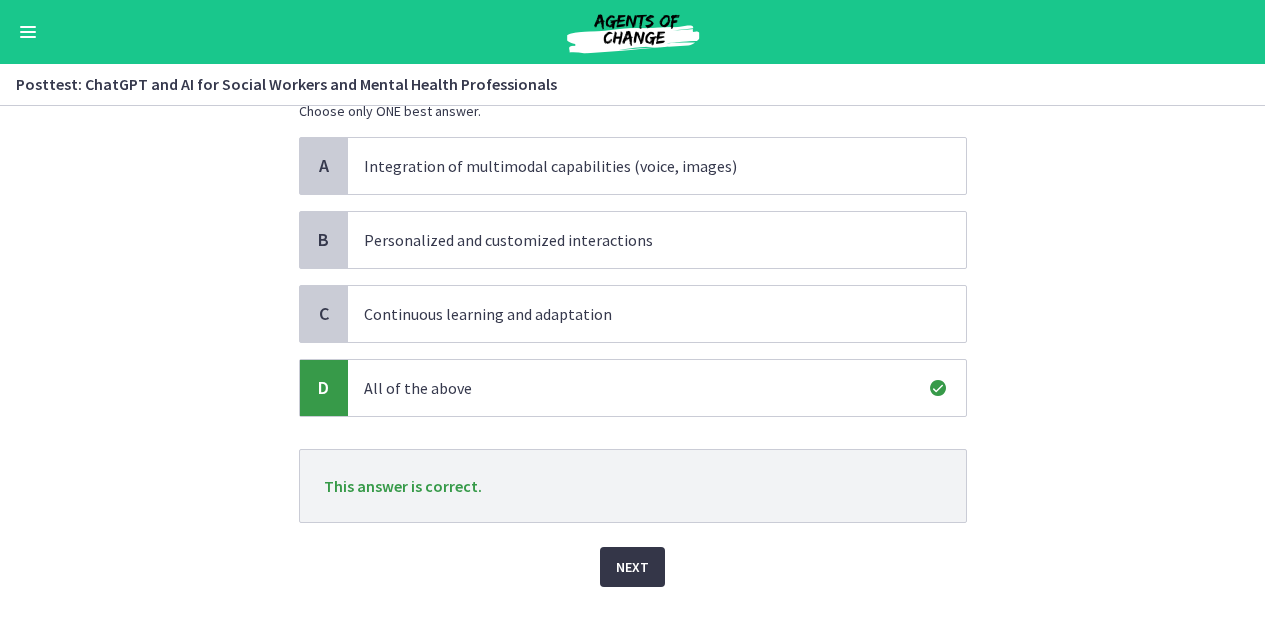 scroll, scrollTop: 152, scrollLeft: 0, axis: vertical 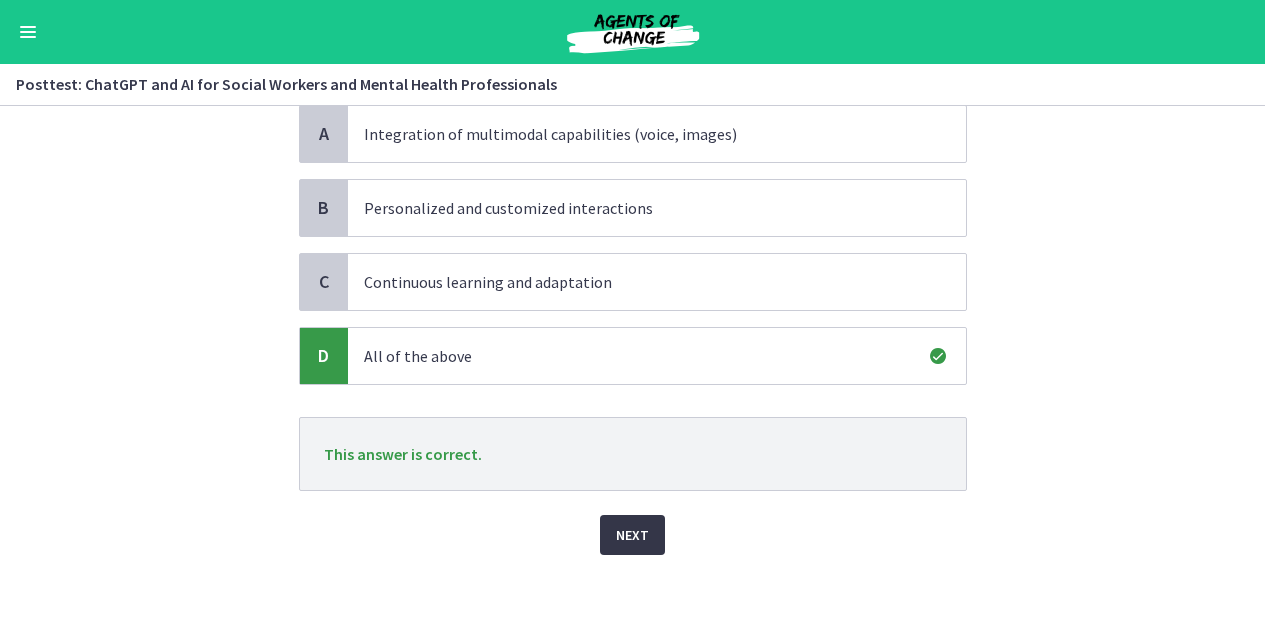click on "Next" at bounding box center [632, 535] 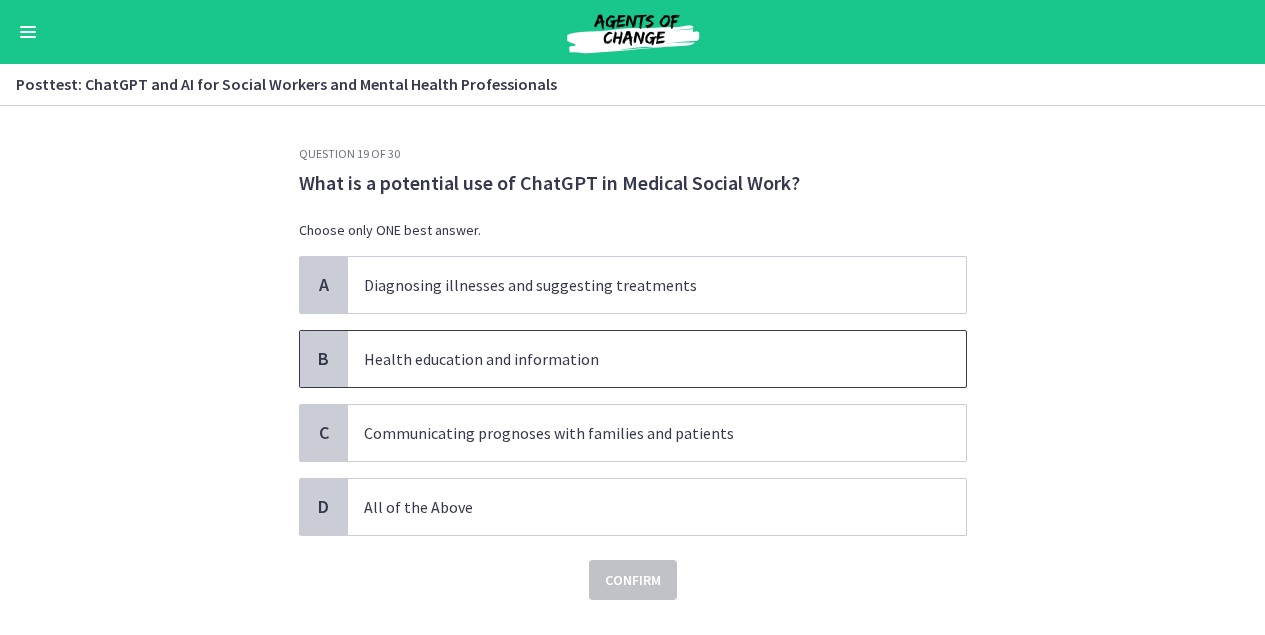 click on "Health education and information" at bounding box center (657, 359) 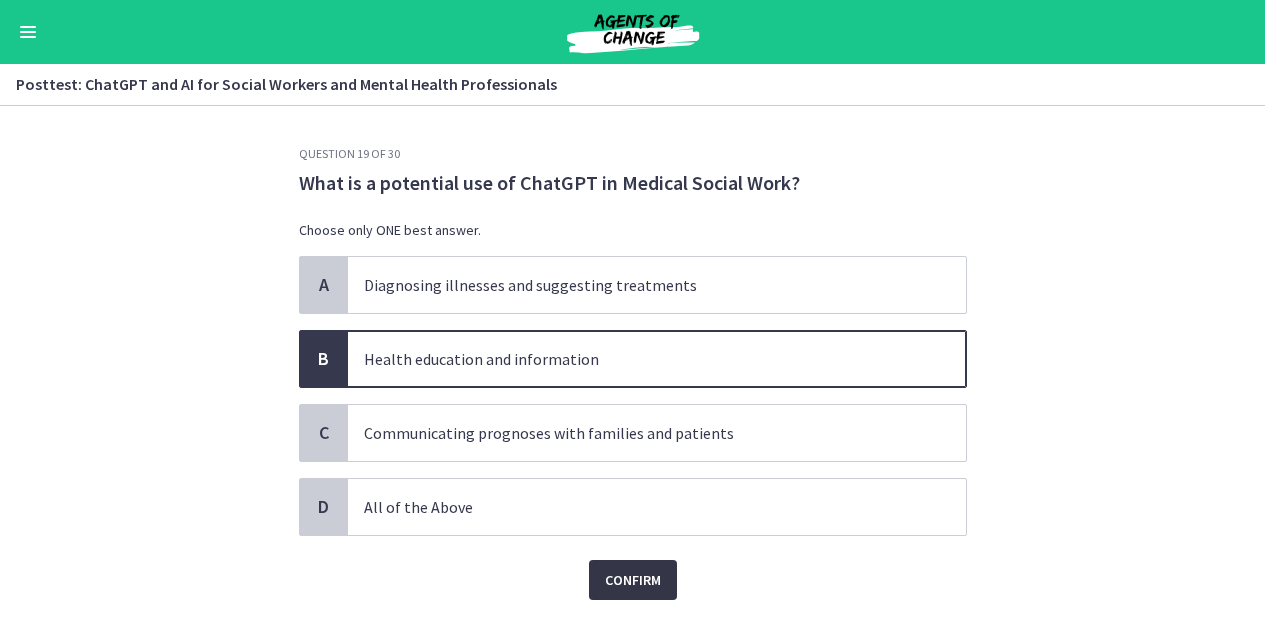 click on "Confirm" at bounding box center [633, 580] 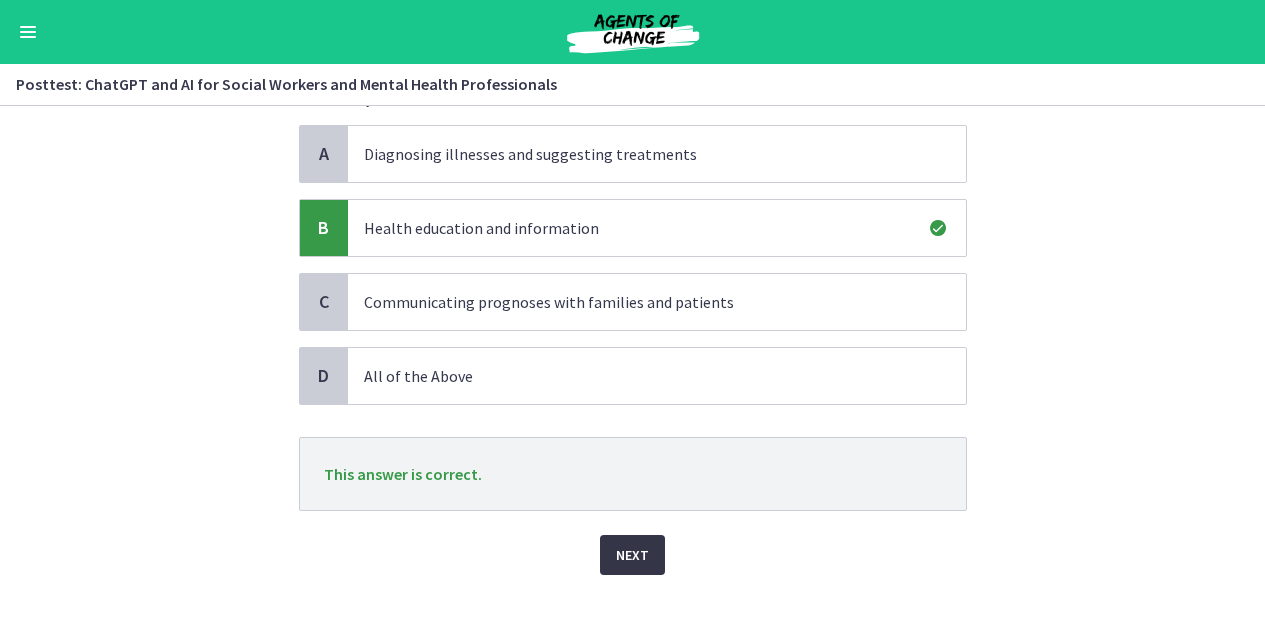 scroll, scrollTop: 152, scrollLeft: 0, axis: vertical 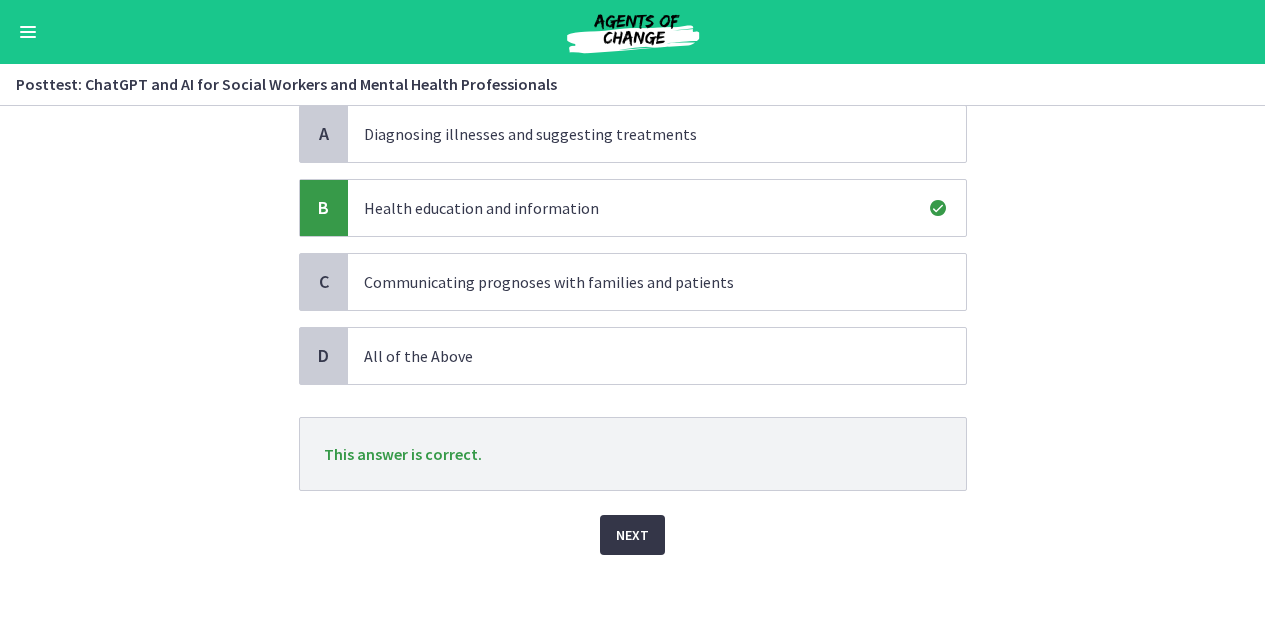 click on "Next" at bounding box center [632, 535] 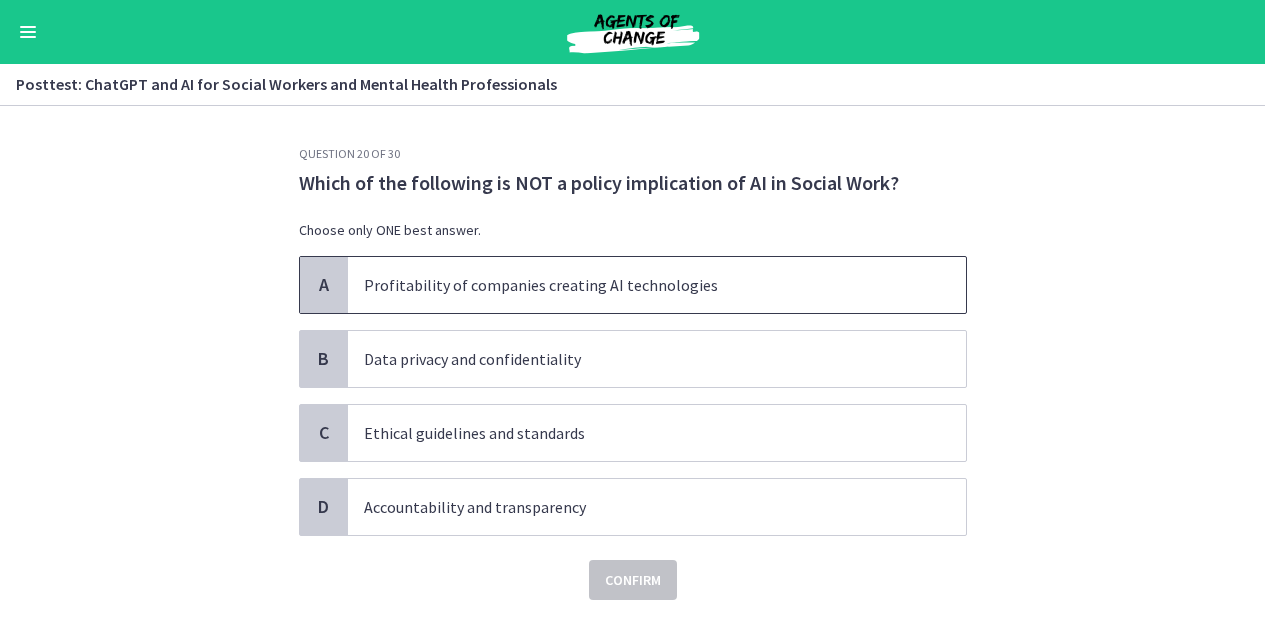 click on "Profitability of companies creating AI technologies" at bounding box center [637, 285] 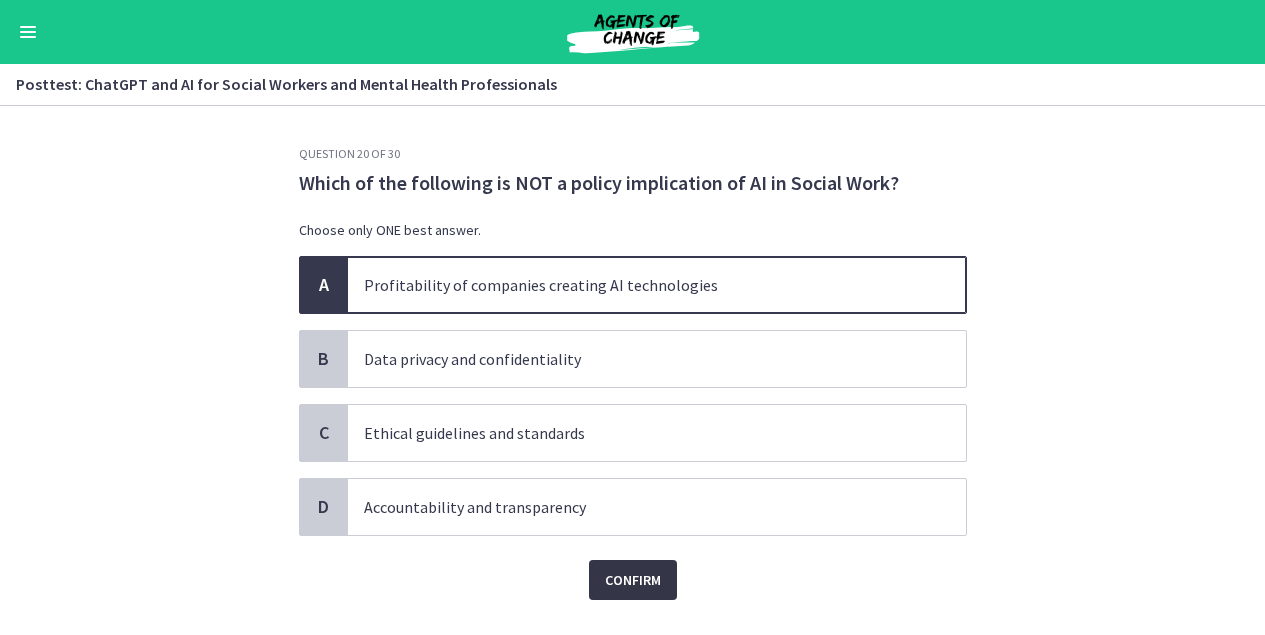 click on "Confirm" at bounding box center (633, 580) 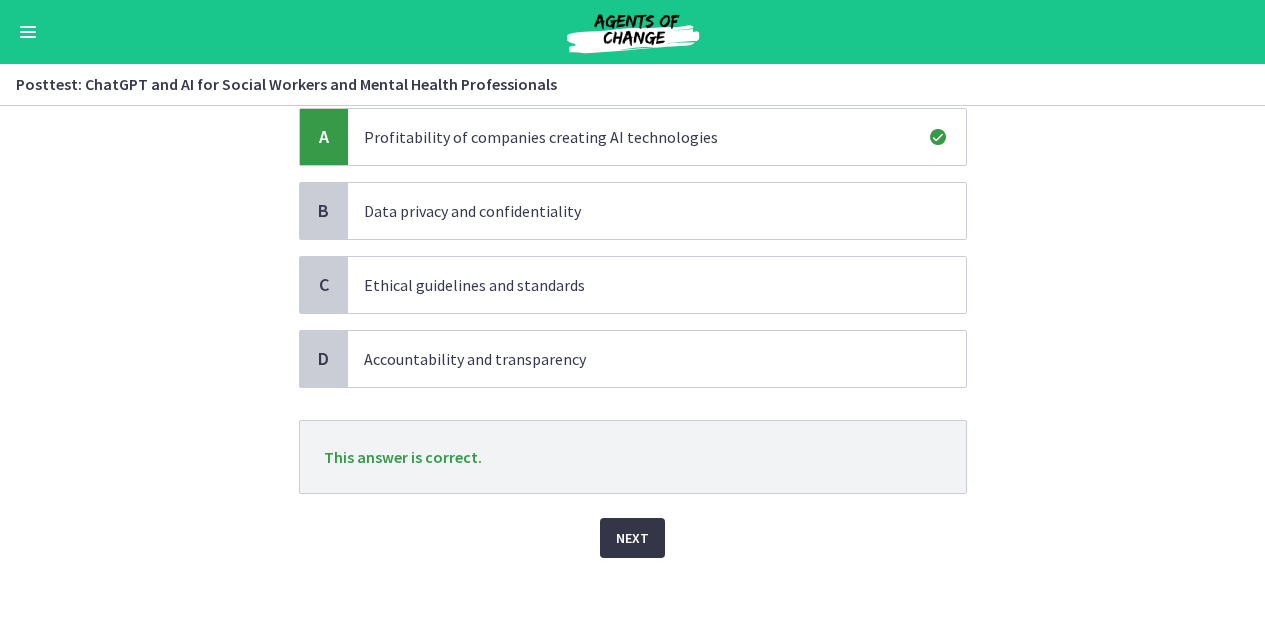 scroll, scrollTop: 152, scrollLeft: 0, axis: vertical 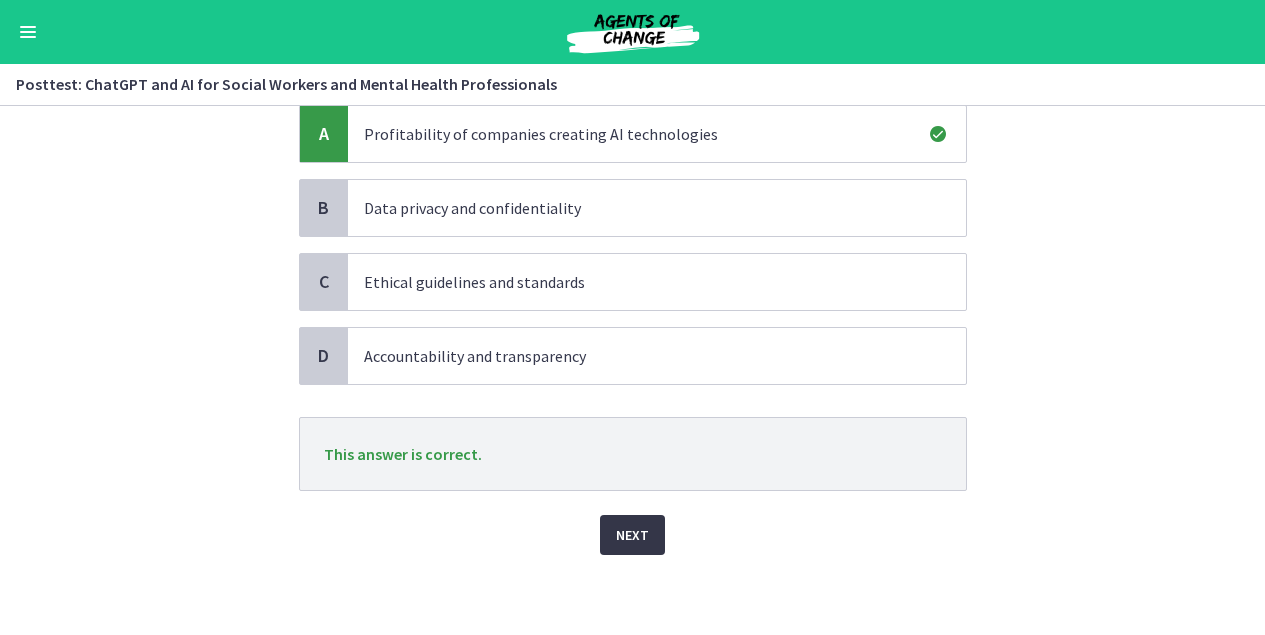 click on "Next" at bounding box center (632, 535) 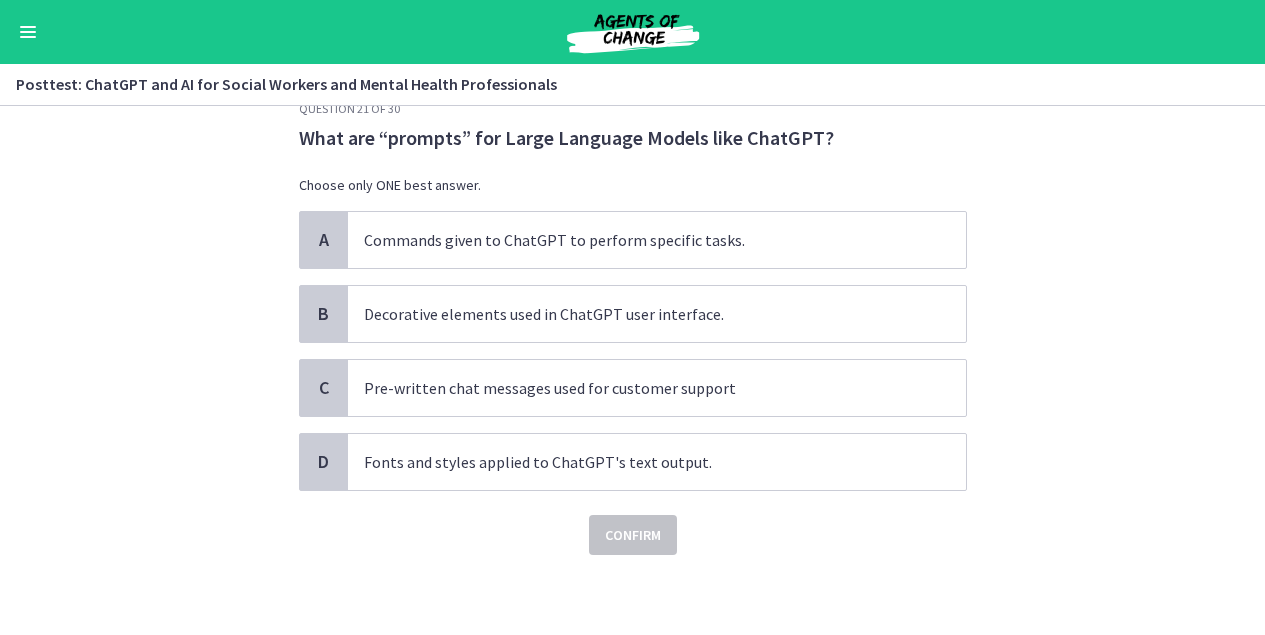 scroll, scrollTop: 0, scrollLeft: 0, axis: both 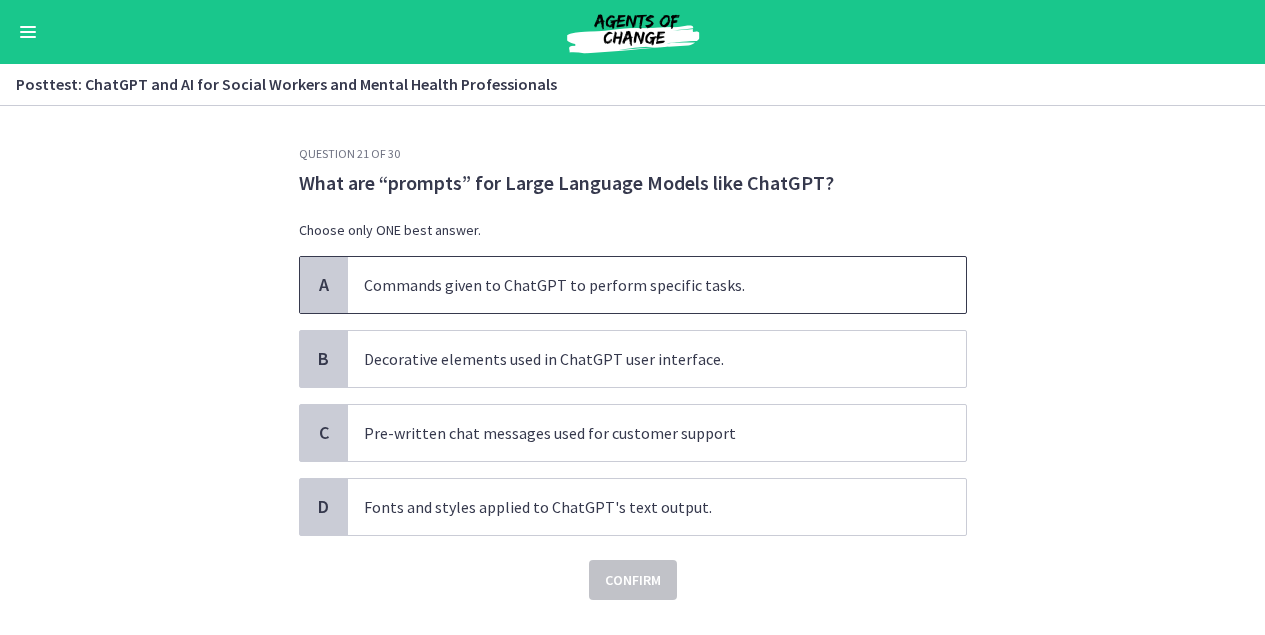 click on "Commands given to ChatGPT to perform specific tasks." at bounding box center (637, 285) 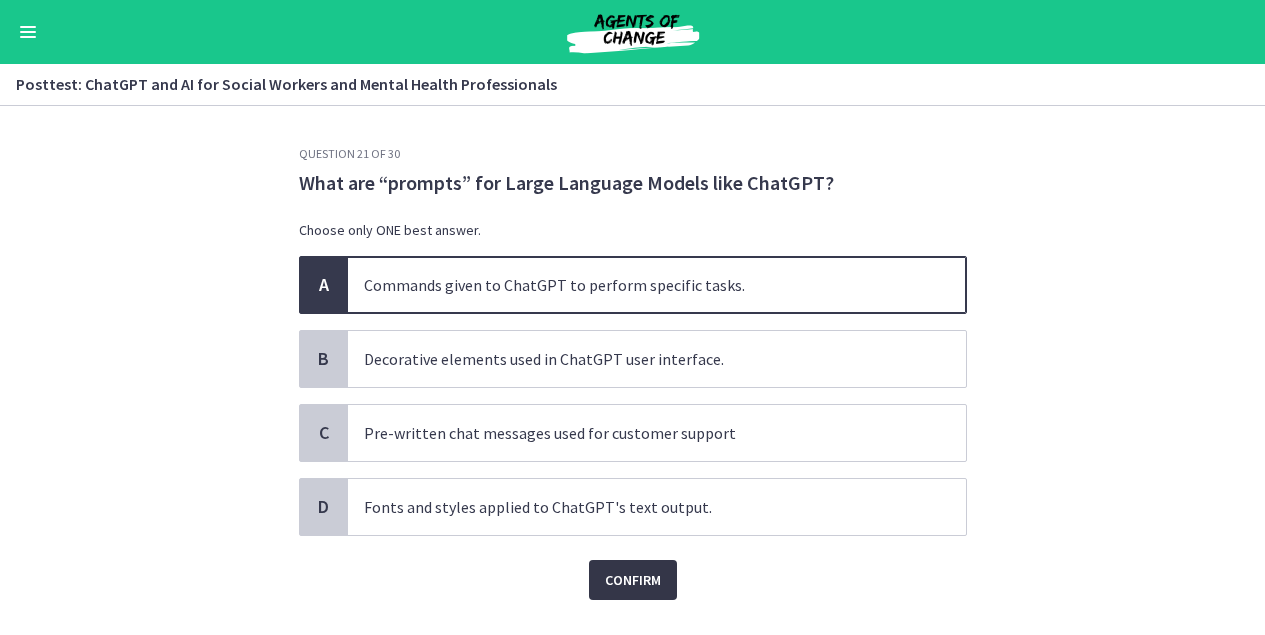 click on "Confirm" at bounding box center (633, 580) 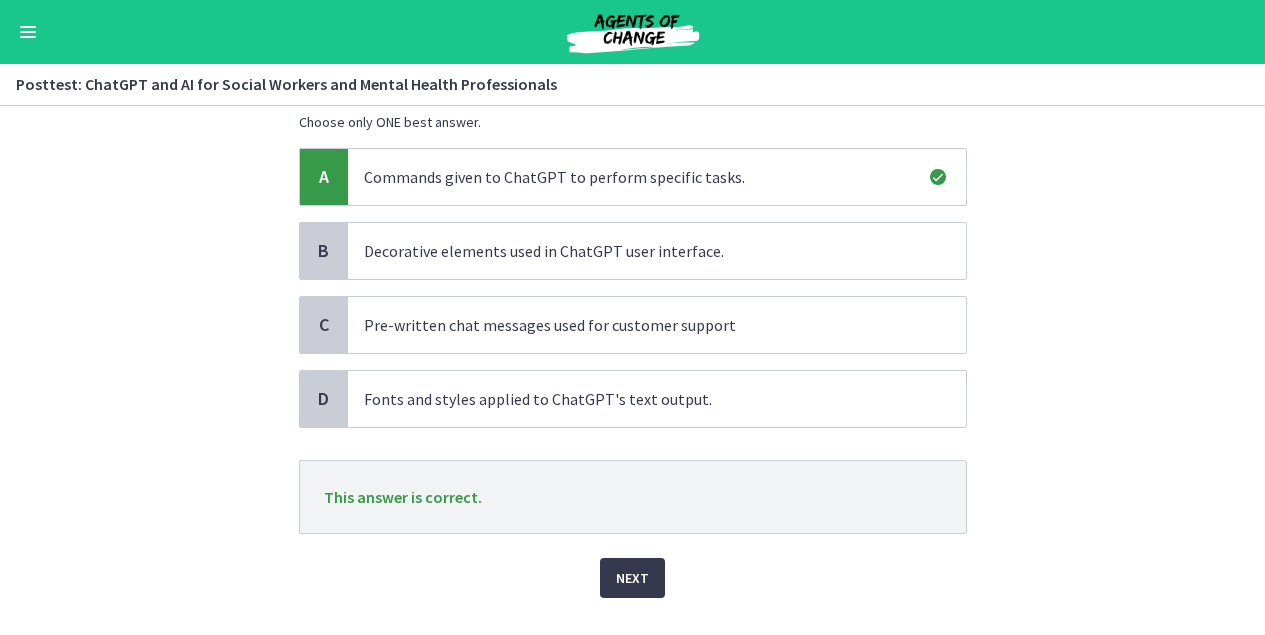 scroll, scrollTop: 152, scrollLeft: 0, axis: vertical 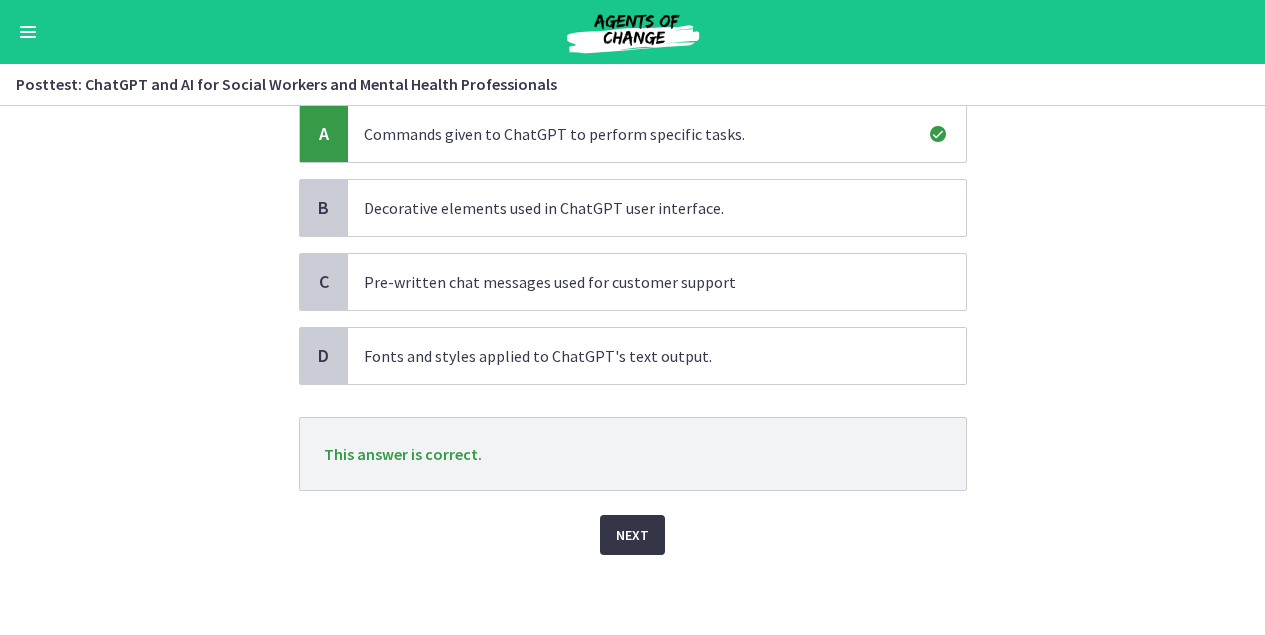 click on "Next" at bounding box center [632, 535] 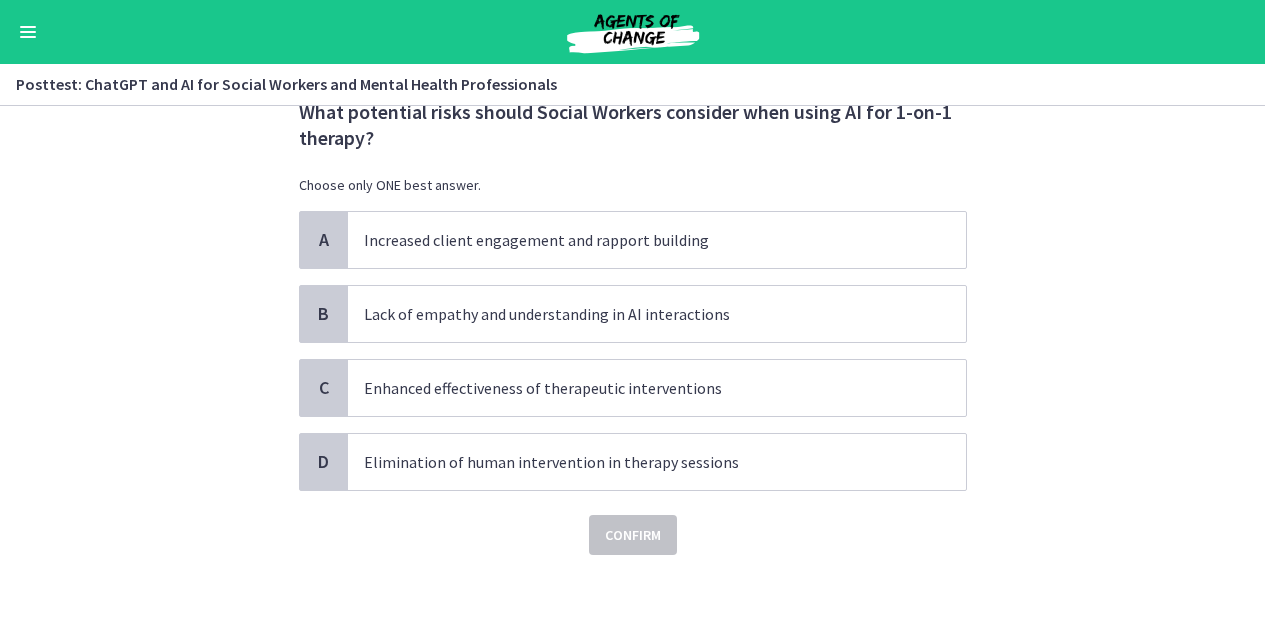scroll, scrollTop: 0, scrollLeft: 0, axis: both 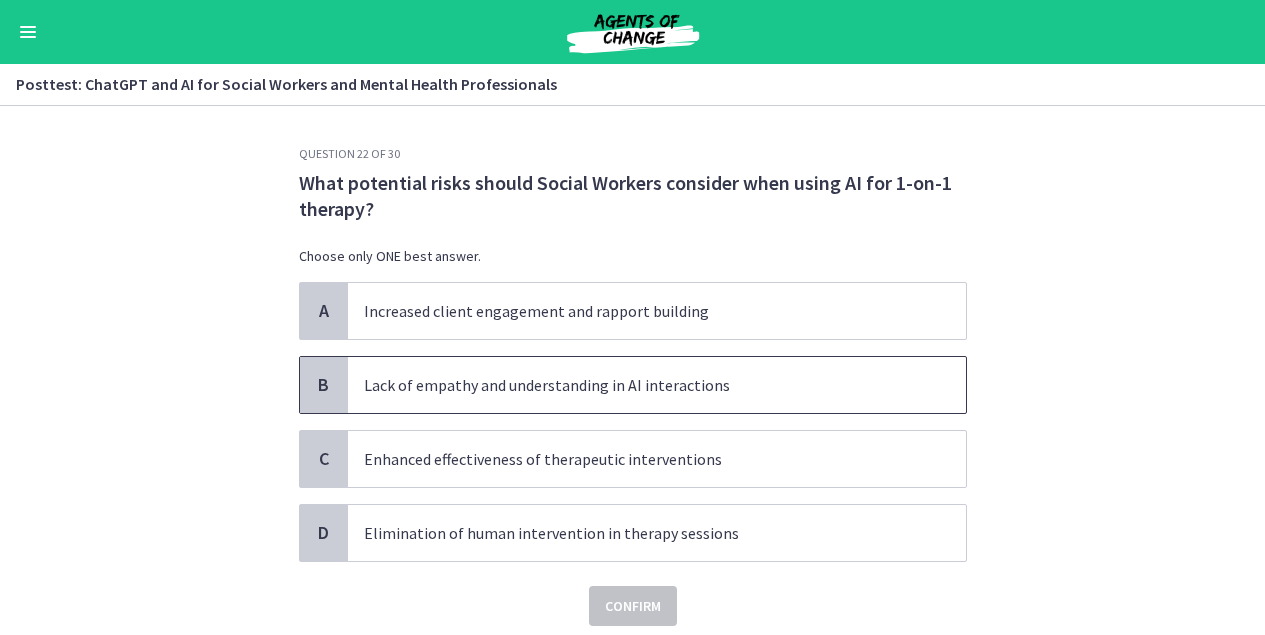click on "Lack of empathy and understanding in AI interactions" at bounding box center [637, 385] 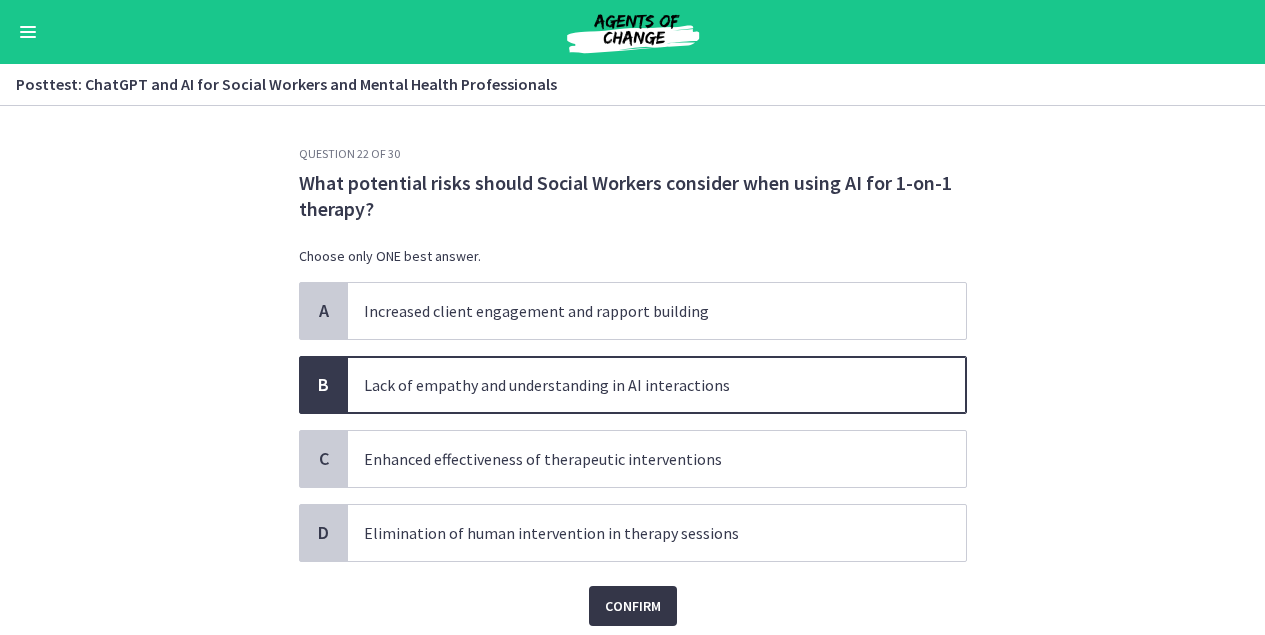click on "Confirm" at bounding box center (633, 606) 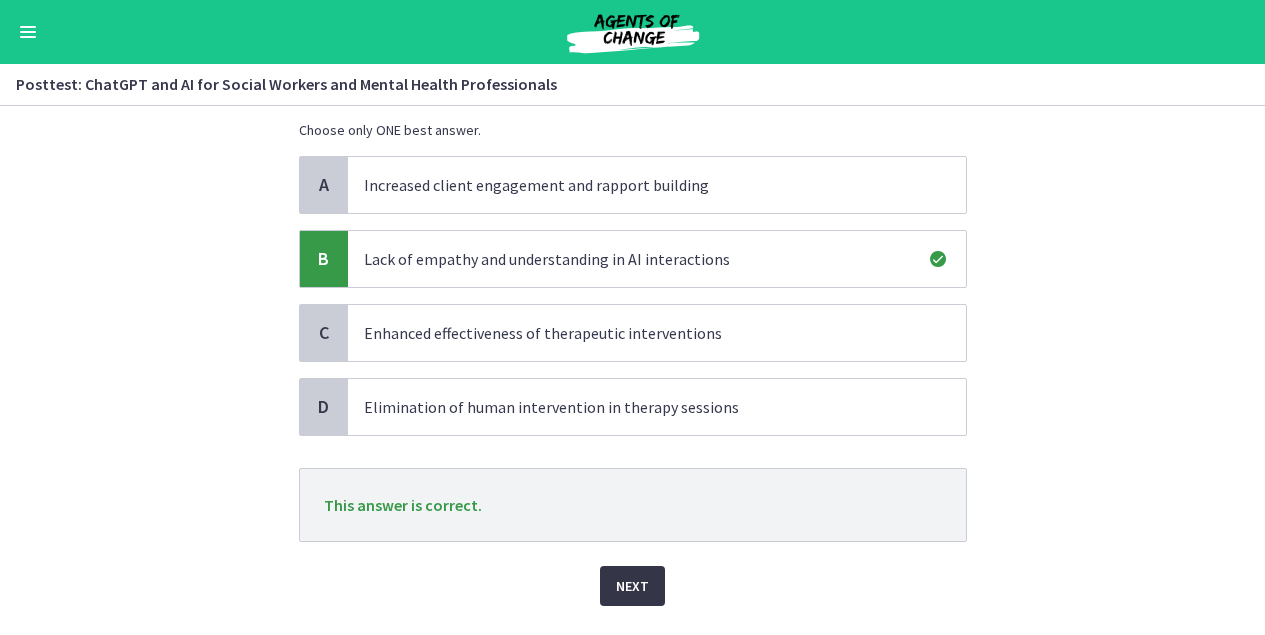 scroll, scrollTop: 178, scrollLeft: 0, axis: vertical 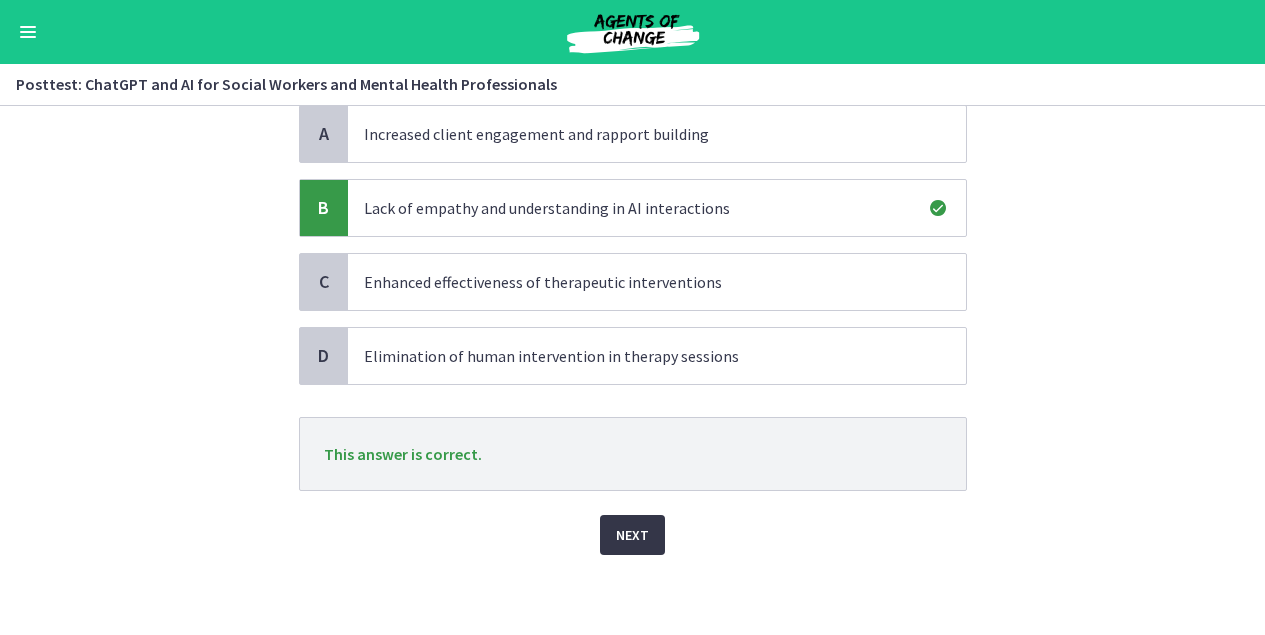 click on "Next" at bounding box center (632, 535) 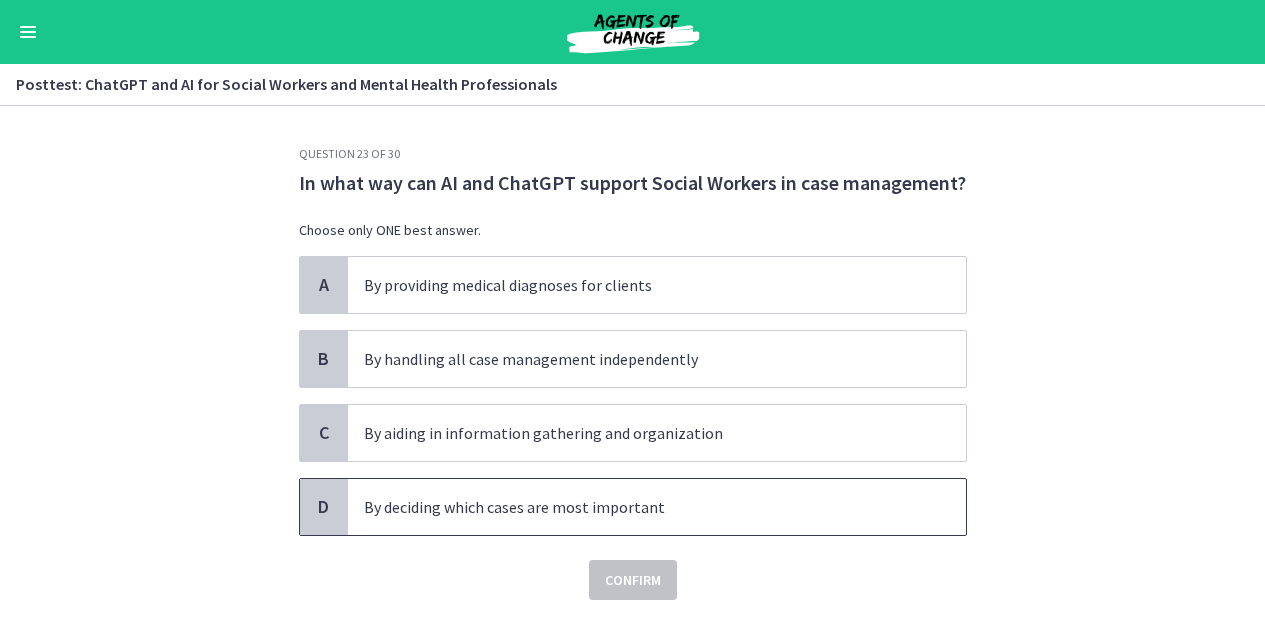 click on "By deciding which cases are most important" at bounding box center (637, 507) 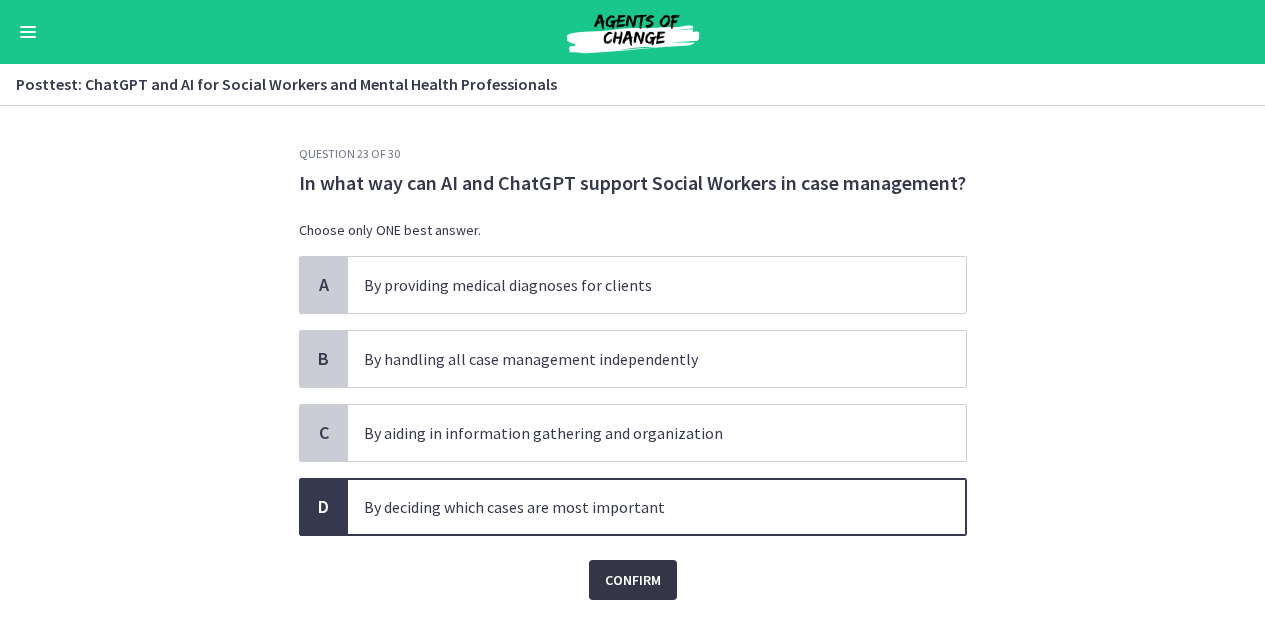 click on "Confirm" at bounding box center (633, 580) 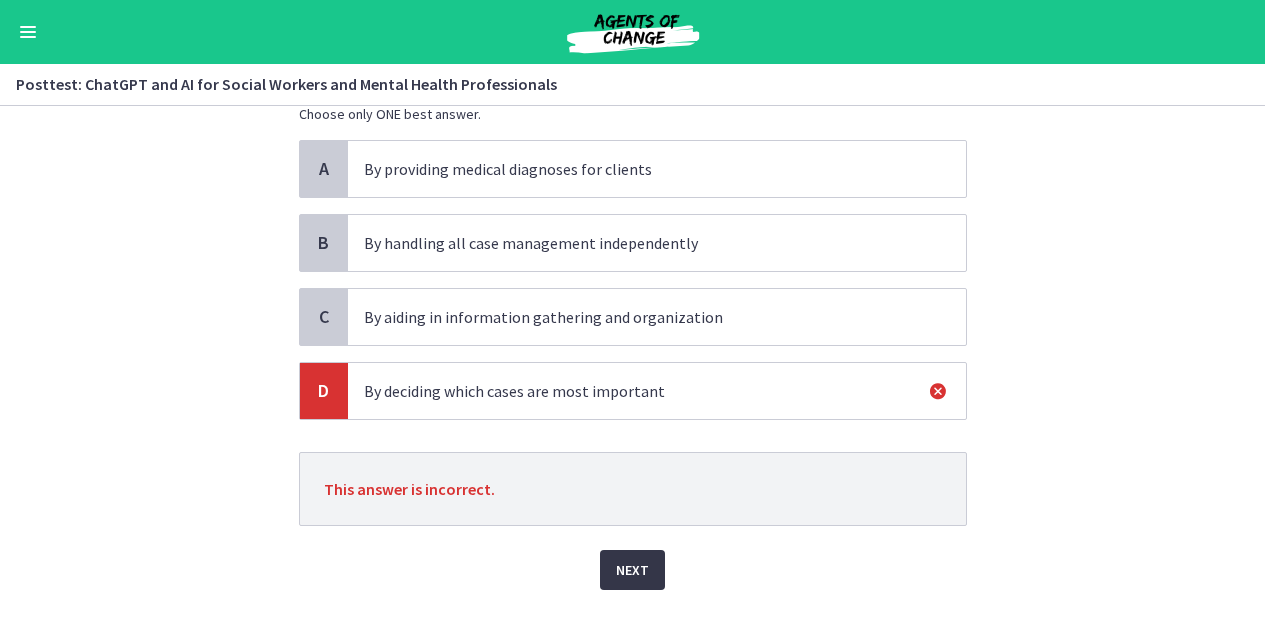 scroll, scrollTop: 152, scrollLeft: 0, axis: vertical 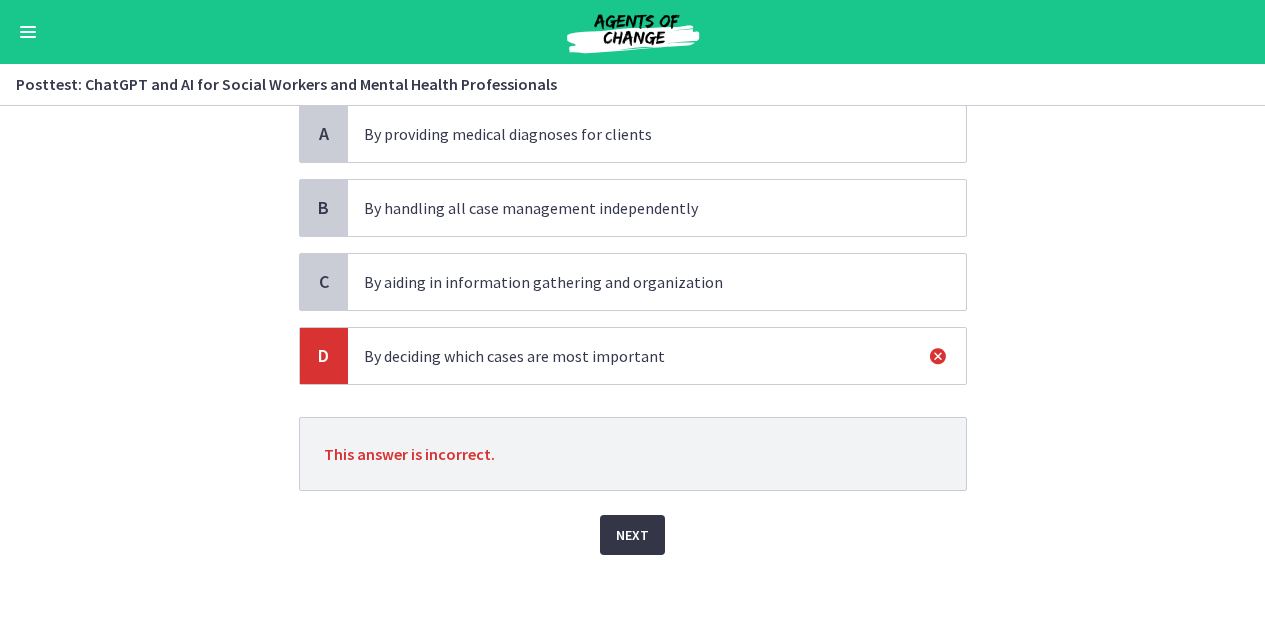 click on "Next" at bounding box center (632, 535) 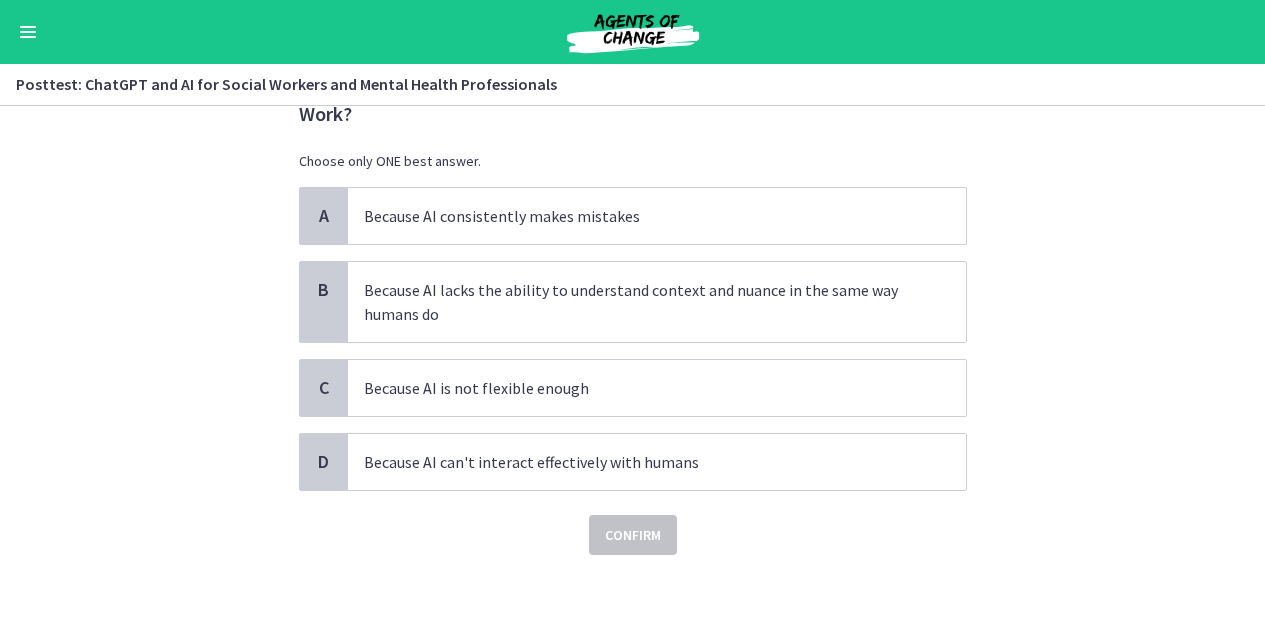 scroll, scrollTop: 0, scrollLeft: 0, axis: both 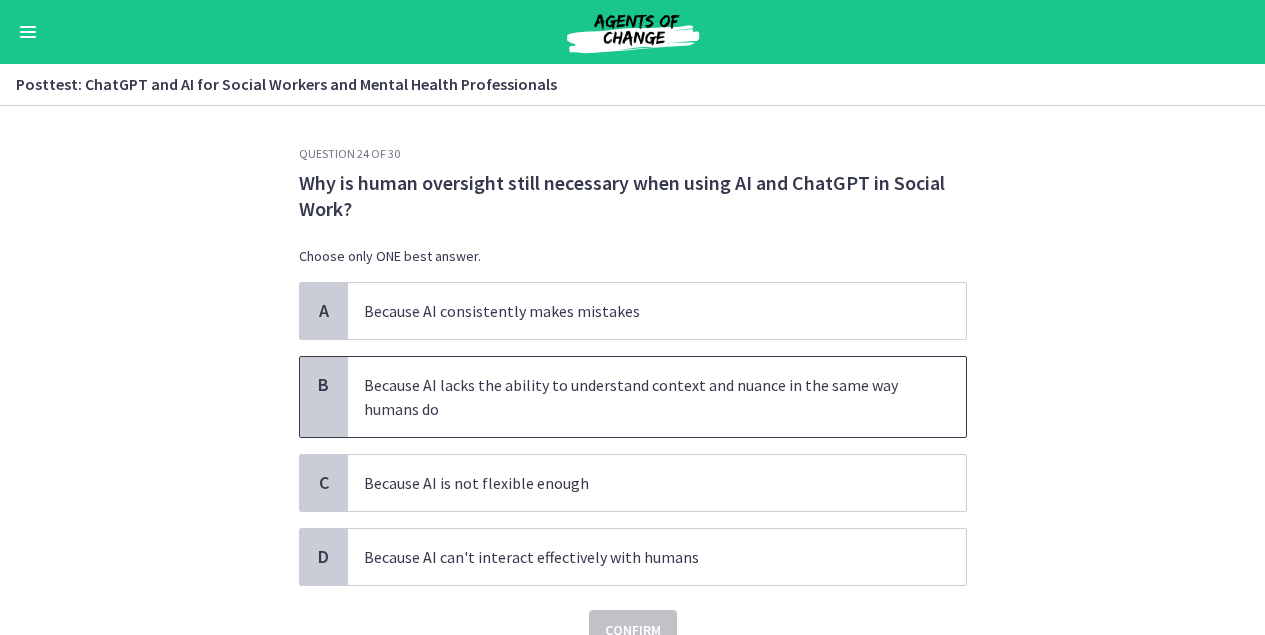 click on "Because AI lacks the ability to understand context and nuance in the same way humans do" at bounding box center [637, 397] 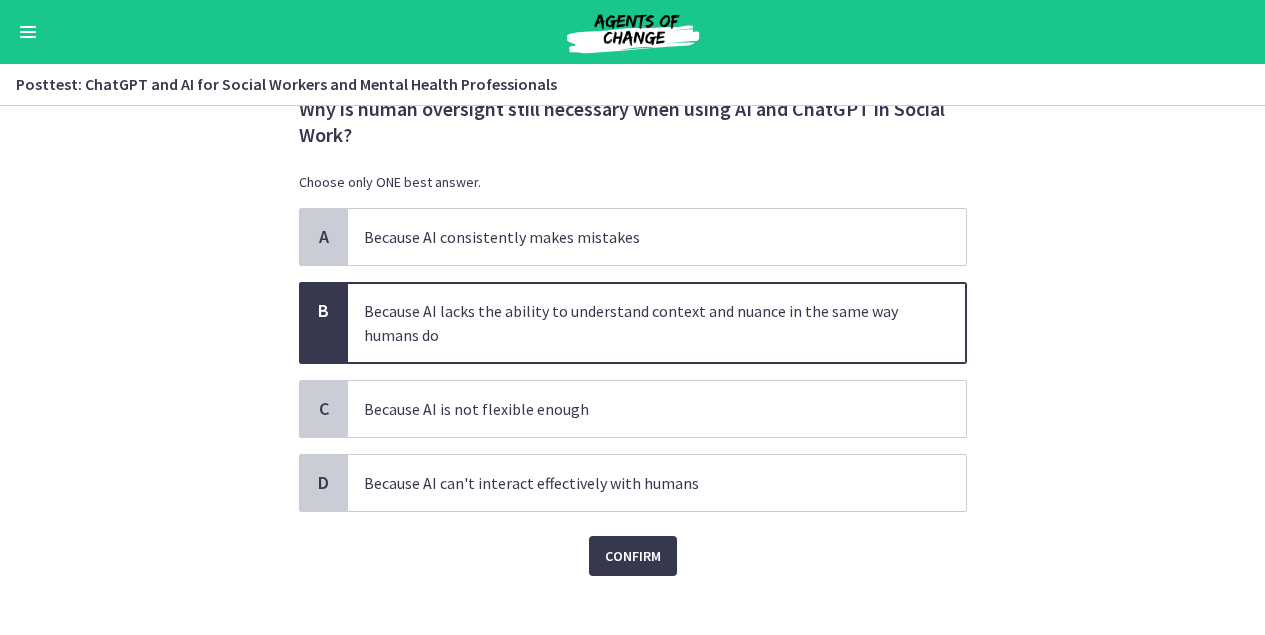 scroll, scrollTop: 77, scrollLeft: 0, axis: vertical 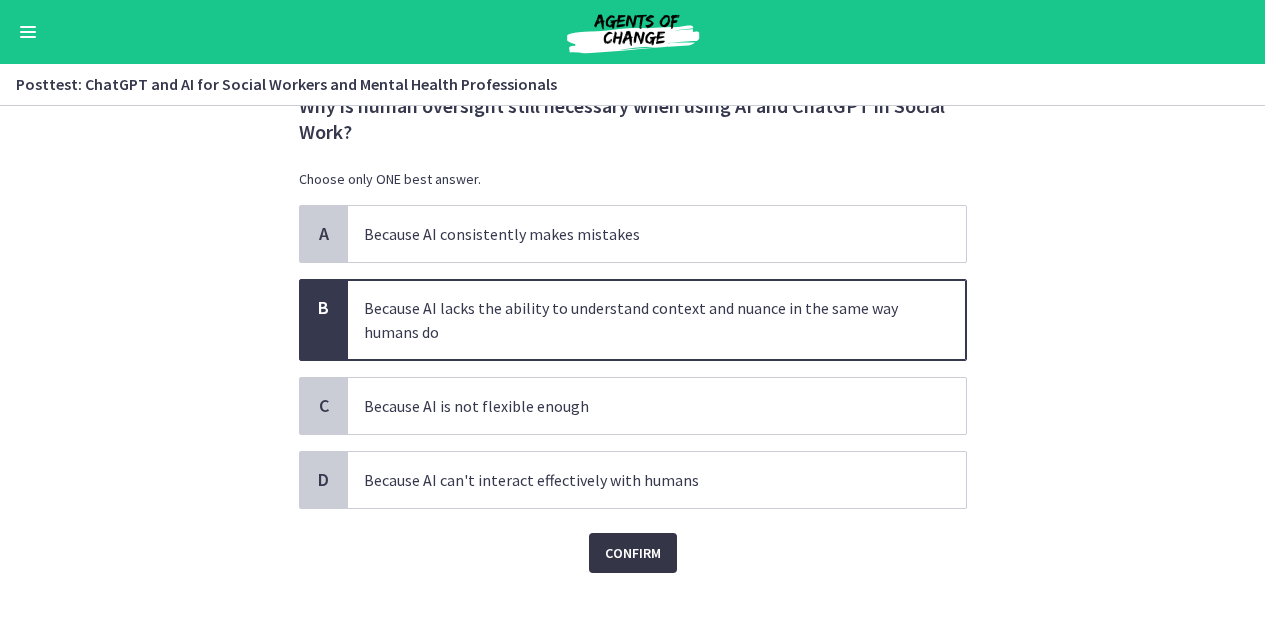 click on "Confirm" at bounding box center (633, 553) 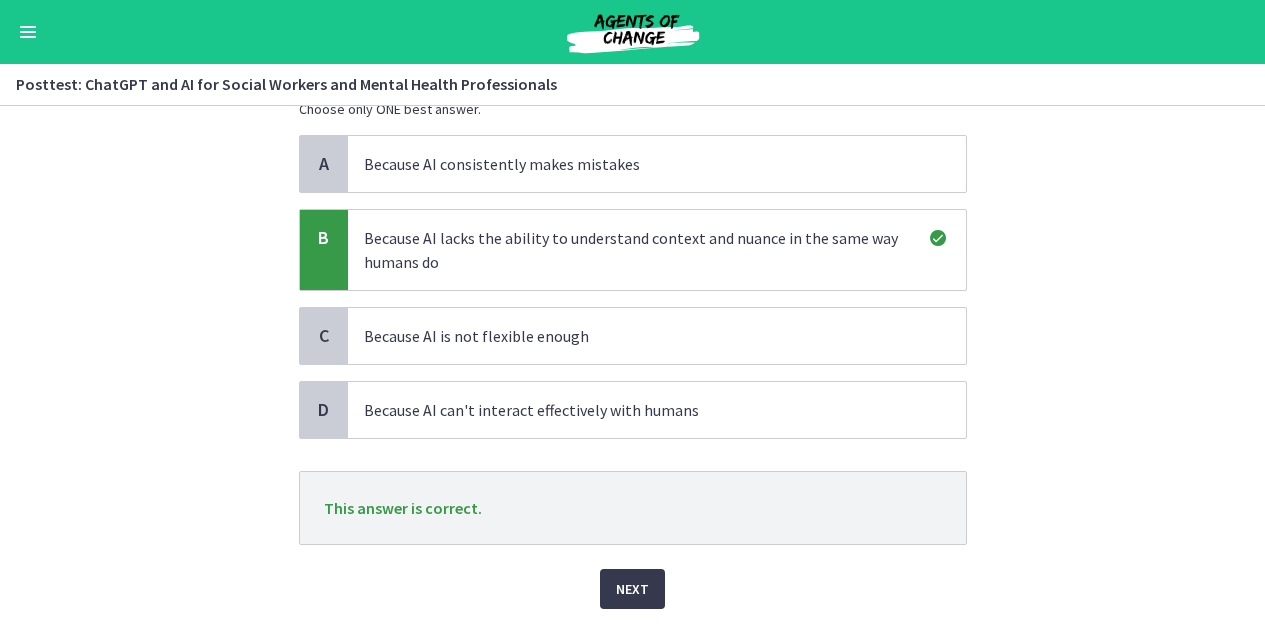 scroll, scrollTop: 202, scrollLeft: 0, axis: vertical 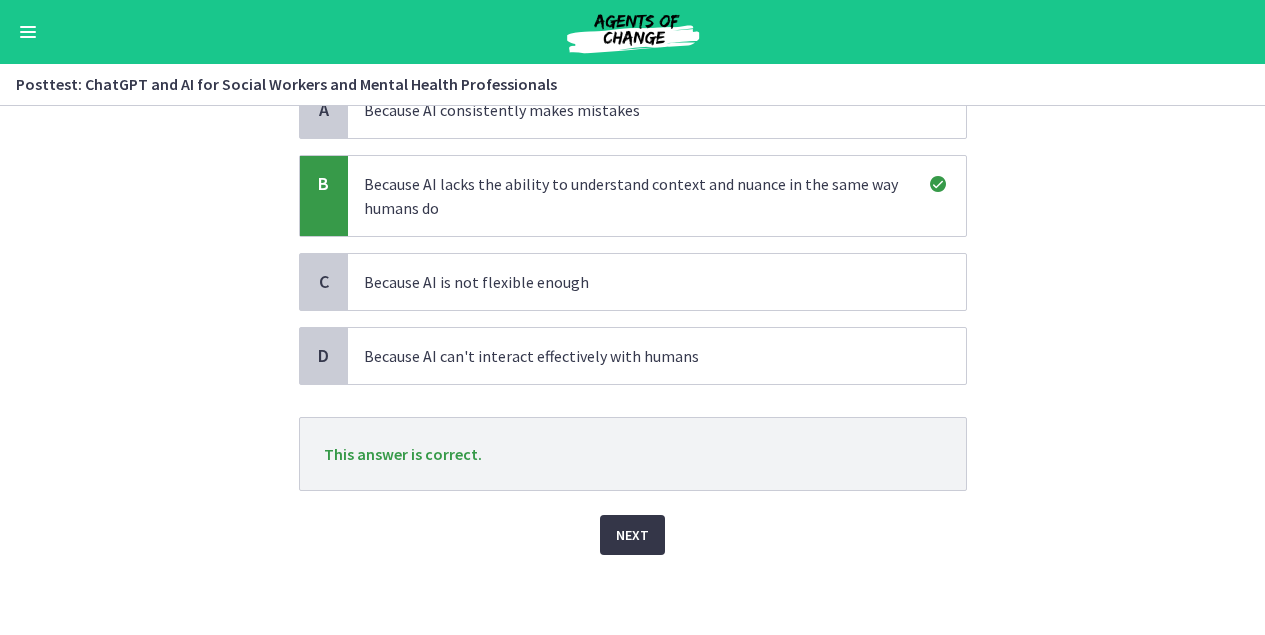 click on "Next" at bounding box center [632, 535] 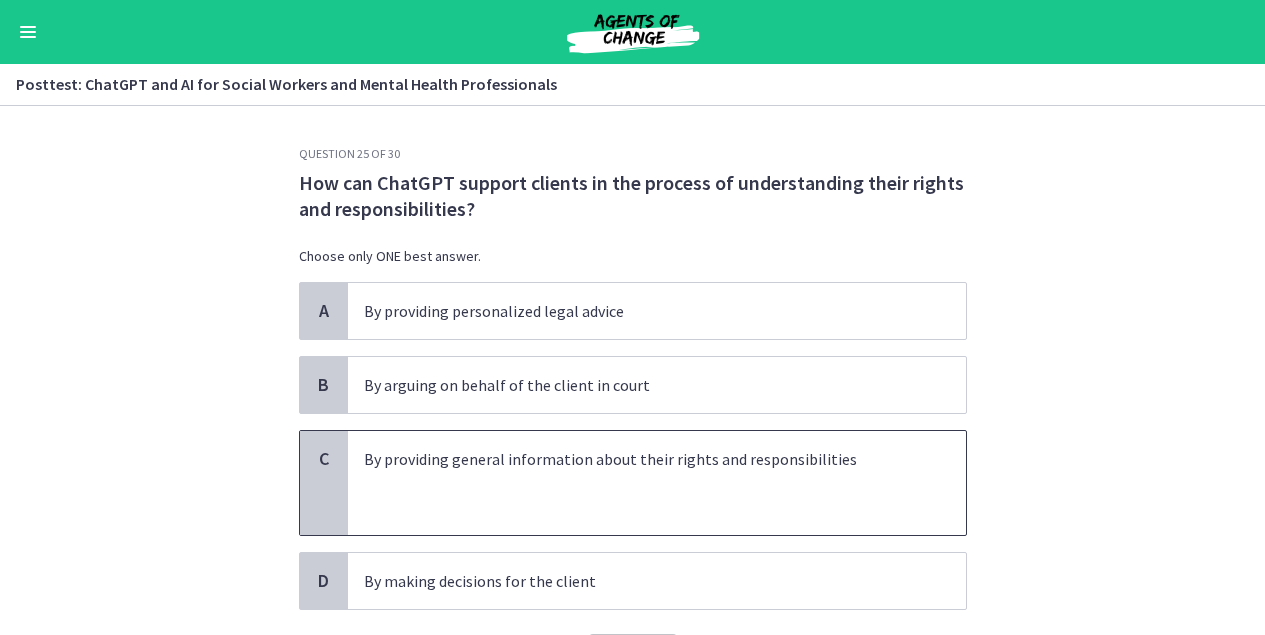 click at bounding box center (637, 483) 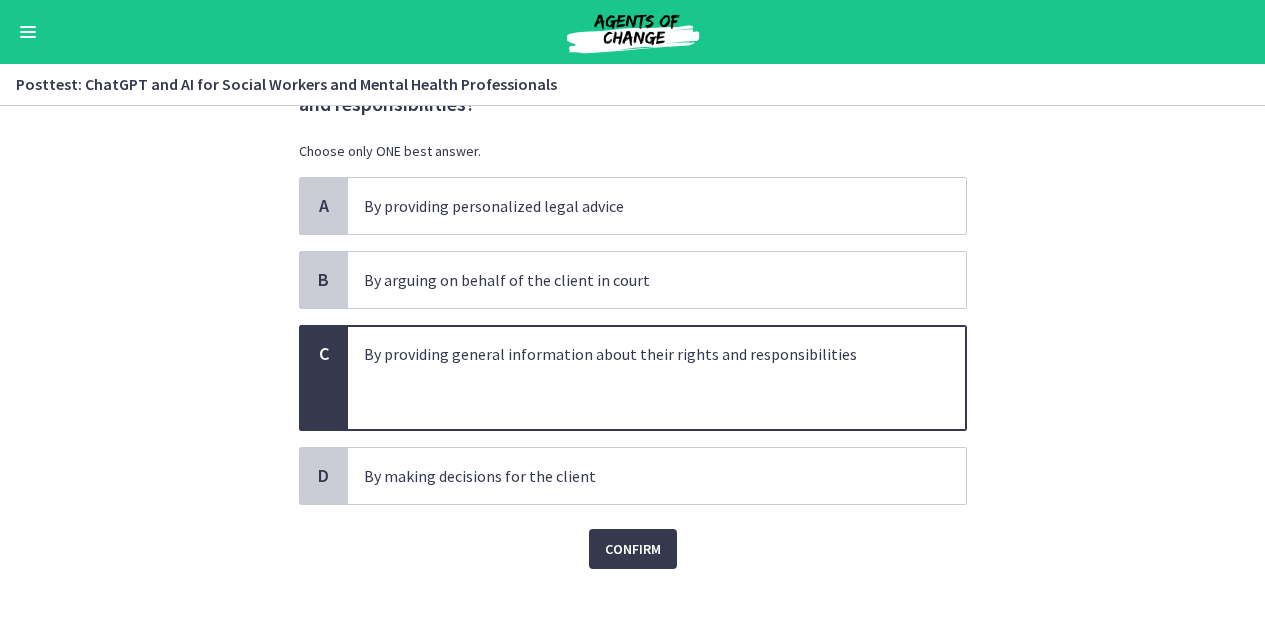 scroll, scrollTop: 120, scrollLeft: 0, axis: vertical 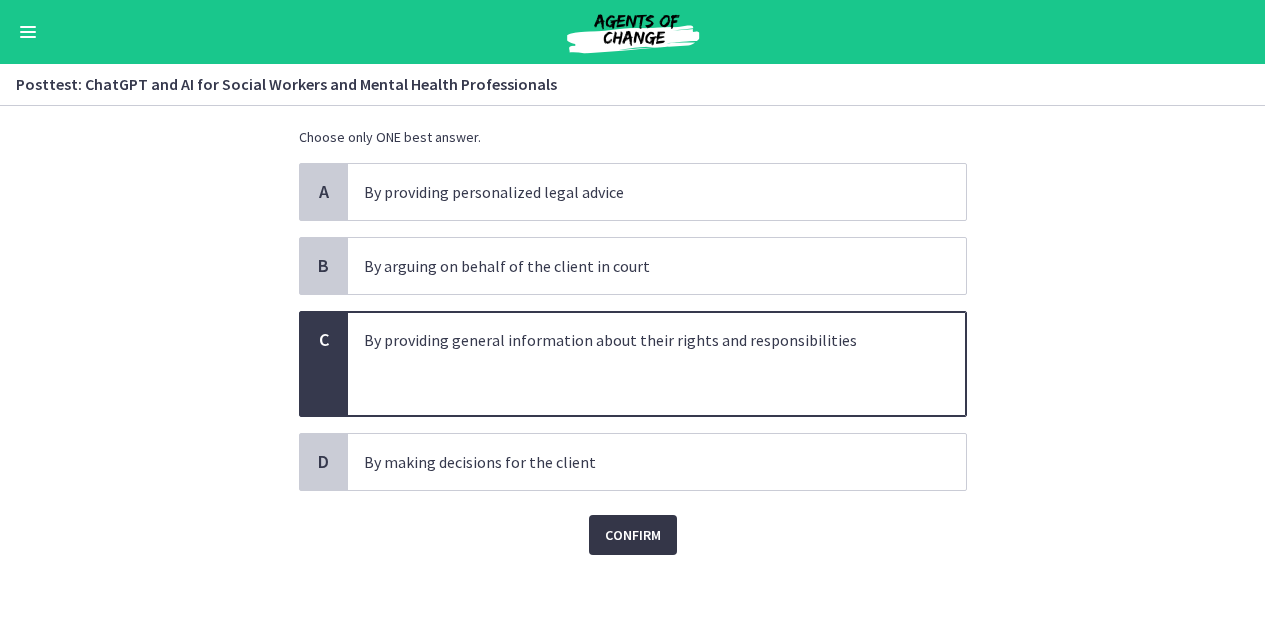 click on "Confirm" at bounding box center [633, 535] 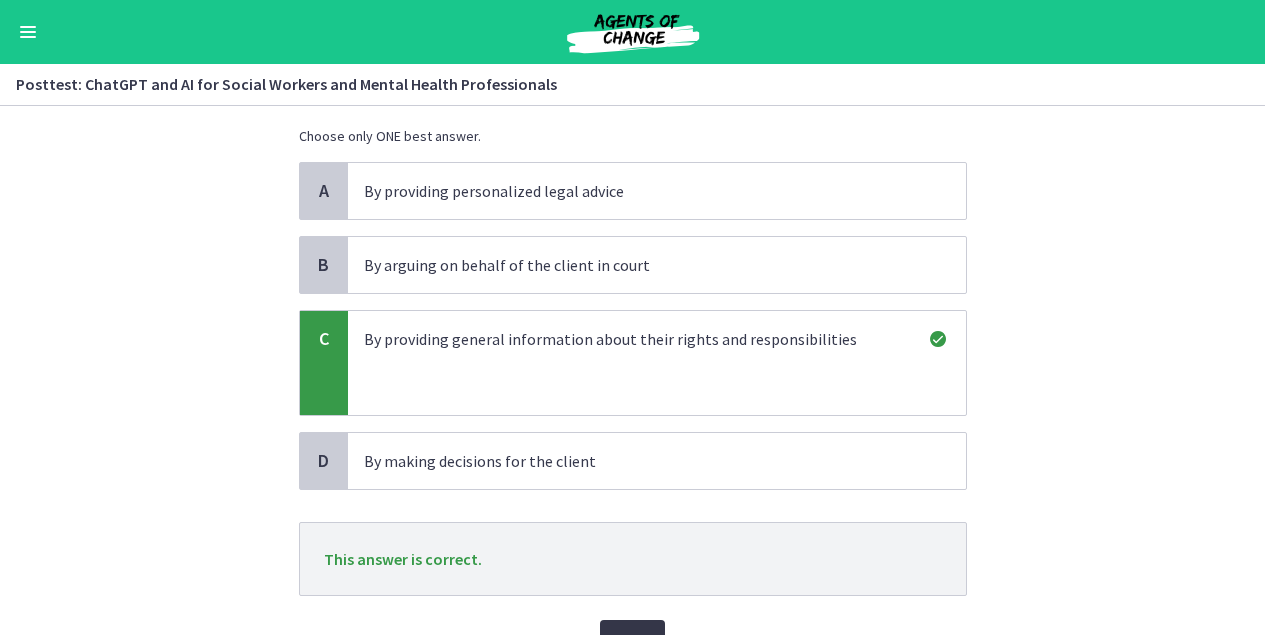 scroll, scrollTop: 226, scrollLeft: 0, axis: vertical 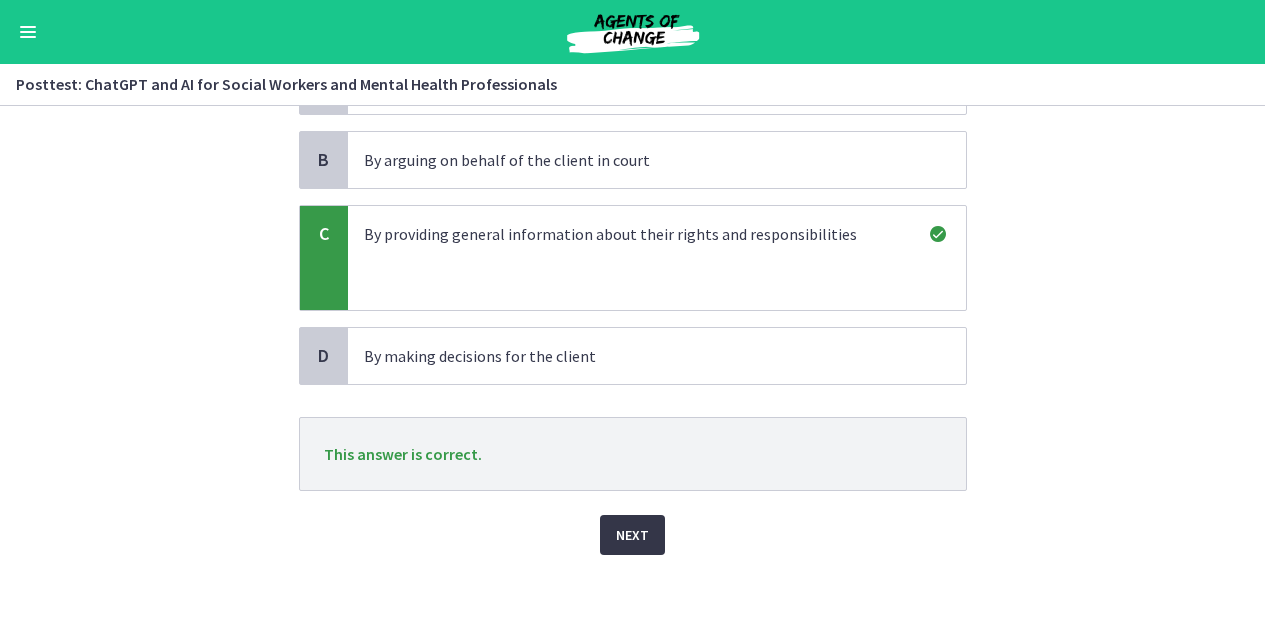 click on "Next" at bounding box center [632, 535] 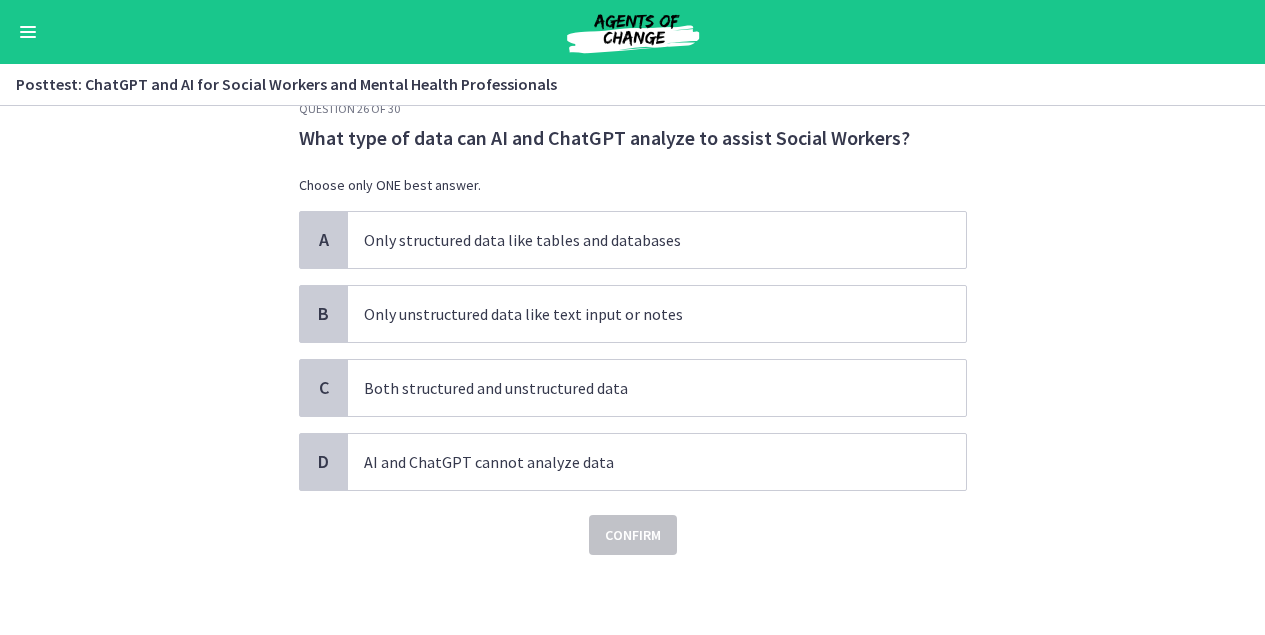 scroll, scrollTop: 0, scrollLeft: 0, axis: both 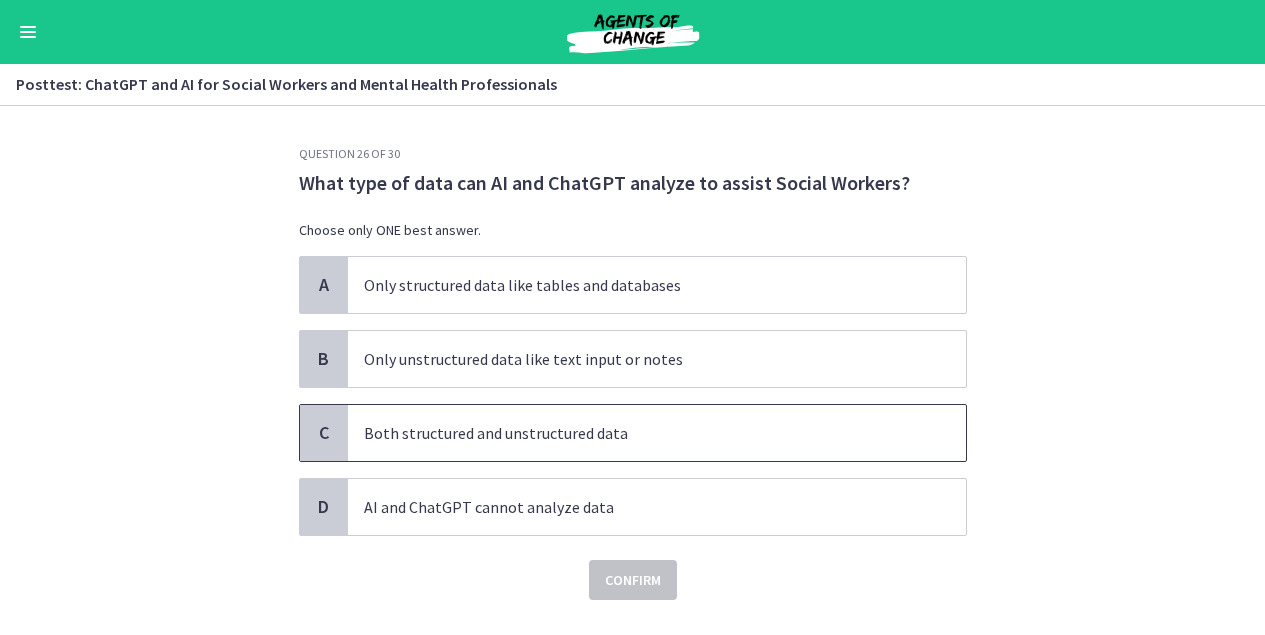 click on "Both structured and unstructured data" at bounding box center (657, 433) 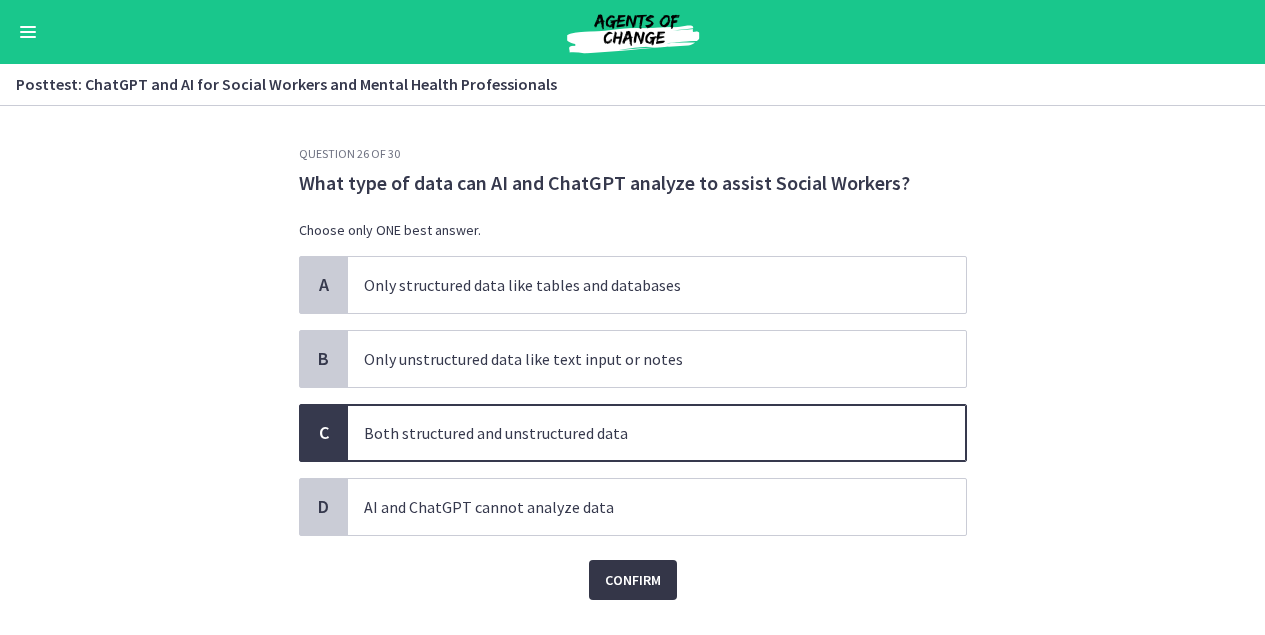 click on "Confirm" at bounding box center [633, 580] 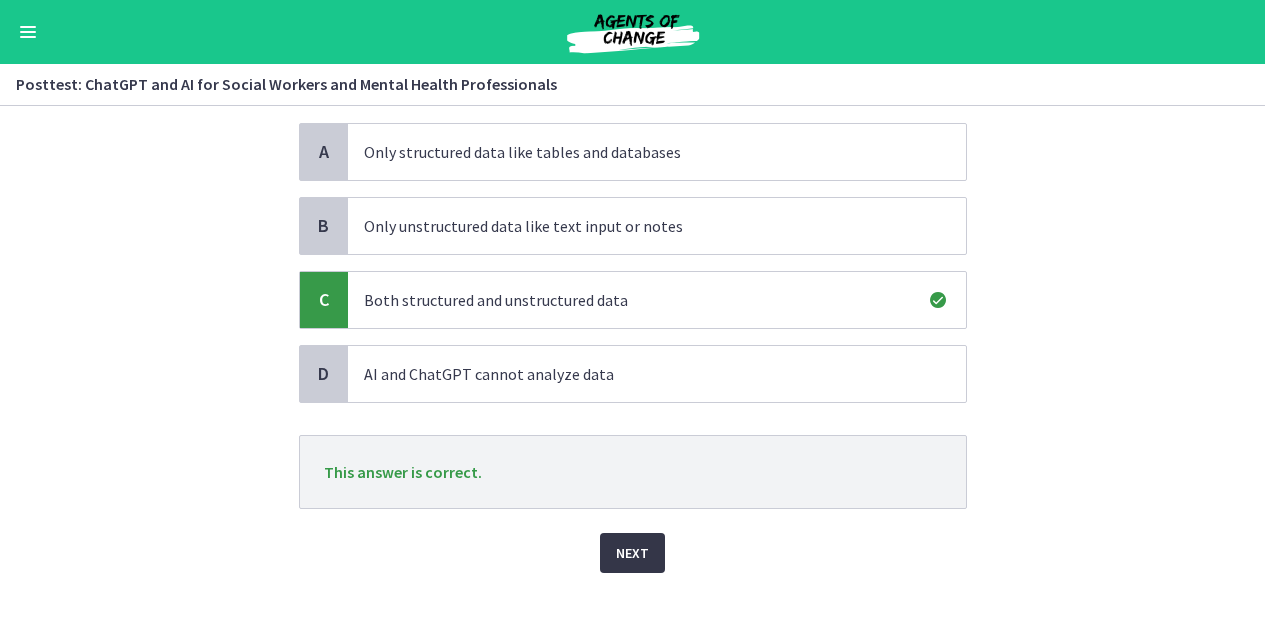 scroll, scrollTop: 152, scrollLeft: 0, axis: vertical 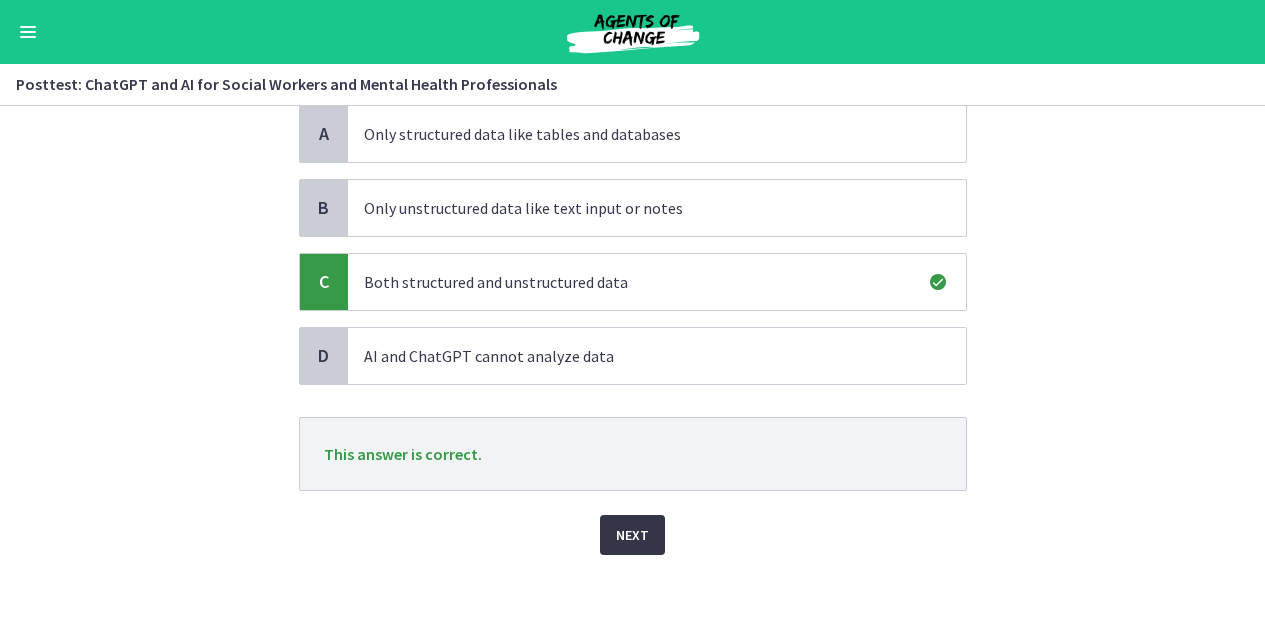 click on "Next" at bounding box center [632, 535] 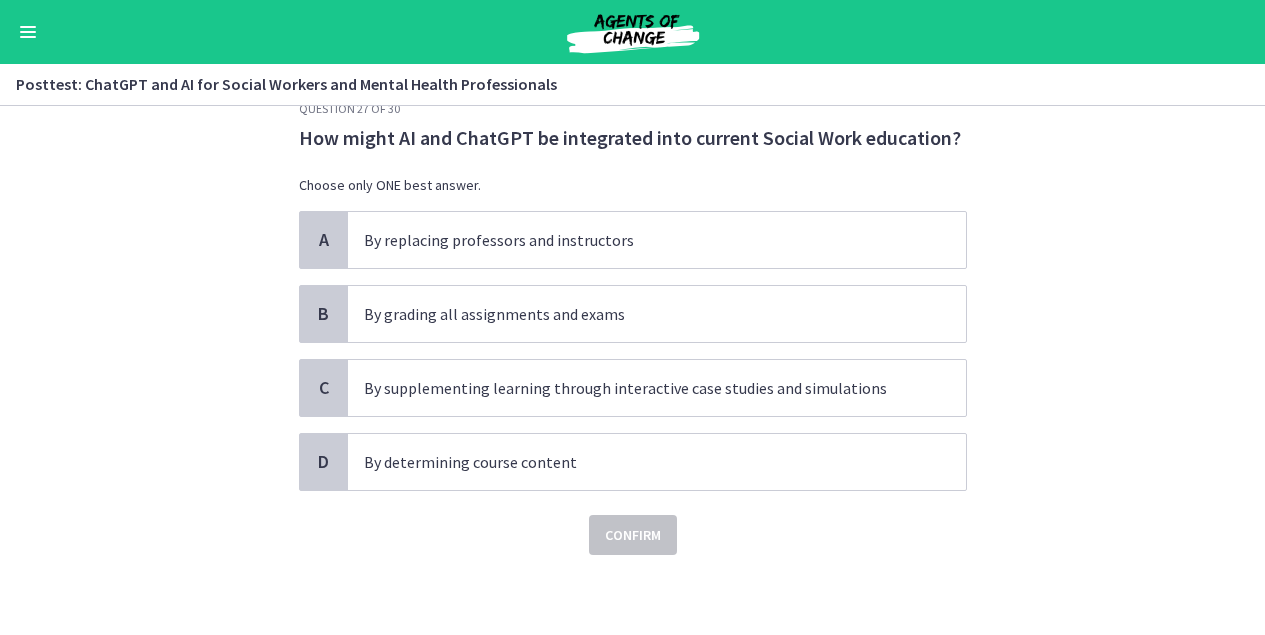 scroll, scrollTop: 0, scrollLeft: 0, axis: both 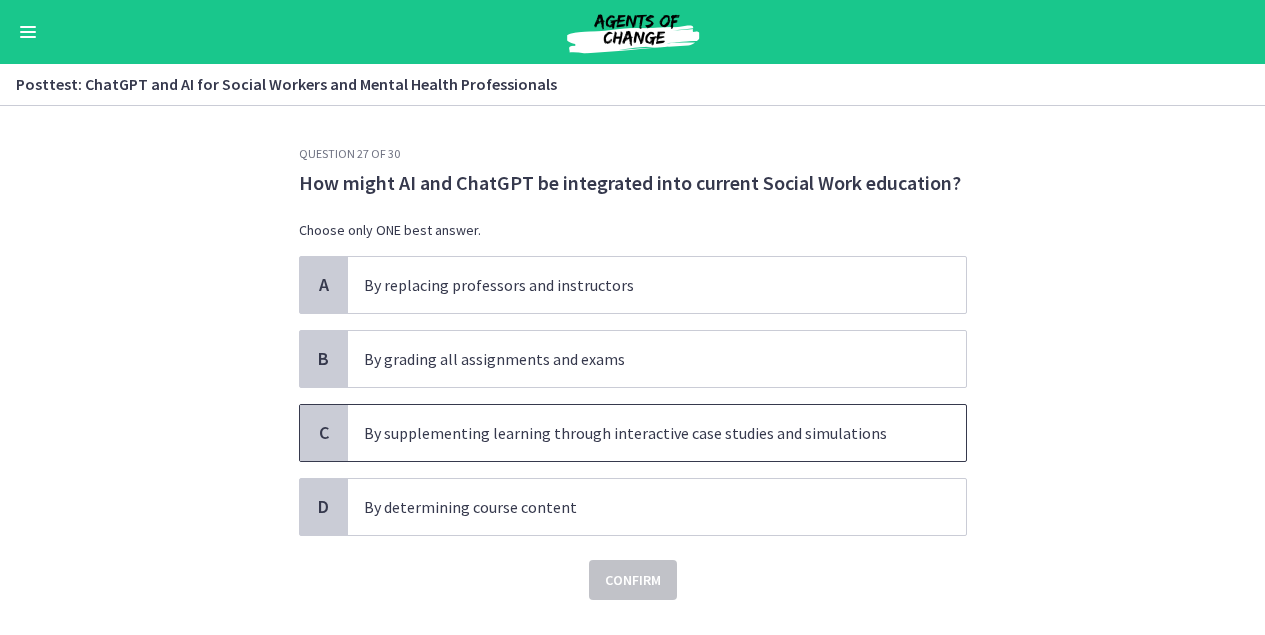 click on "By supplementing learning through interactive case studies and simulations" at bounding box center [637, 433] 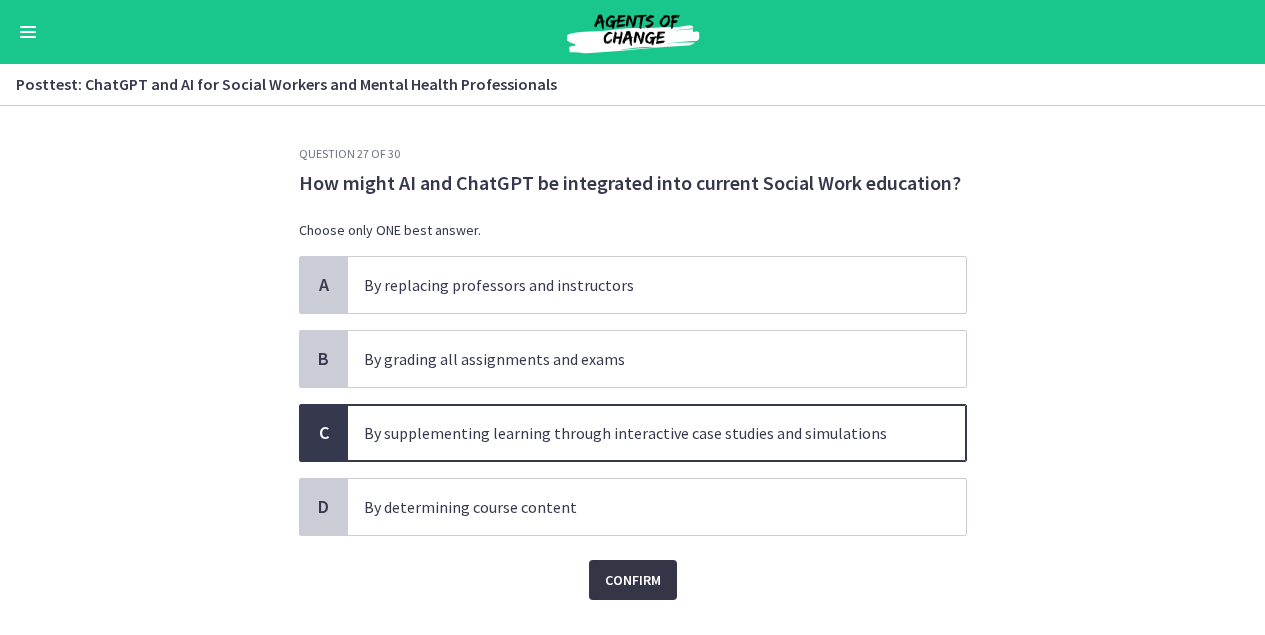 click on "Confirm" at bounding box center (633, 580) 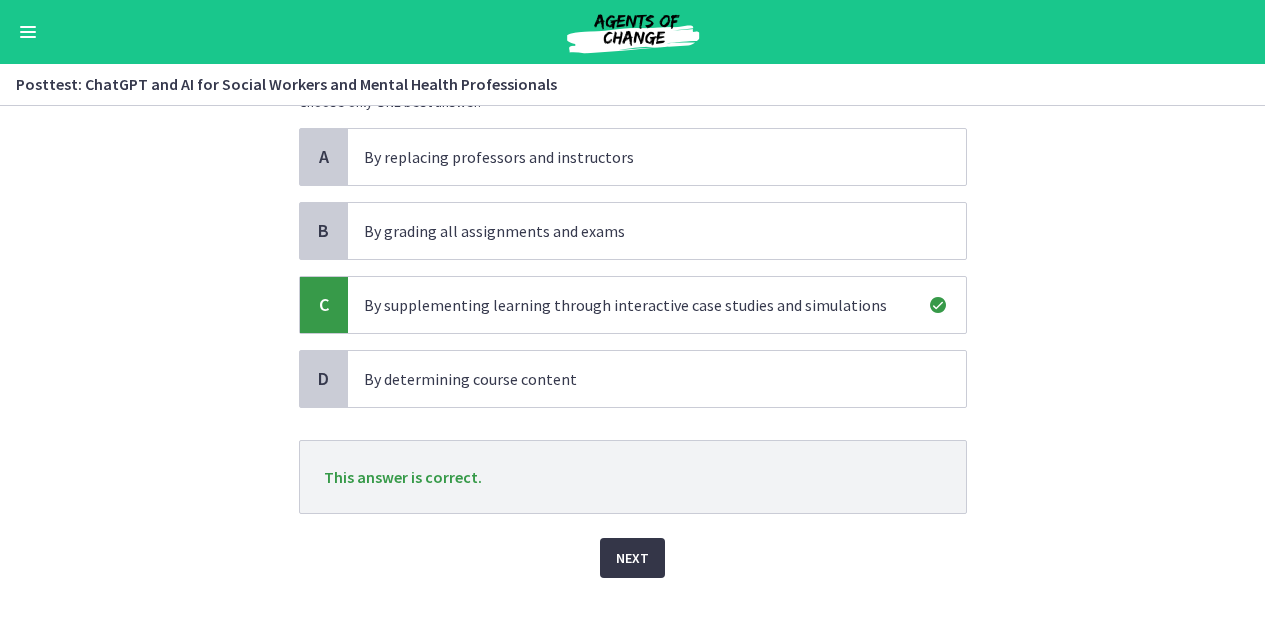 scroll, scrollTop: 152, scrollLeft: 0, axis: vertical 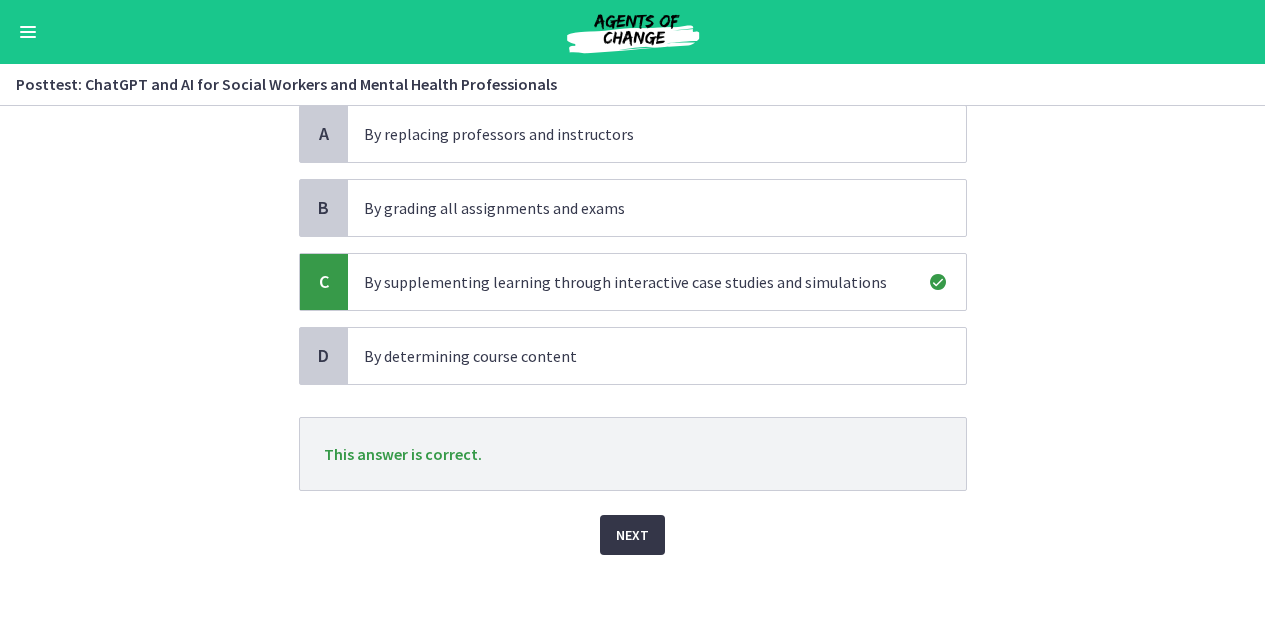 click on "Next" at bounding box center [632, 535] 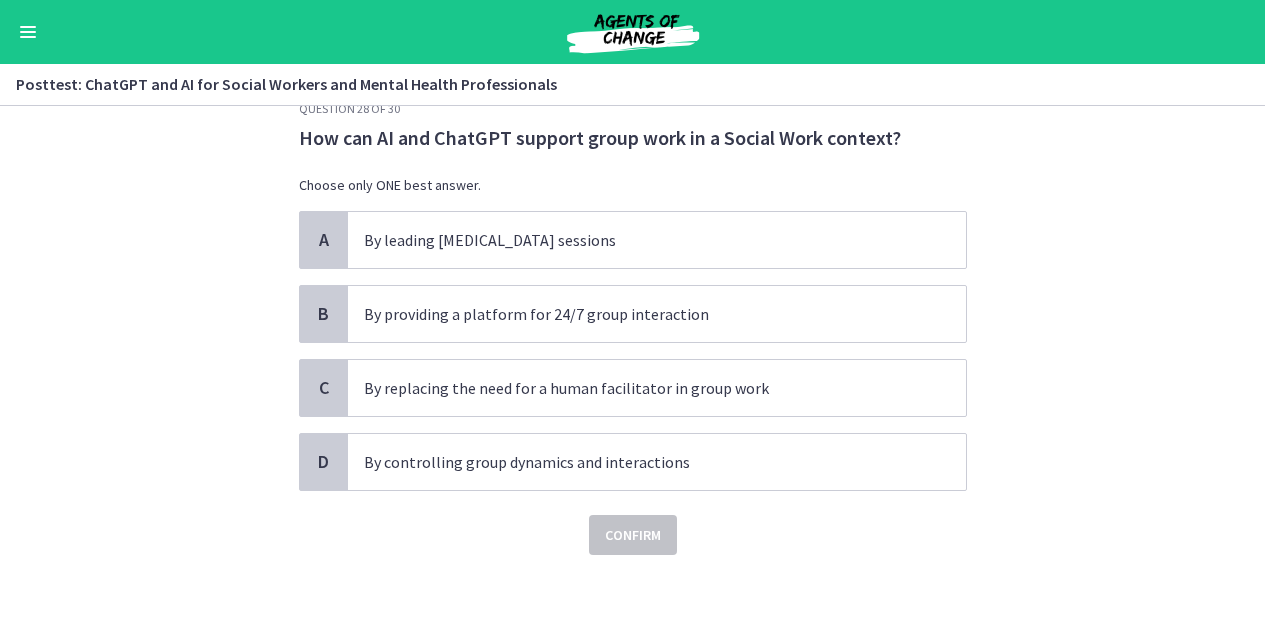 scroll, scrollTop: 0, scrollLeft: 0, axis: both 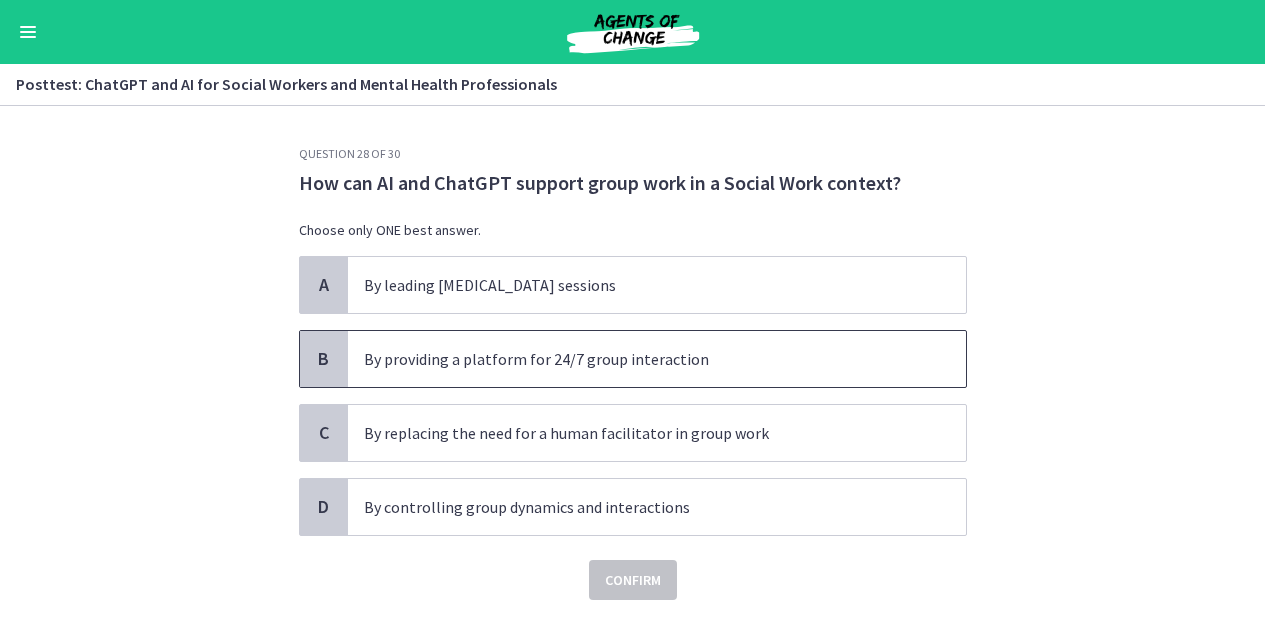 click on "By providing a platform for 24/7 group interaction" at bounding box center [637, 359] 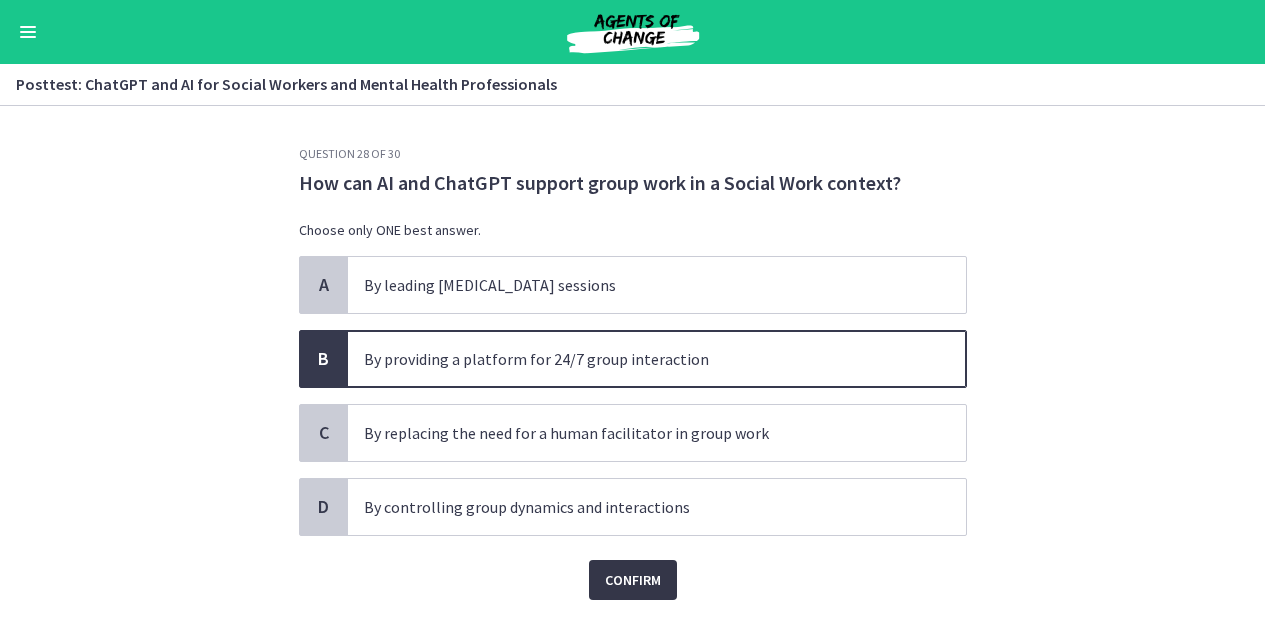 click on "Confirm" at bounding box center (633, 580) 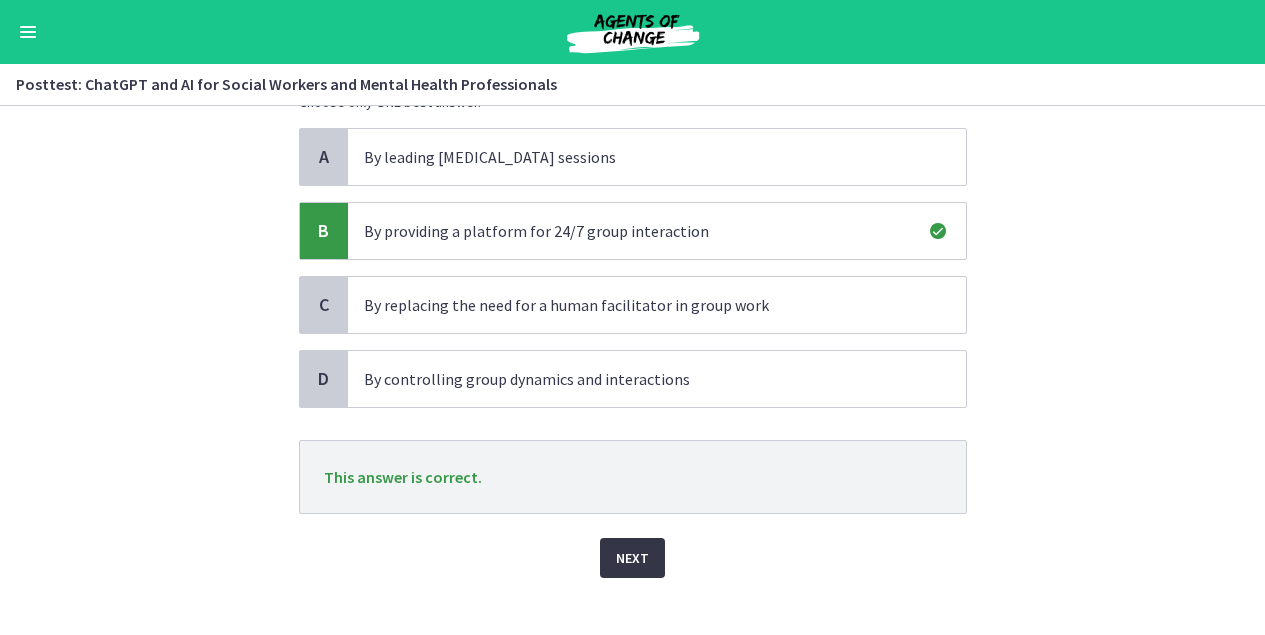 scroll, scrollTop: 152, scrollLeft: 0, axis: vertical 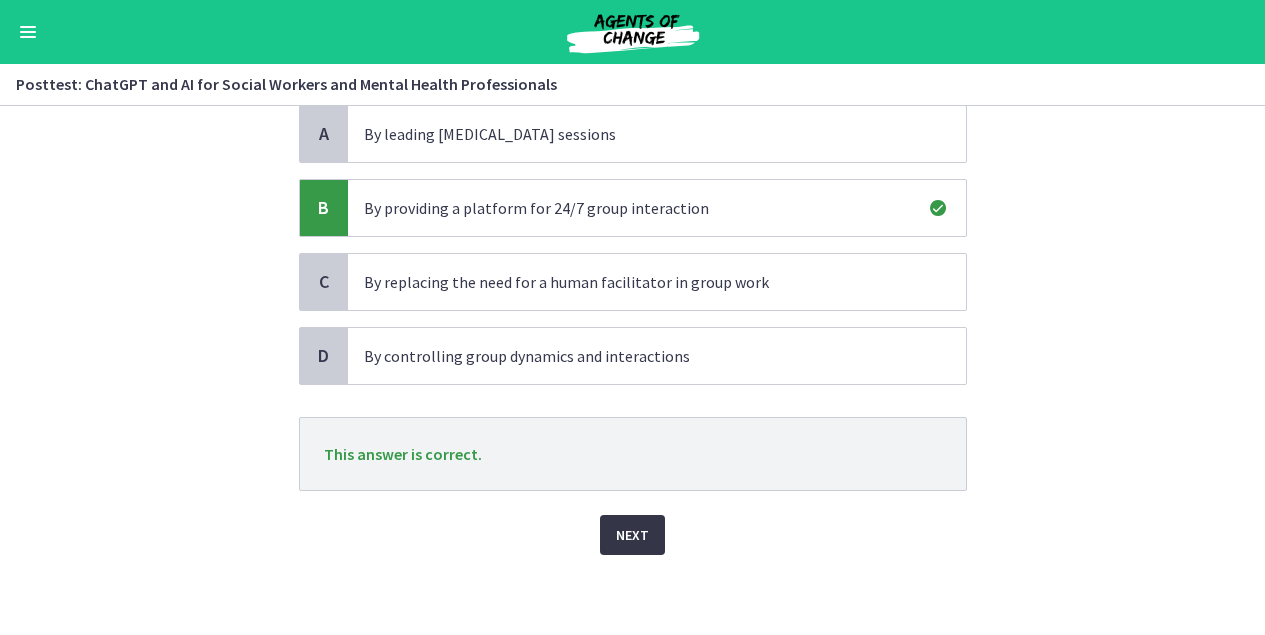 click on "Next" at bounding box center [632, 535] 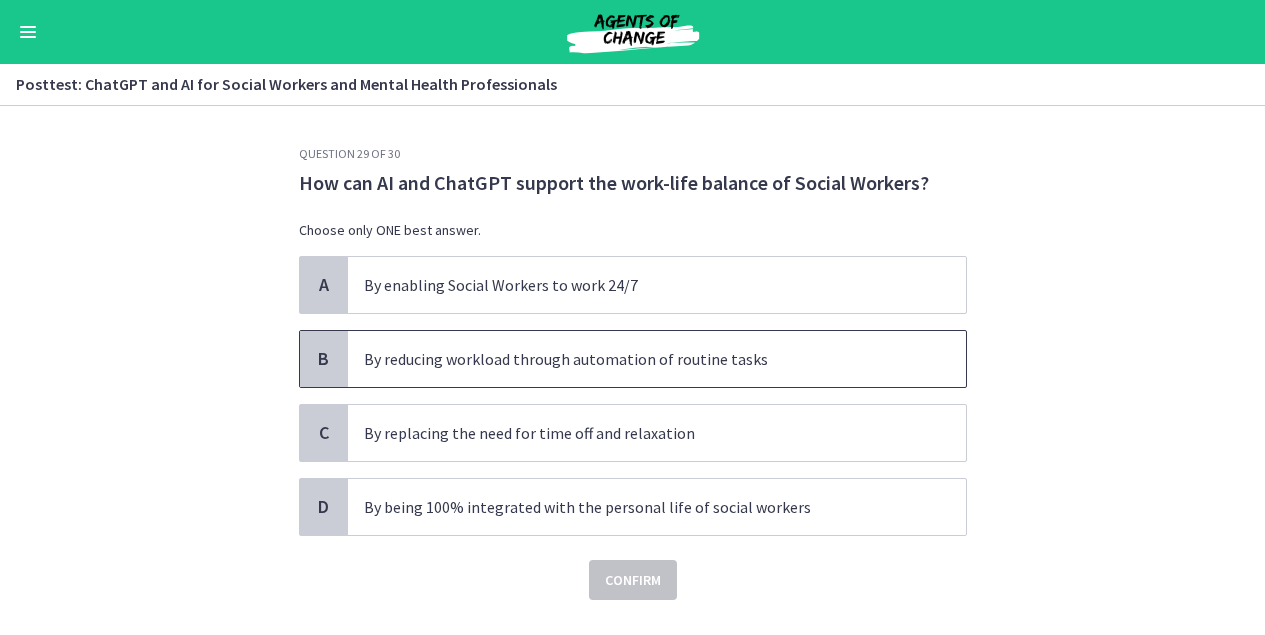 click on "By reducing workload through automation of routine tasks" at bounding box center (657, 359) 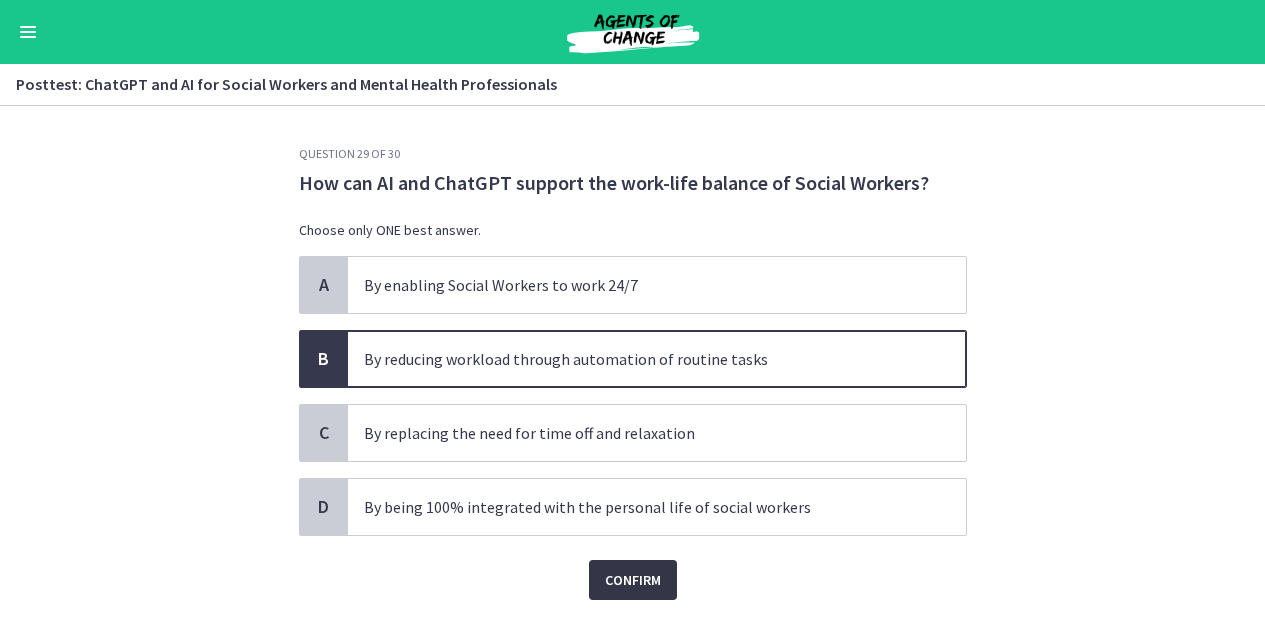 click on "Confirm" at bounding box center [633, 580] 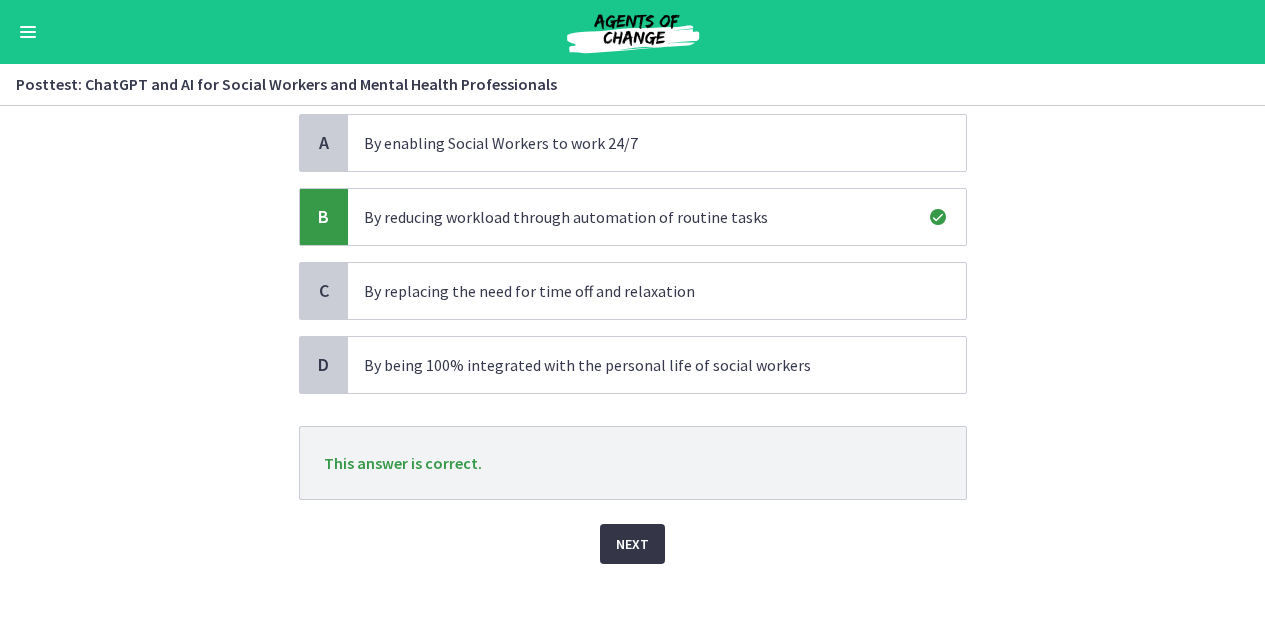 scroll, scrollTop: 152, scrollLeft: 0, axis: vertical 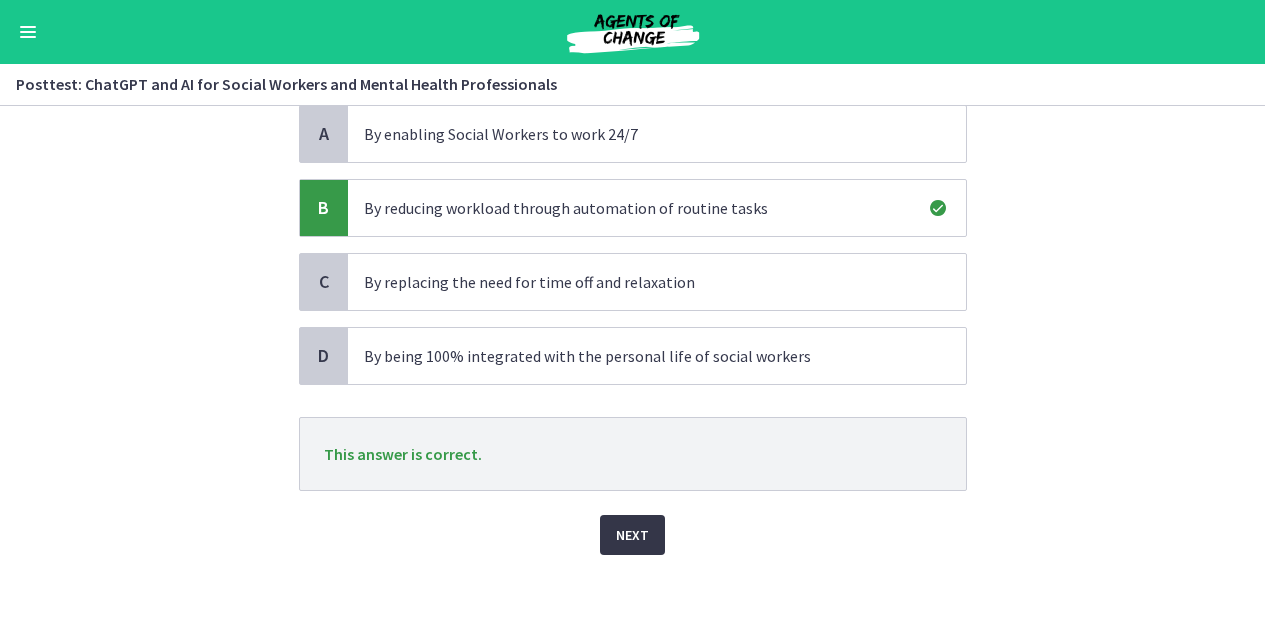 click on "Next" at bounding box center (632, 535) 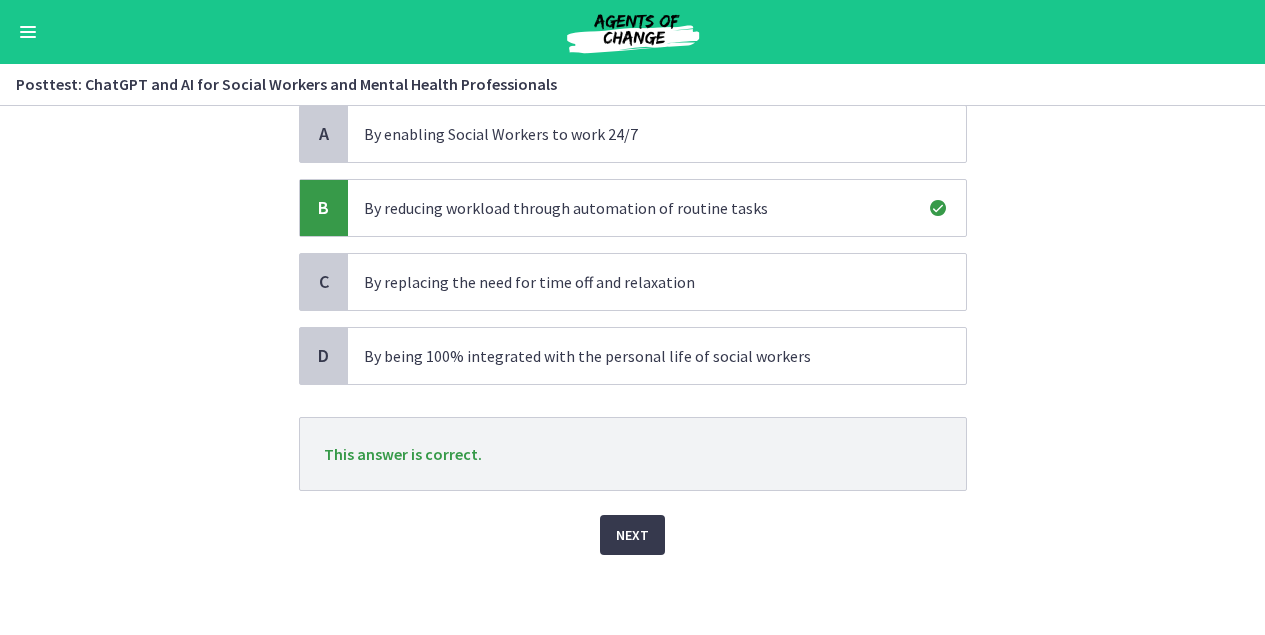 scroll, scrollTop: 0, scrollLeft: 0, axis: both 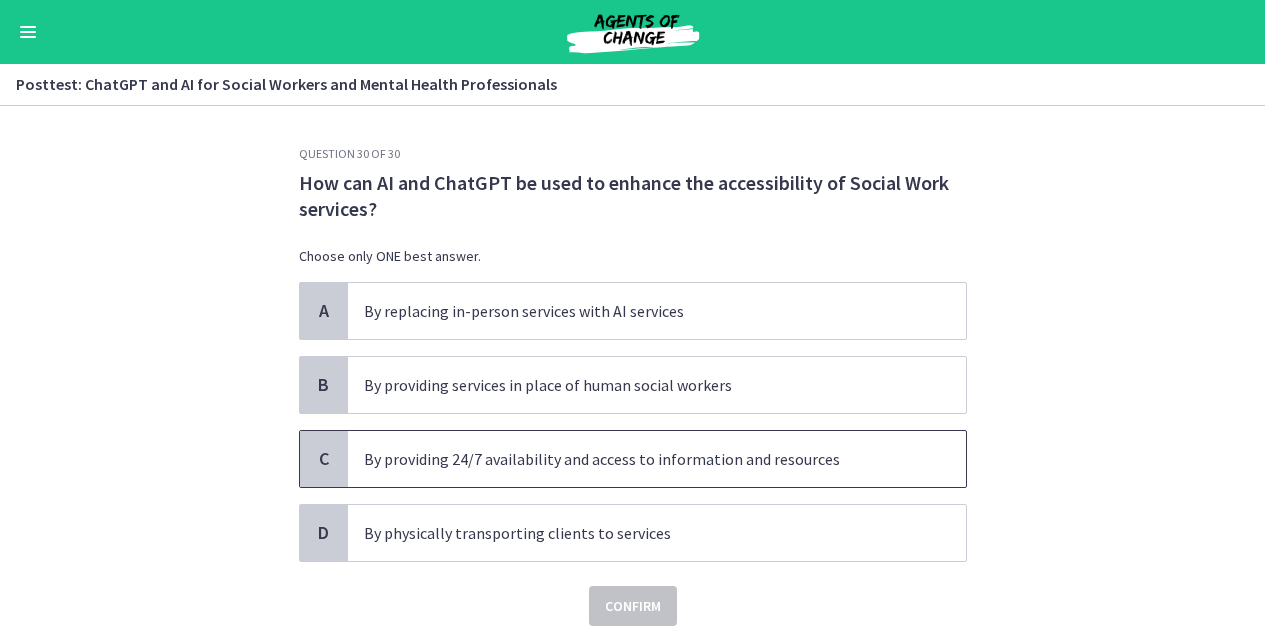 click on "By providing 24/7 availability and access to information and resources" at bounding box center (637, 459) 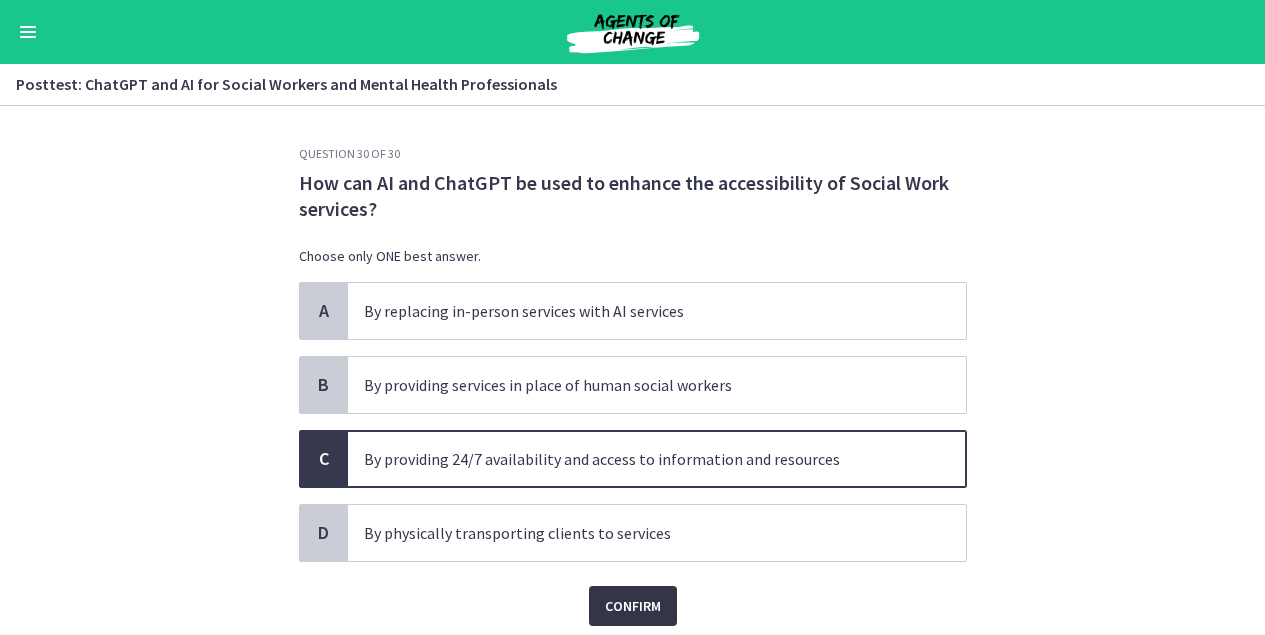 click on "Confirm" at bounding box center (633, 606) 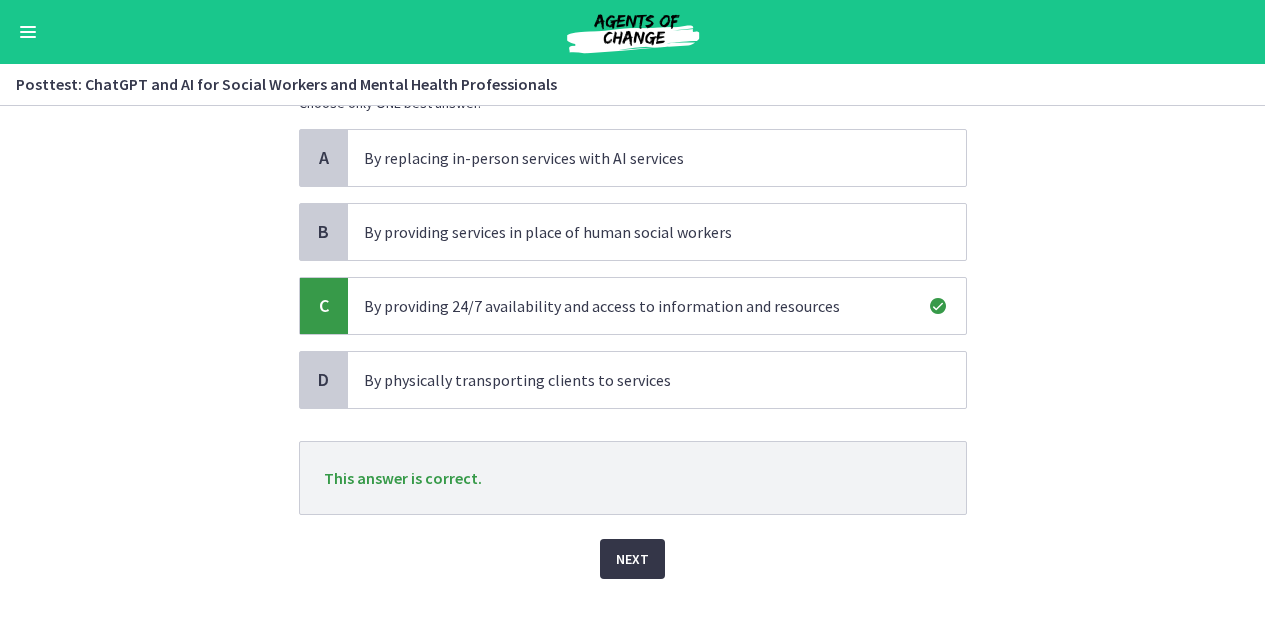 scroll, scrollTop: 178, scrollLeft: 0, axis: vertical 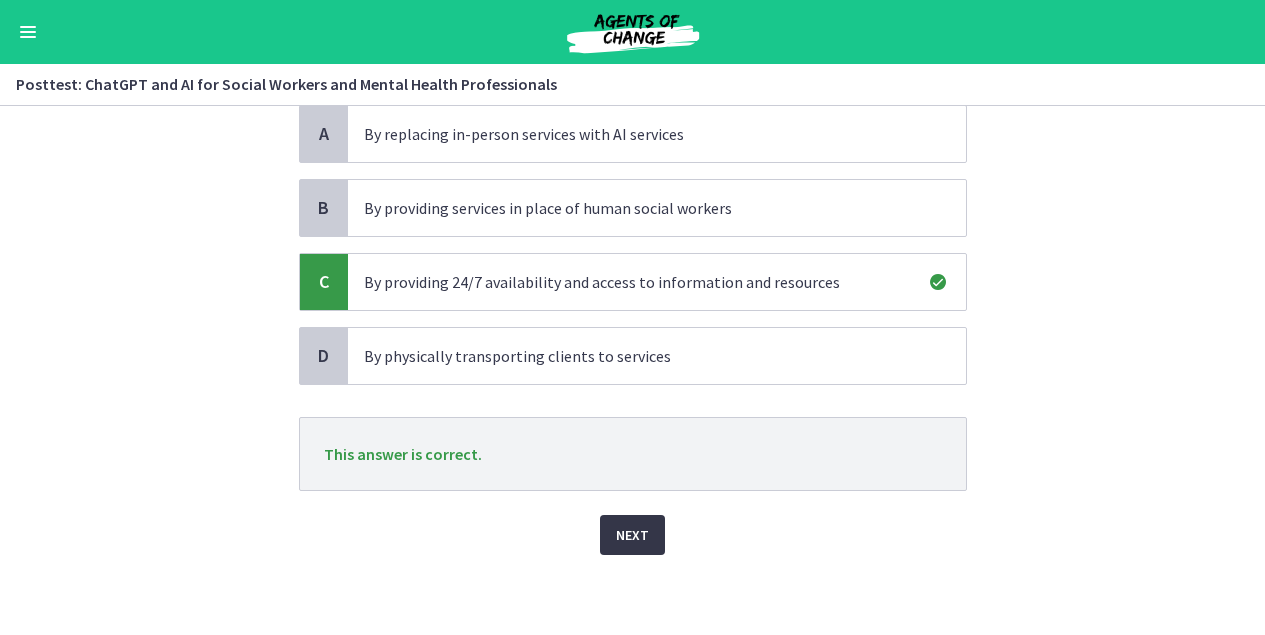 click on "Next" at bounding box center [632, 535] 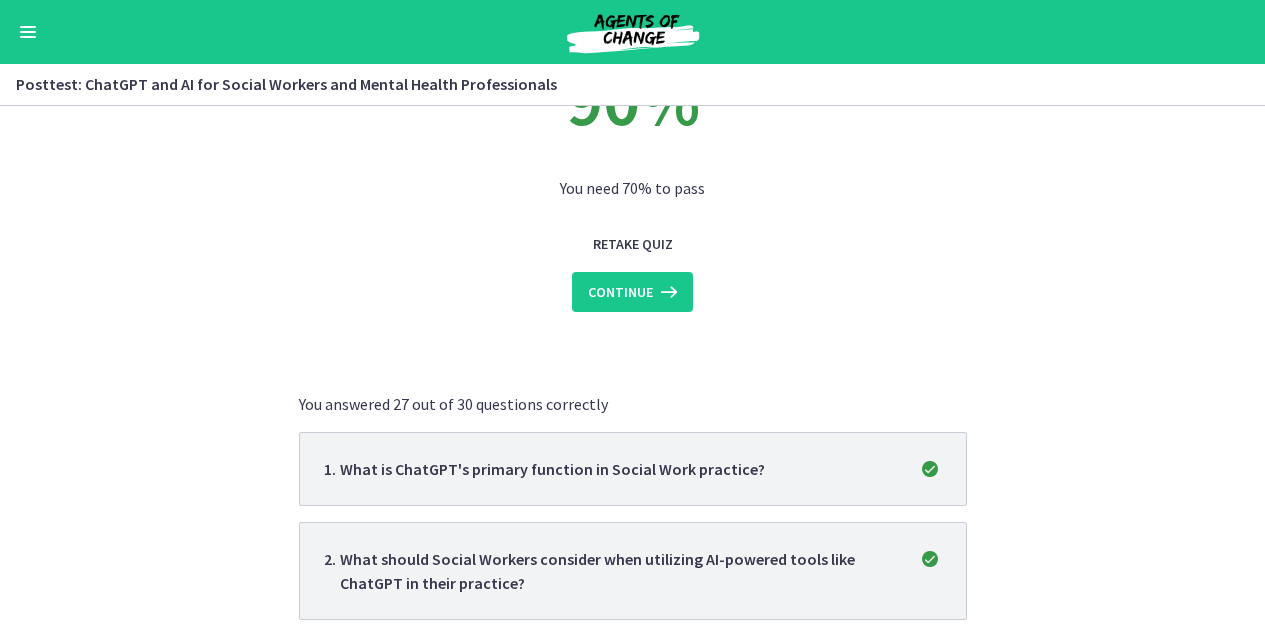 scroll, scrollTop: 154, scrollLeft: 0, axis: vertical 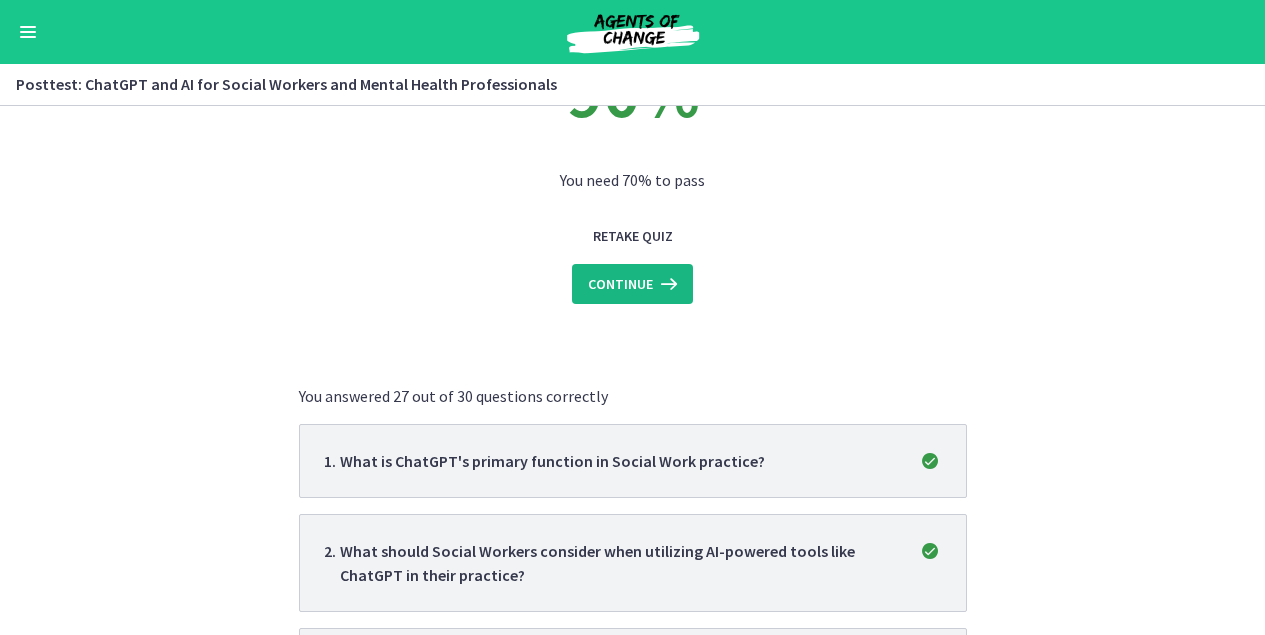 click on "Continue" at bounding box center (620, 284) 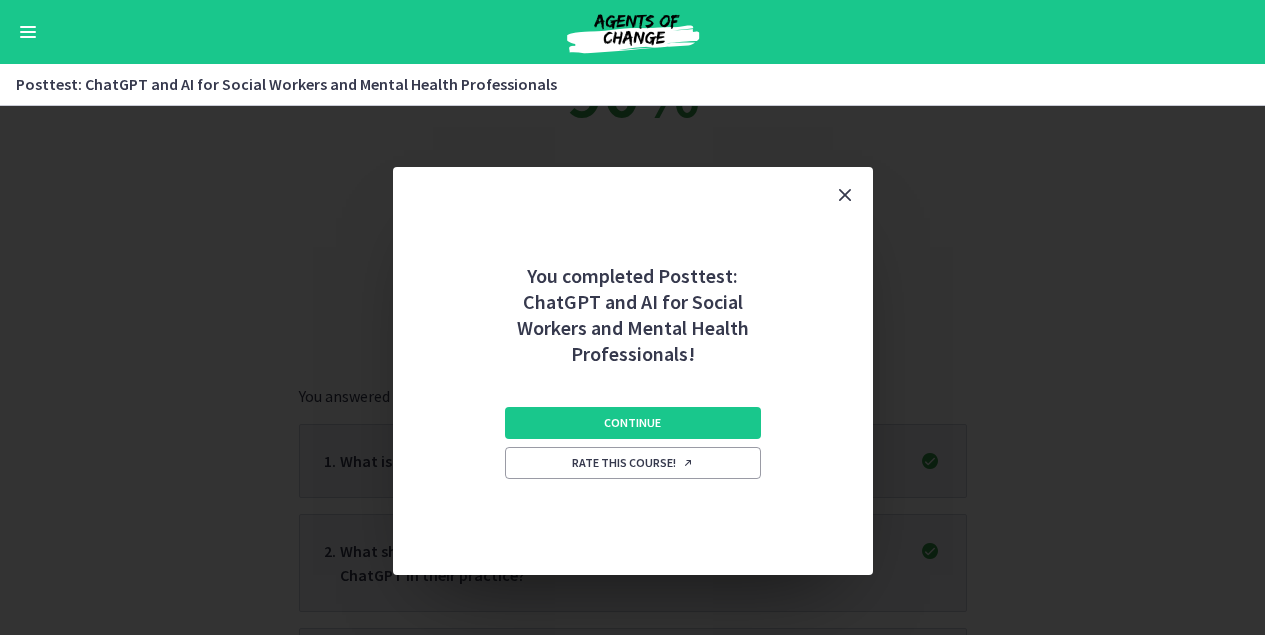 scroll, scrollTop: 0, scrollLeft: 0, axis: both 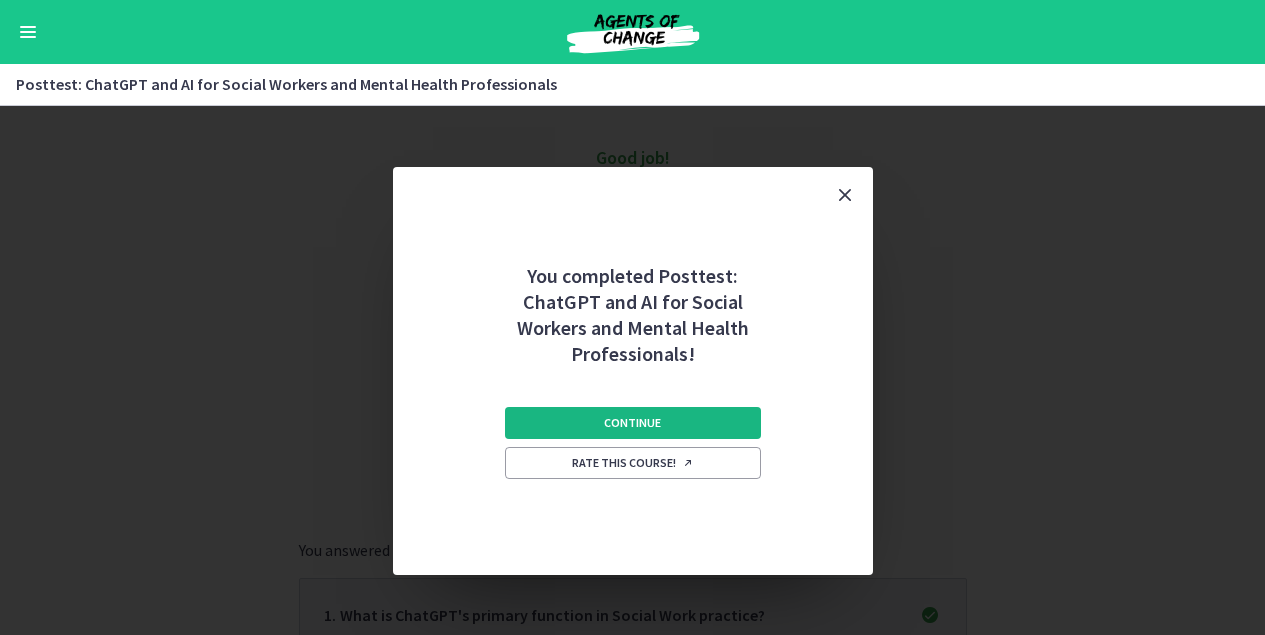 click on "Continue" at bounding box center [633, 423] 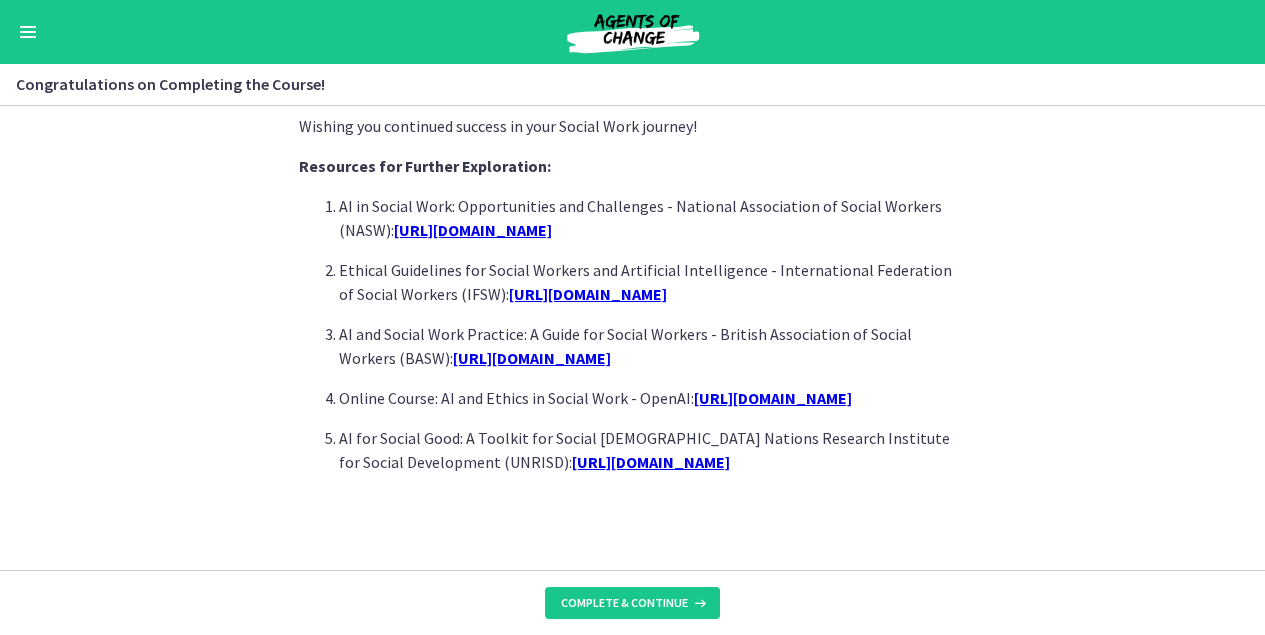 scroll, scrollTop: 1845, scrollLeft: 0, axis: vertical 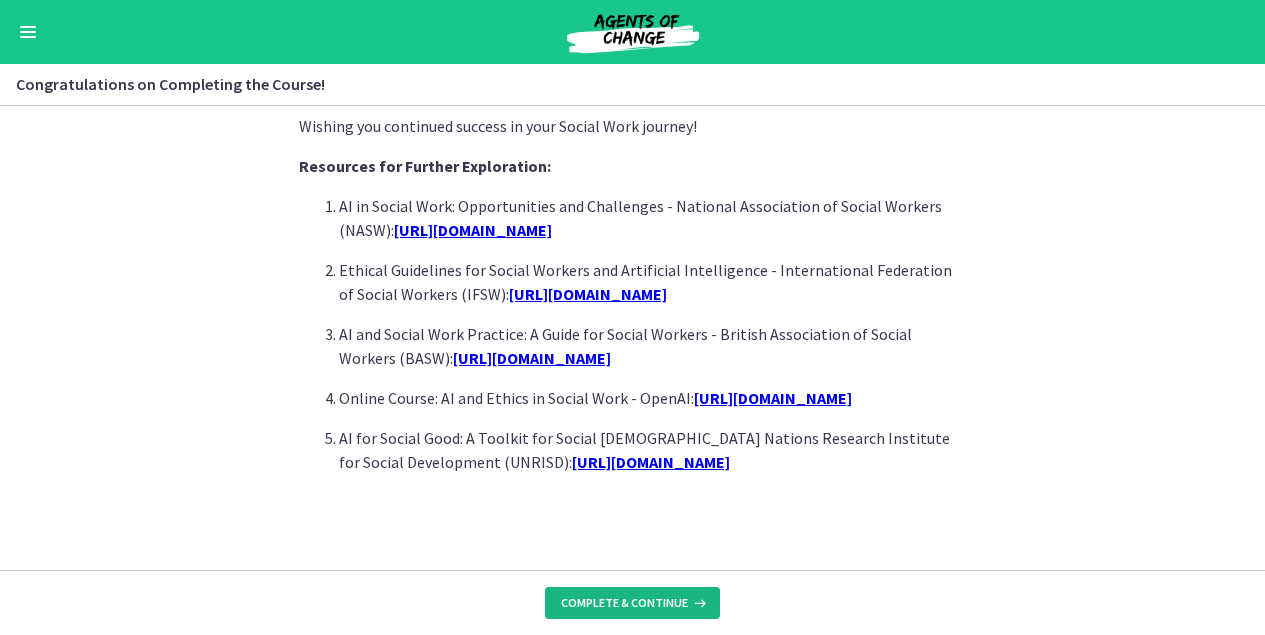 click on "Complete & continue" at bounding box center (624, 603) 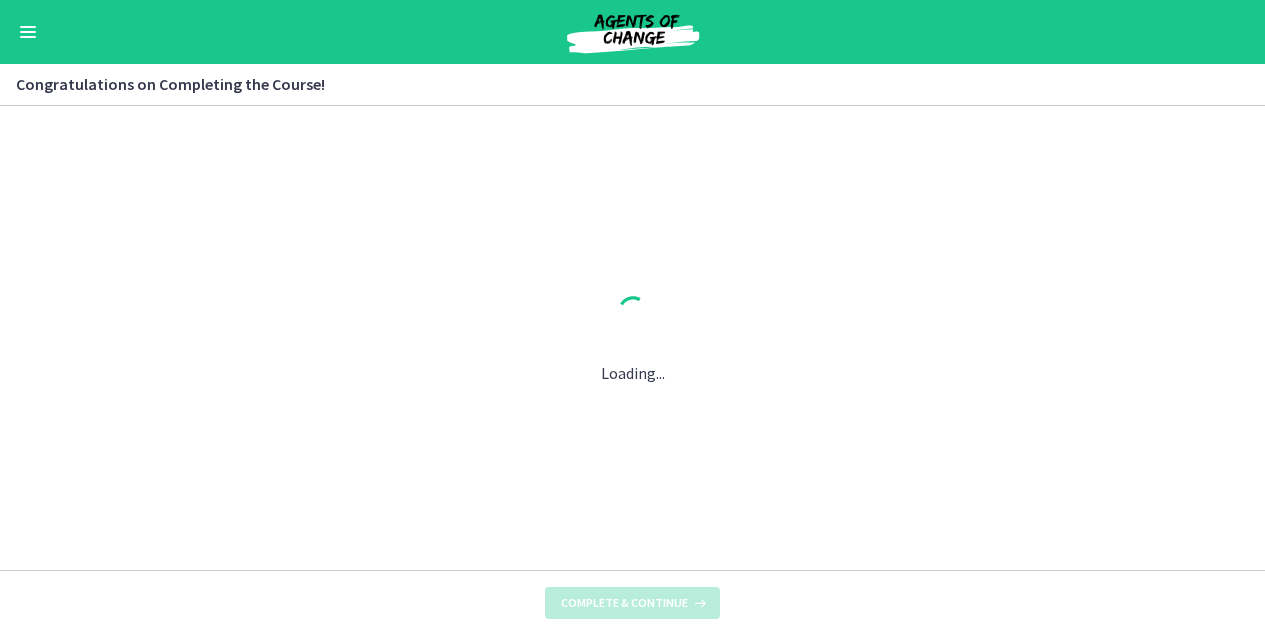 scroll, scrollTop: 0, scrollLeft: 0, axis: both 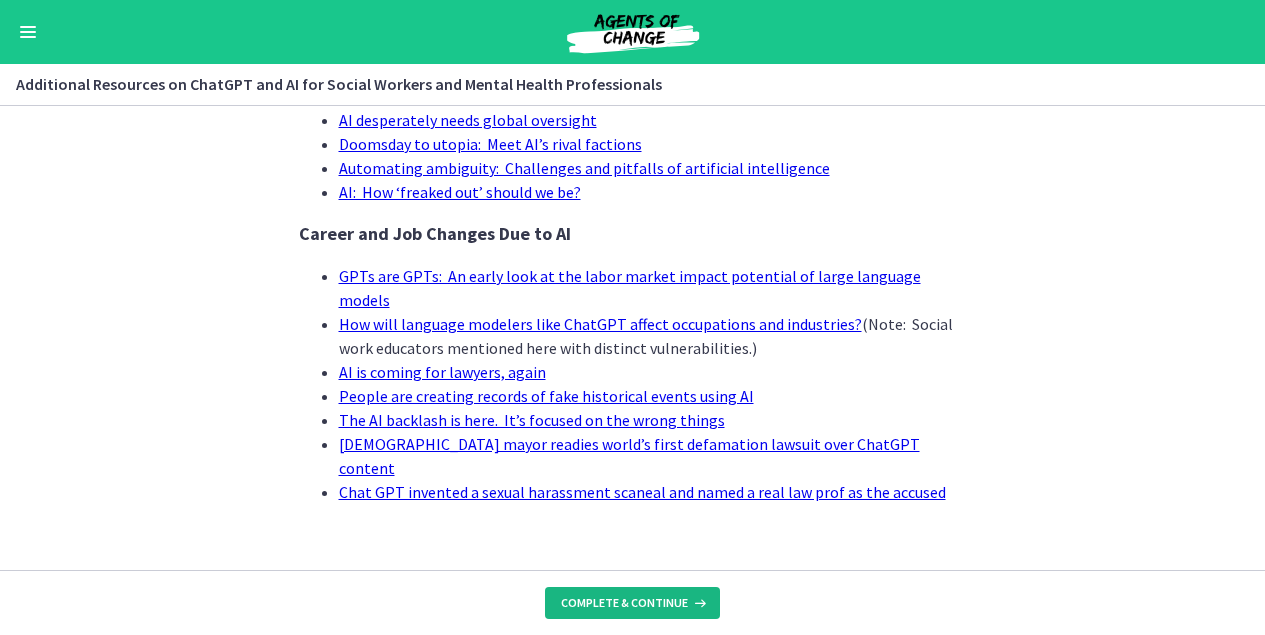 click on "Complete & continue" at bounding box center [624, 603] 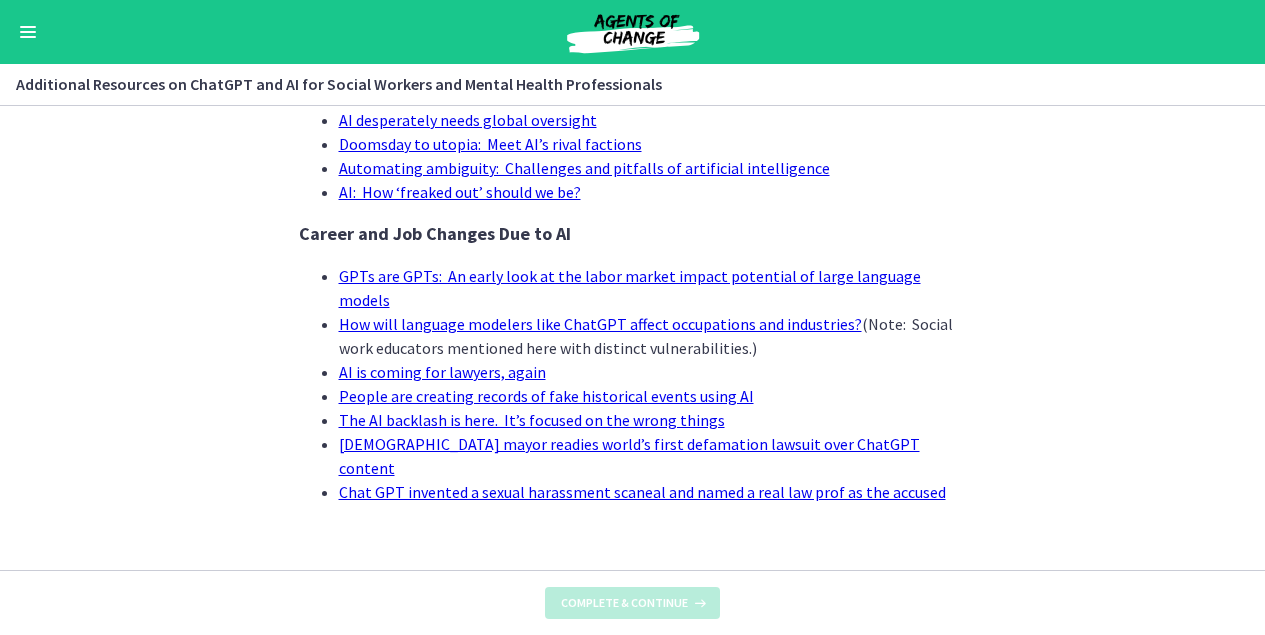 scroll, scrollTop: 0, scrollLeft: 0, axis: both 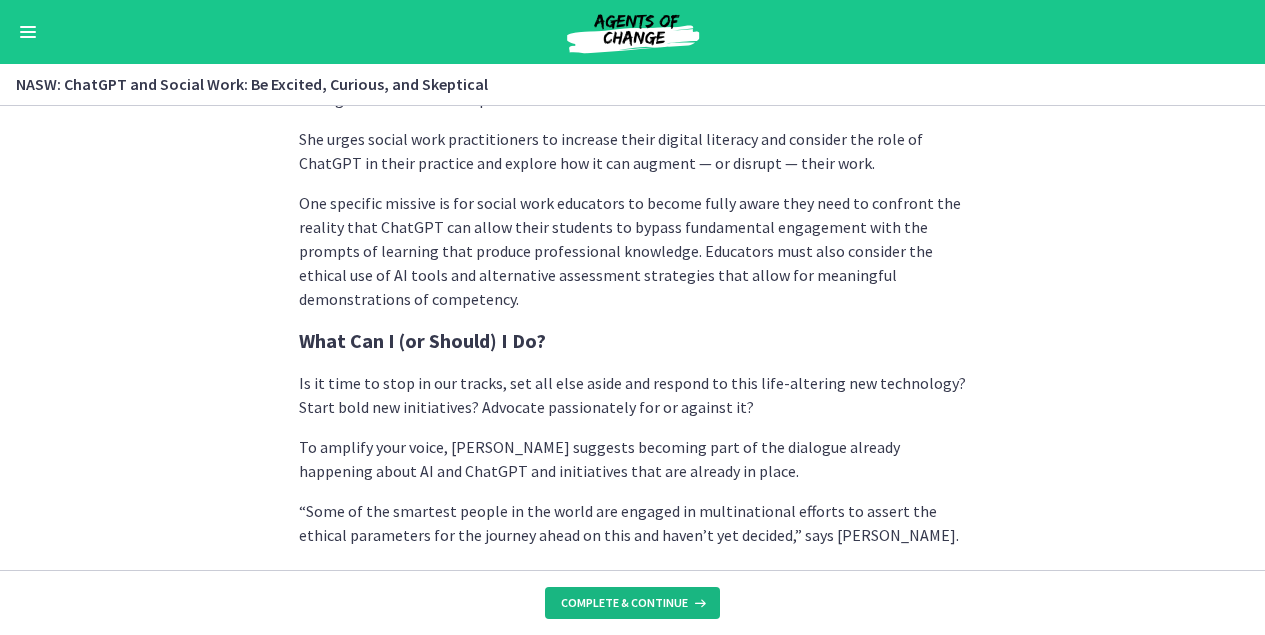 click on "Complete & continue" at bounding box center [624, 603] 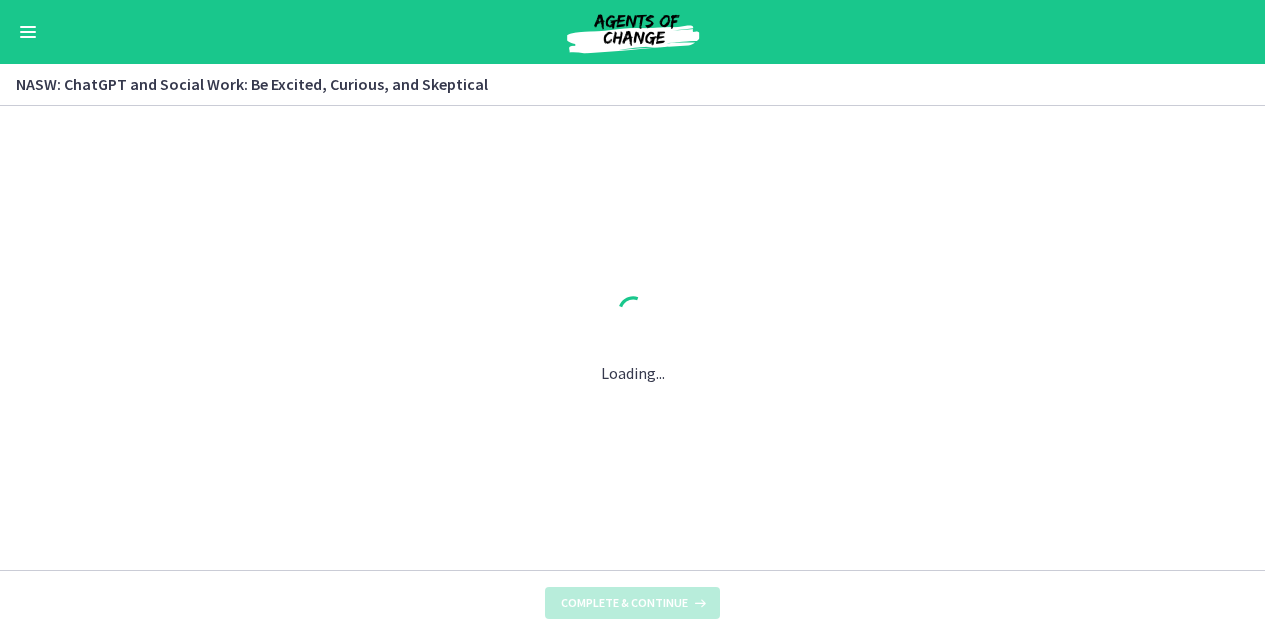 scroll, scrollTop: 0, scrollLeft: 0, axis: both 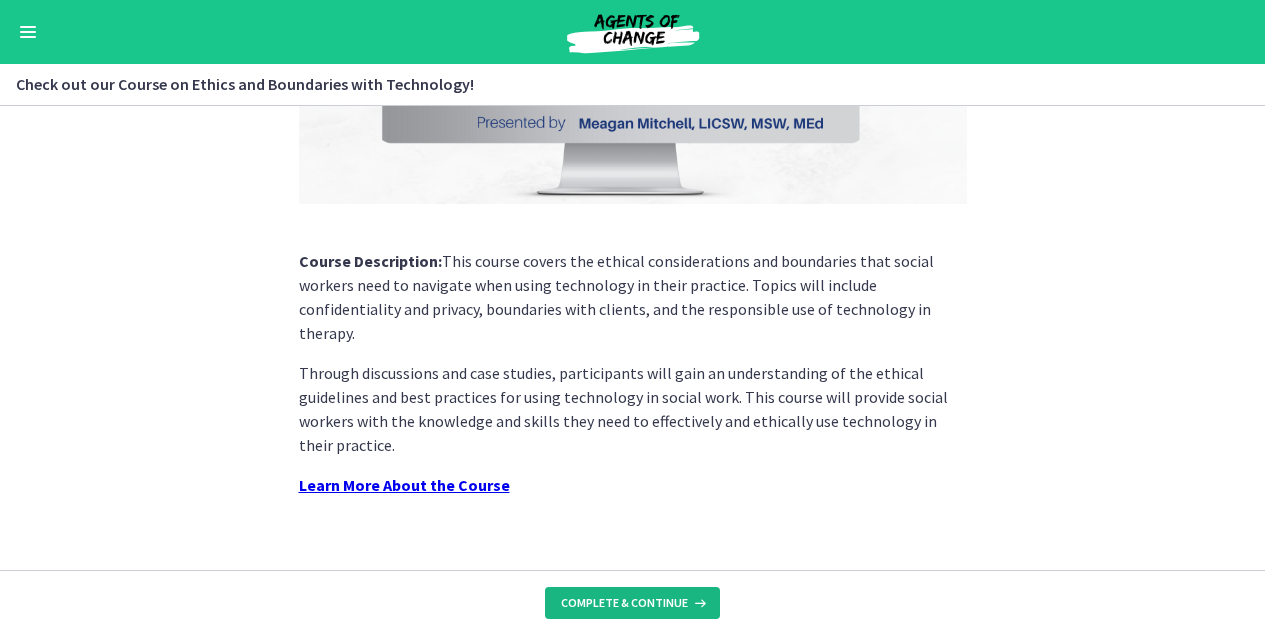 click on "Complete & continue" at bounding box center (624, 603) 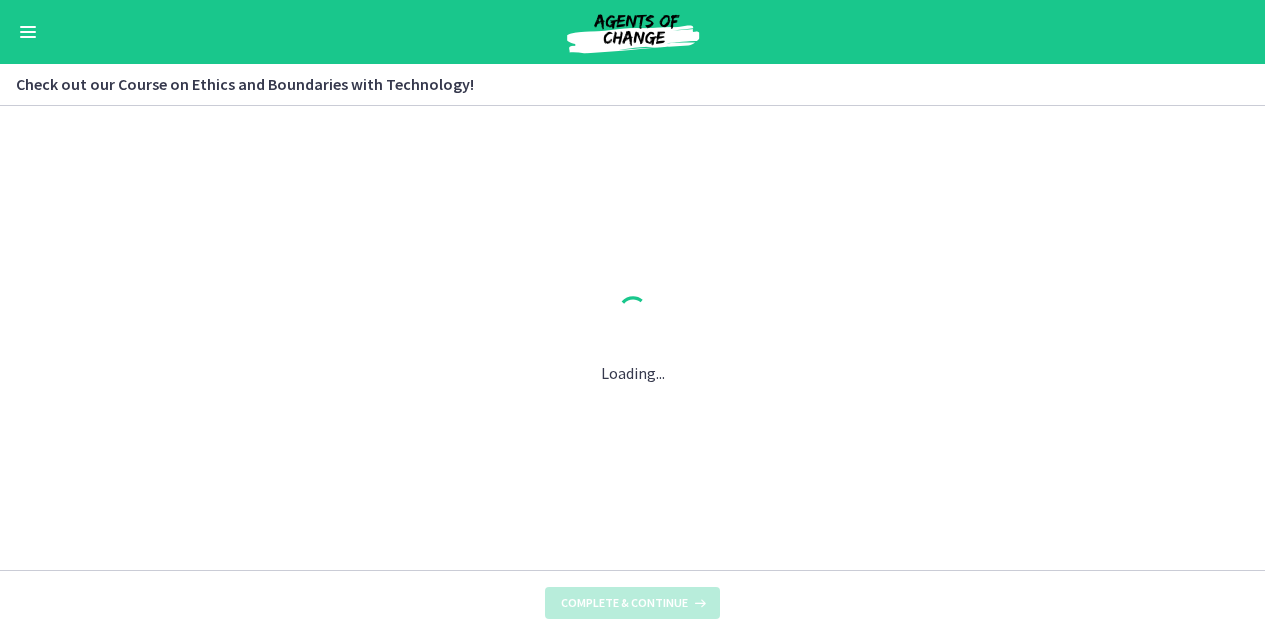 scroll, scrollTop: 0, scrollLeft: 0, axis: both 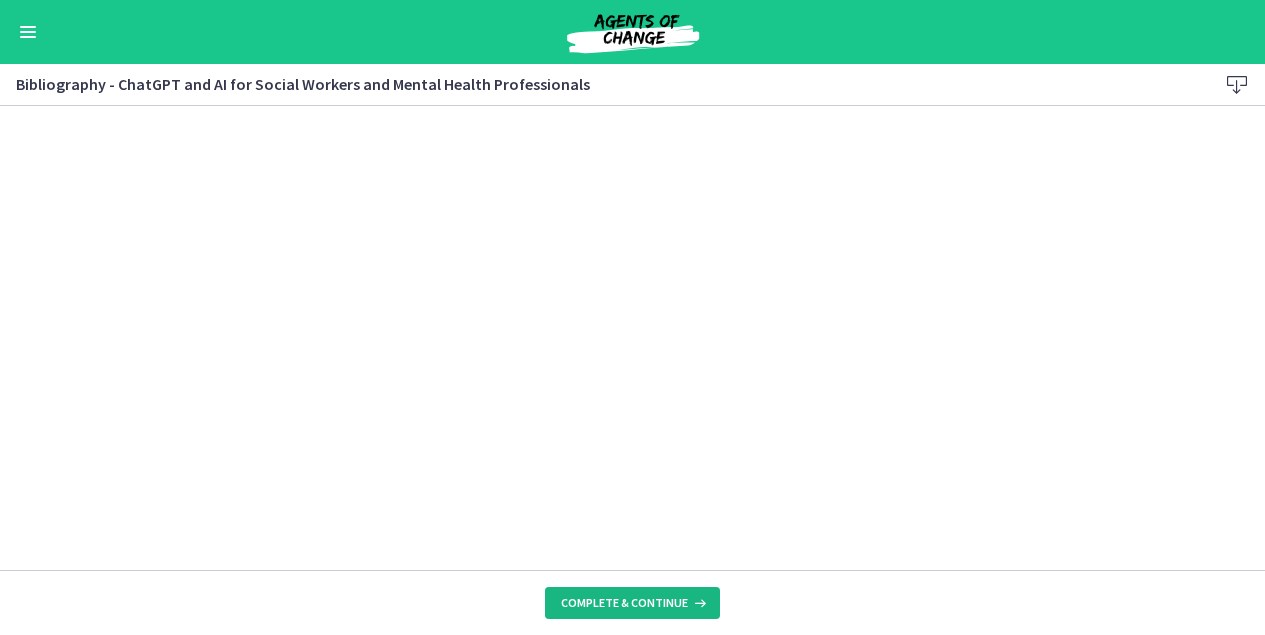 click on "Complete & continue" at bounding box center (624, 603) 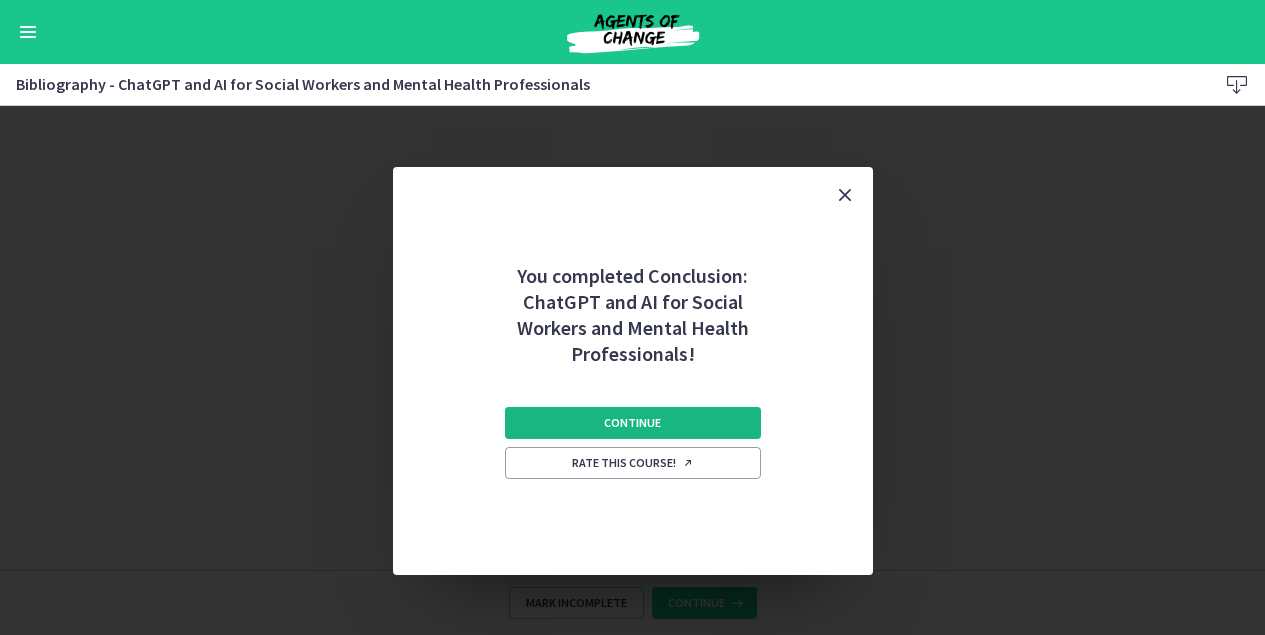 click on "Continue" at bounding box center [633, 423] 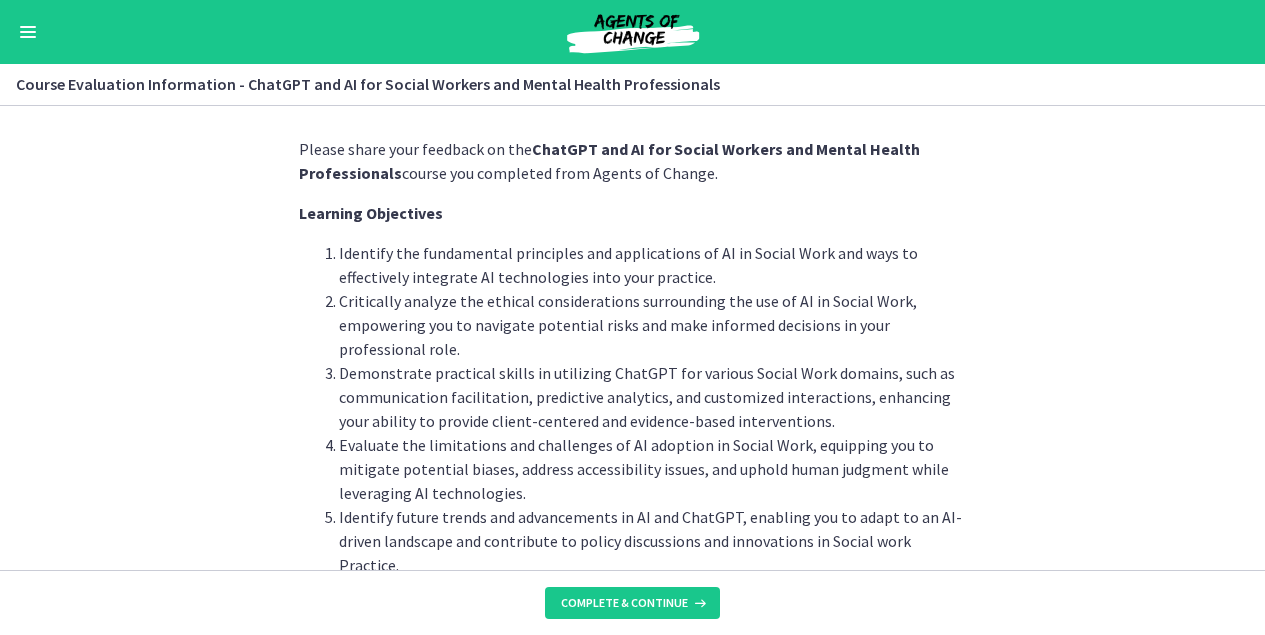 scroll, scrollTop: 0, scrollLeft: 0, axis: both 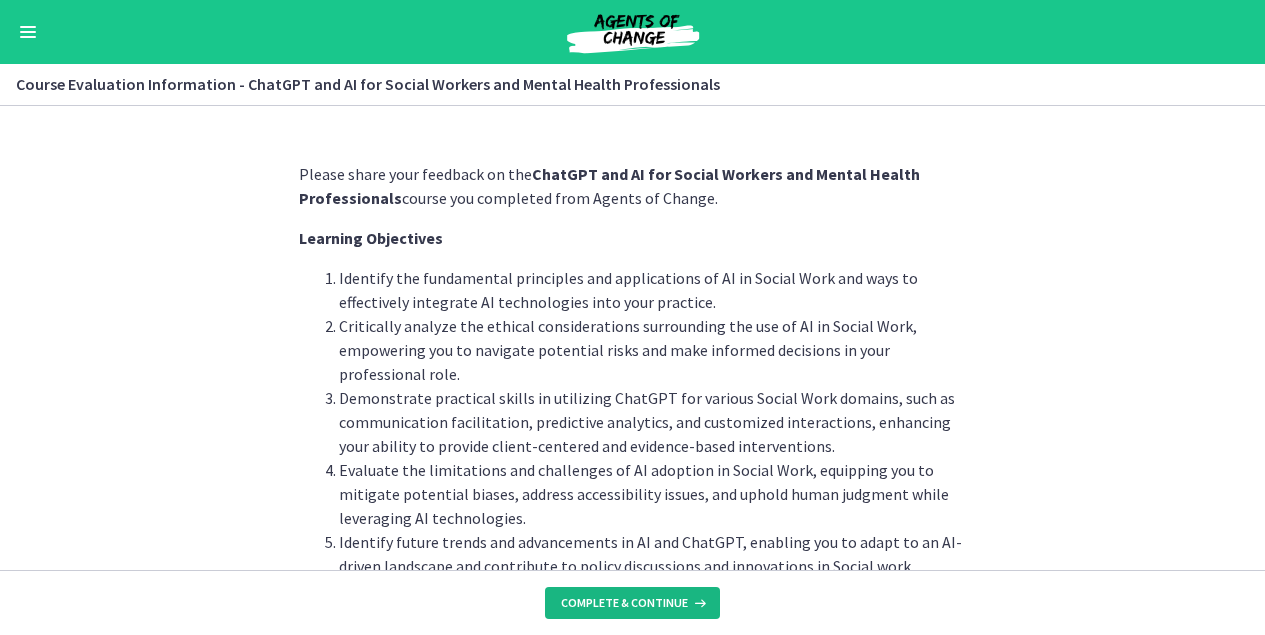 click at bounding box center [698, 603] 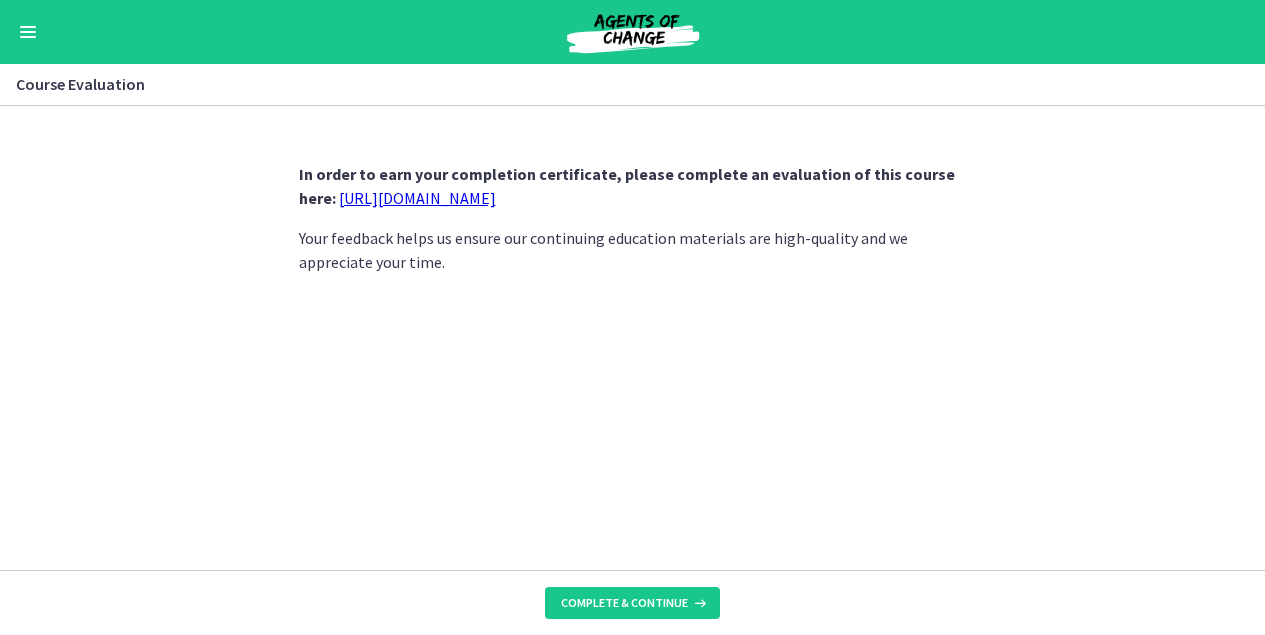 click on "https://forms.gle/jm1zbfhChZ2exBv78" at bounding box center [417, 198] 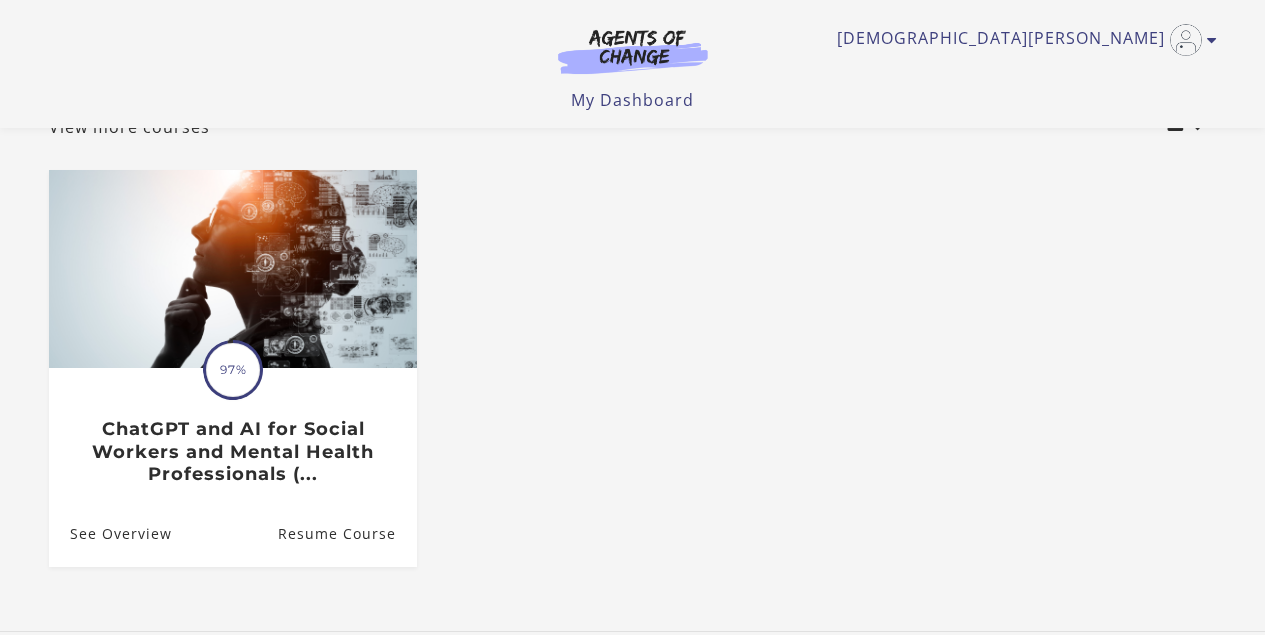 scroll, scrollTop: 117, scrollLeft: 0, axis: vertical 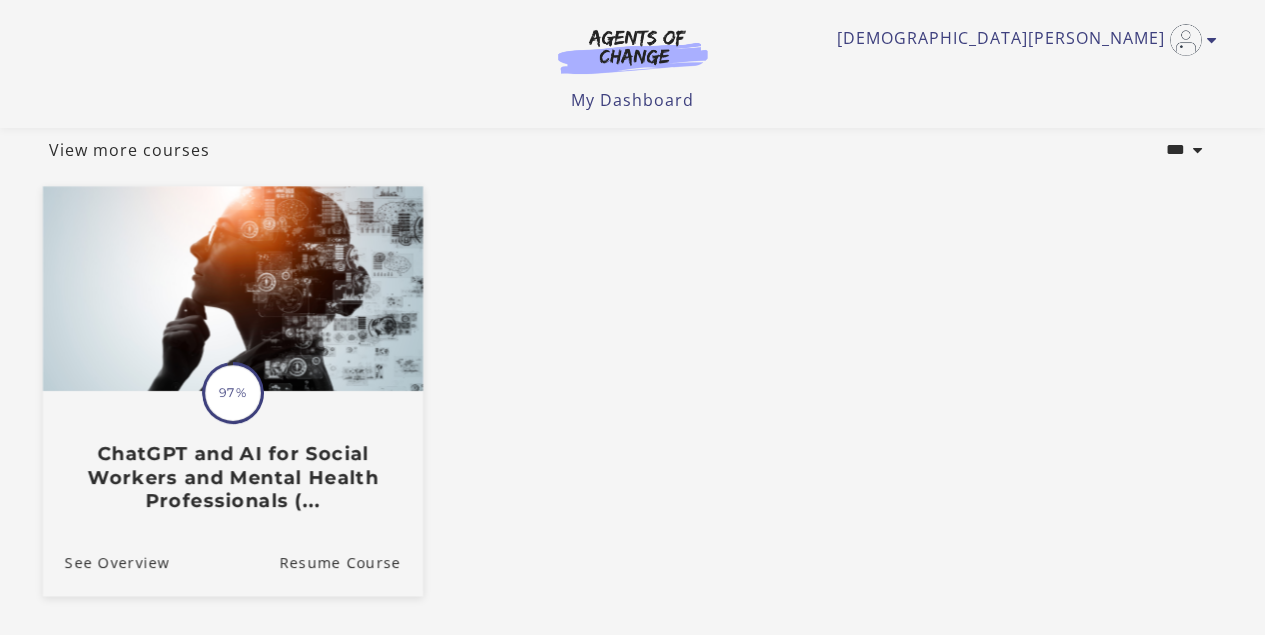 click on "97%" at bounding box center [233, 393] 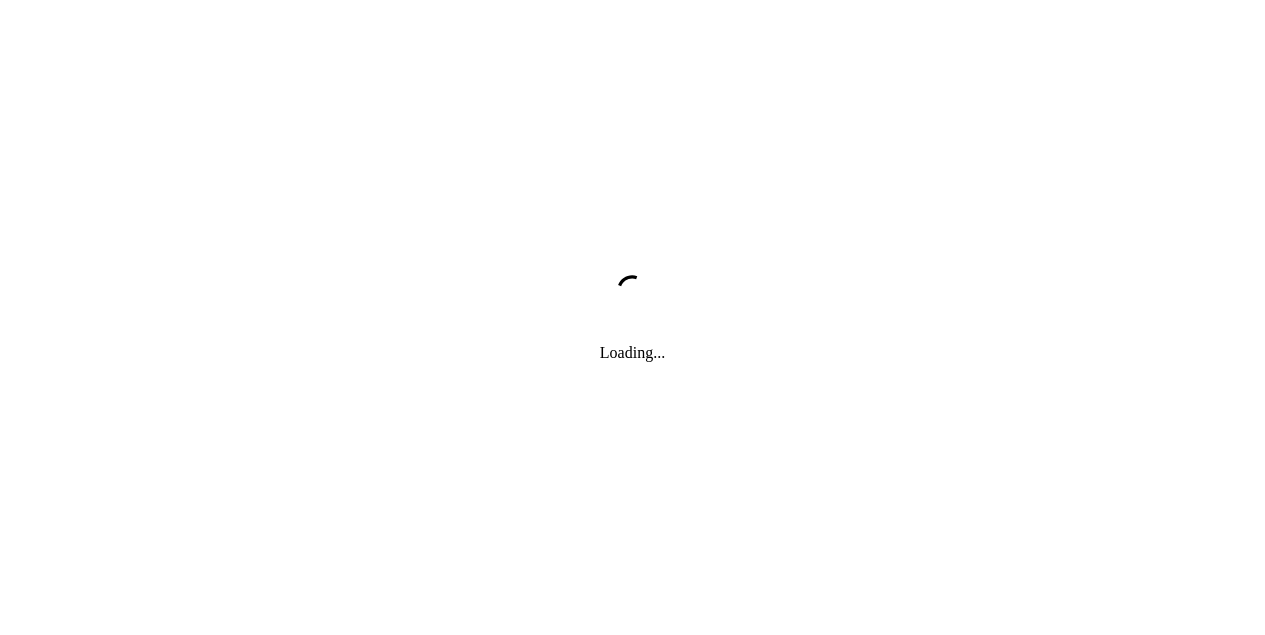 scroll, scrollTop: 0, scrollLeft: 0, axis: both 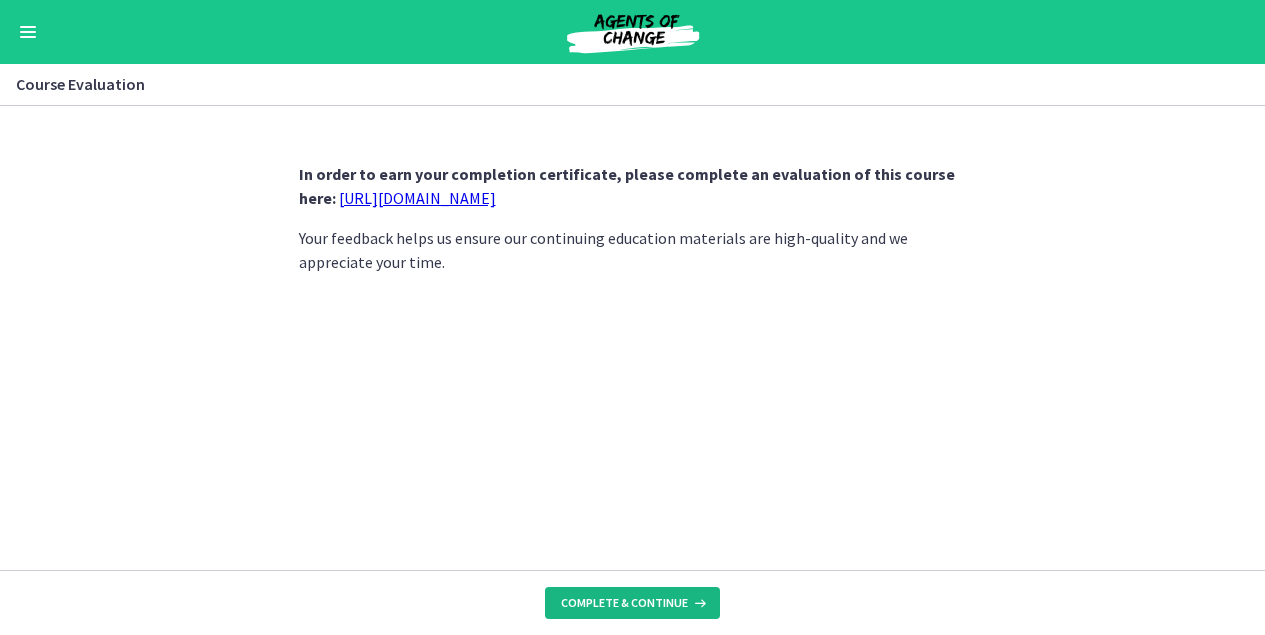 click on "Complete & continue" at bounding box center (624, 603) 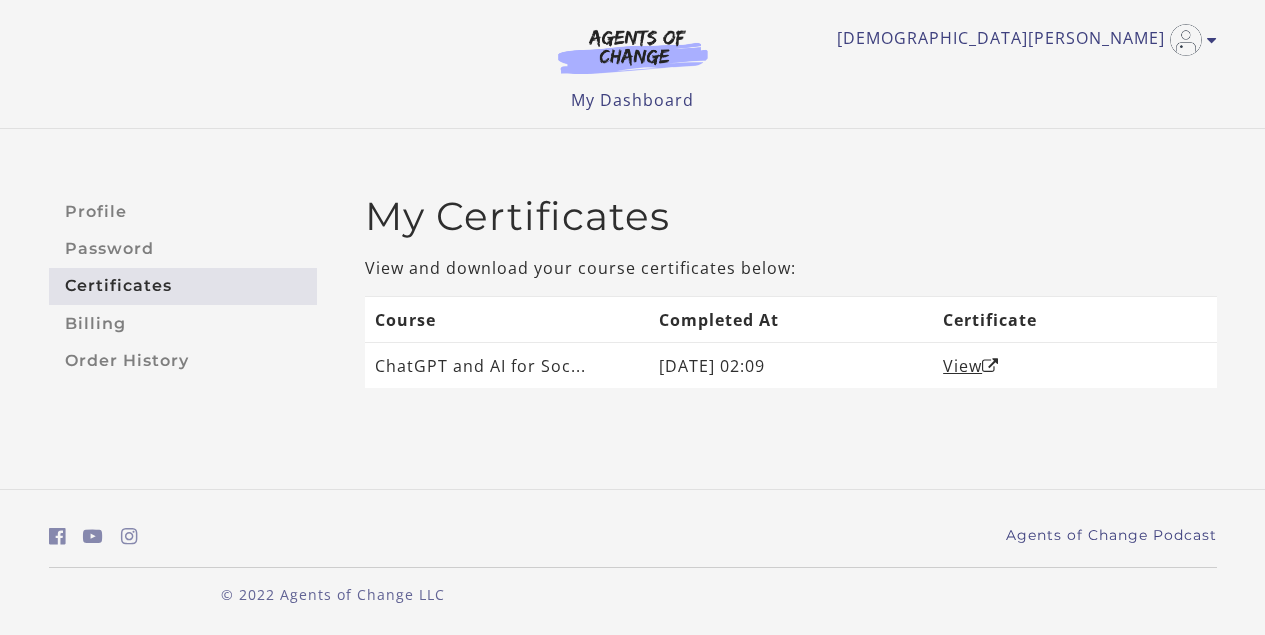 scroll, scrollTop: 0, scrollLeft: 0, axis: both 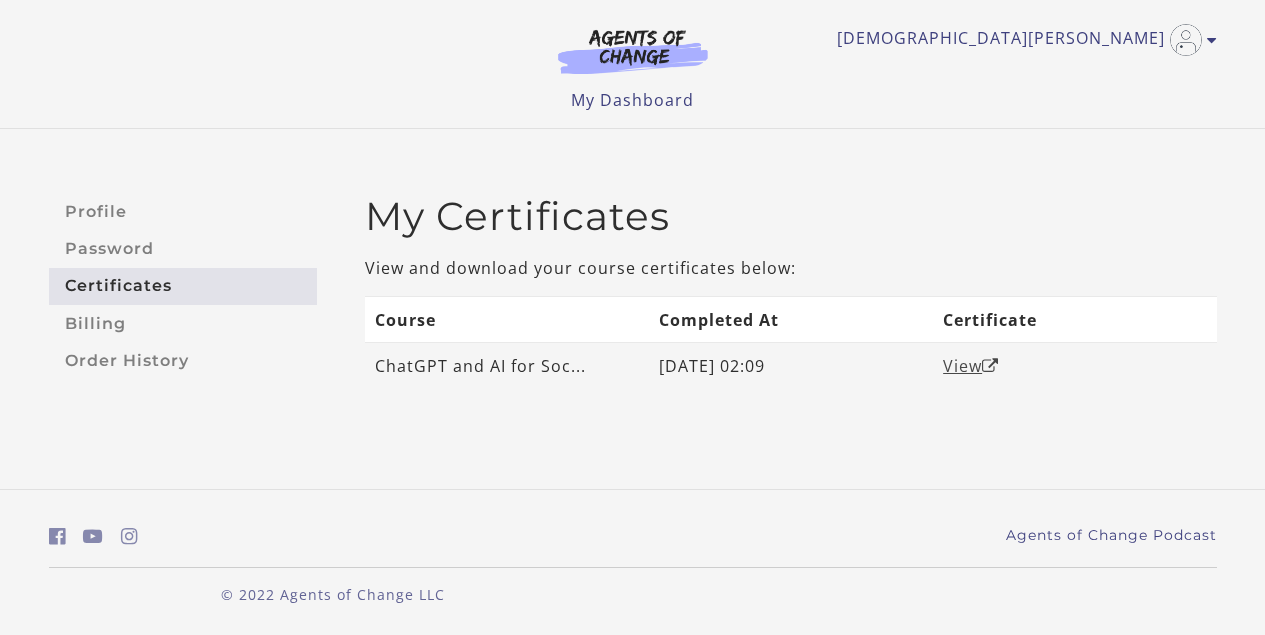 click on "View" at bounding box center [971, 366] 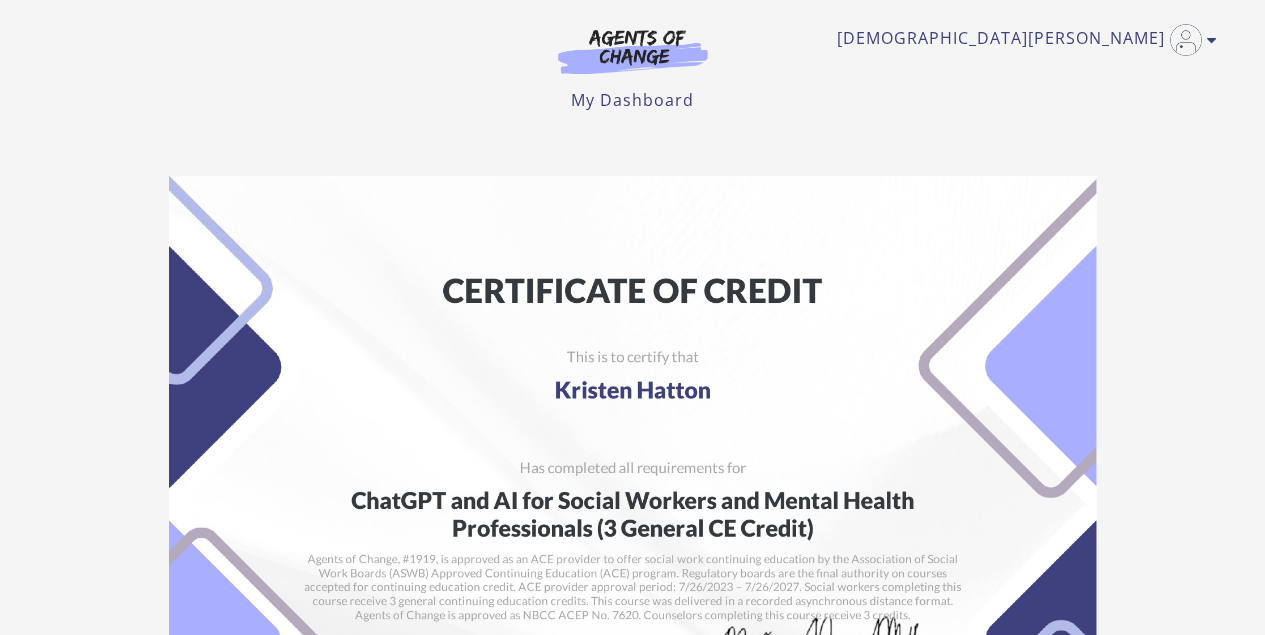 scroll, scrollTop: 468, scrollLeft: 0, axis: vertical 